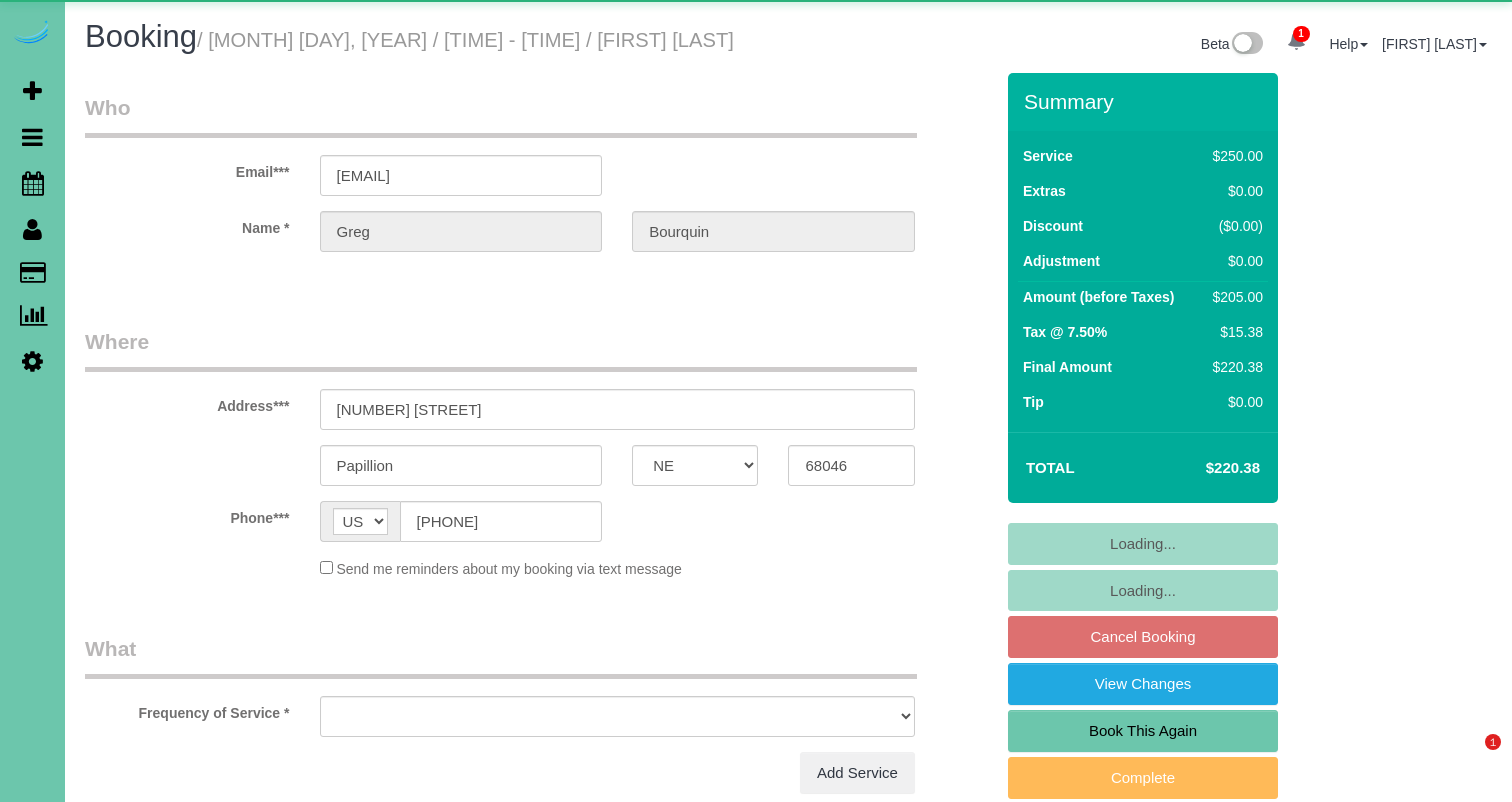 select on "NE" 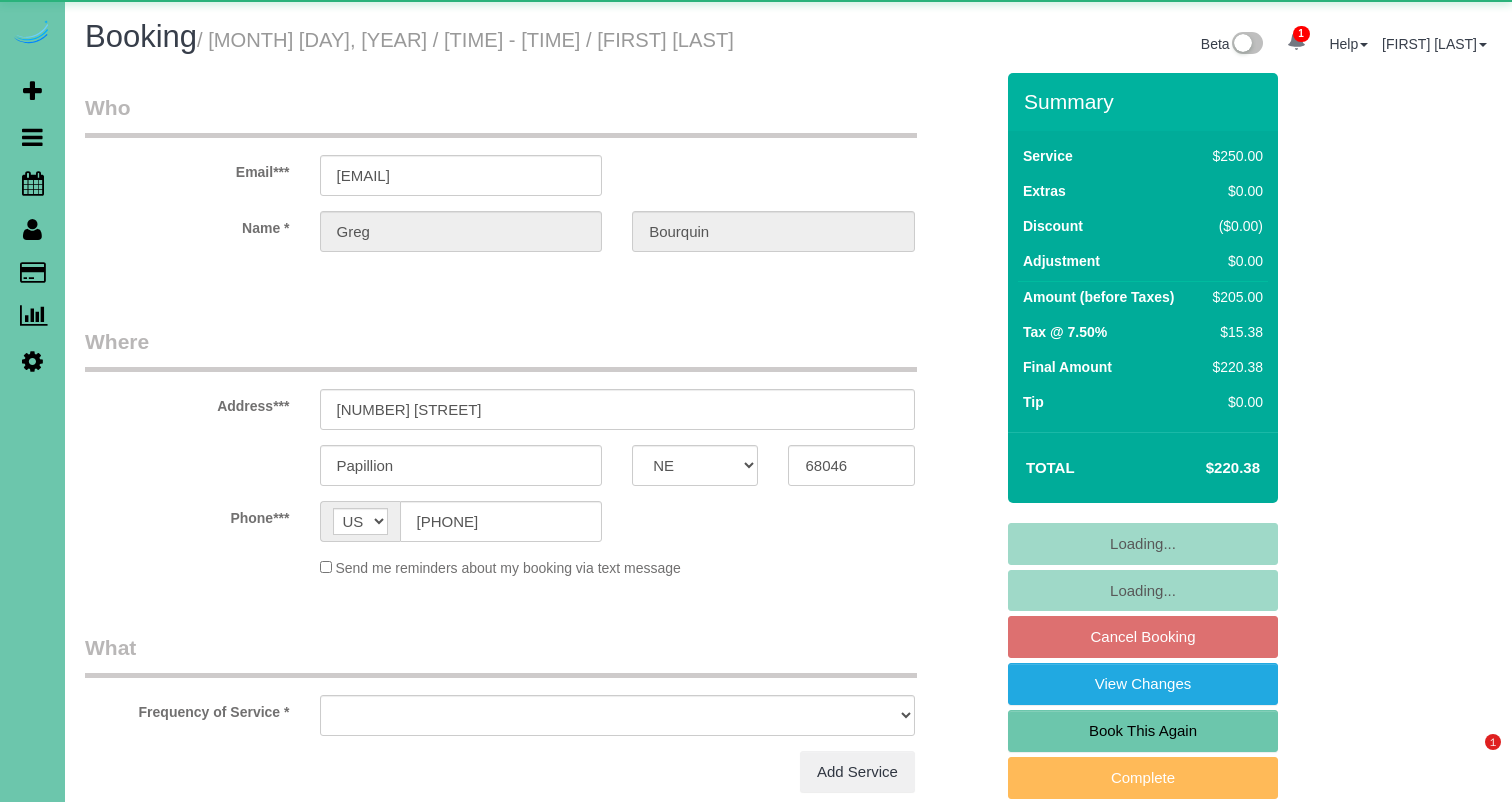scroll, scrollTop: 0, scrollLeft: 0, axis: both 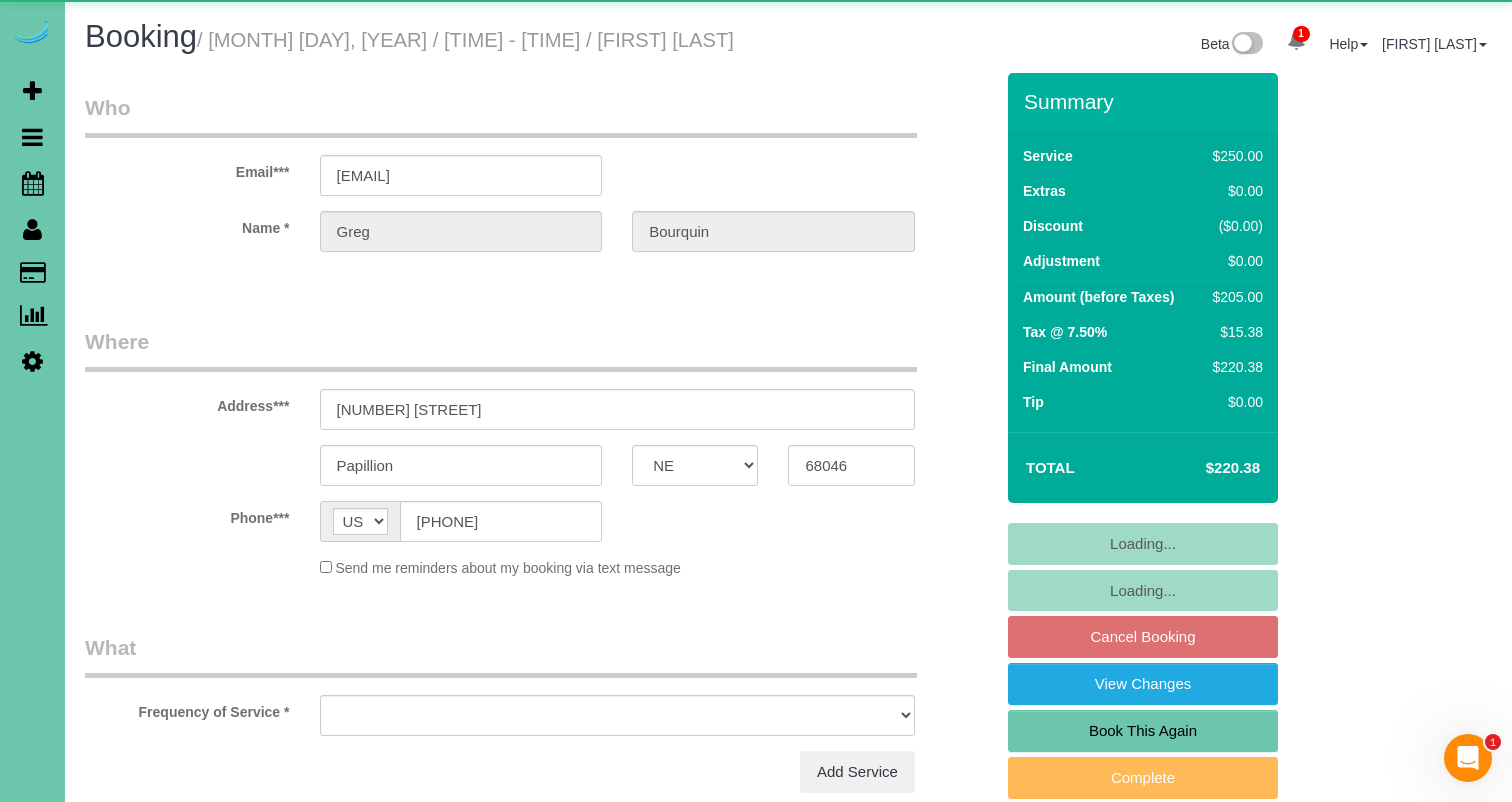 select on "object:659" 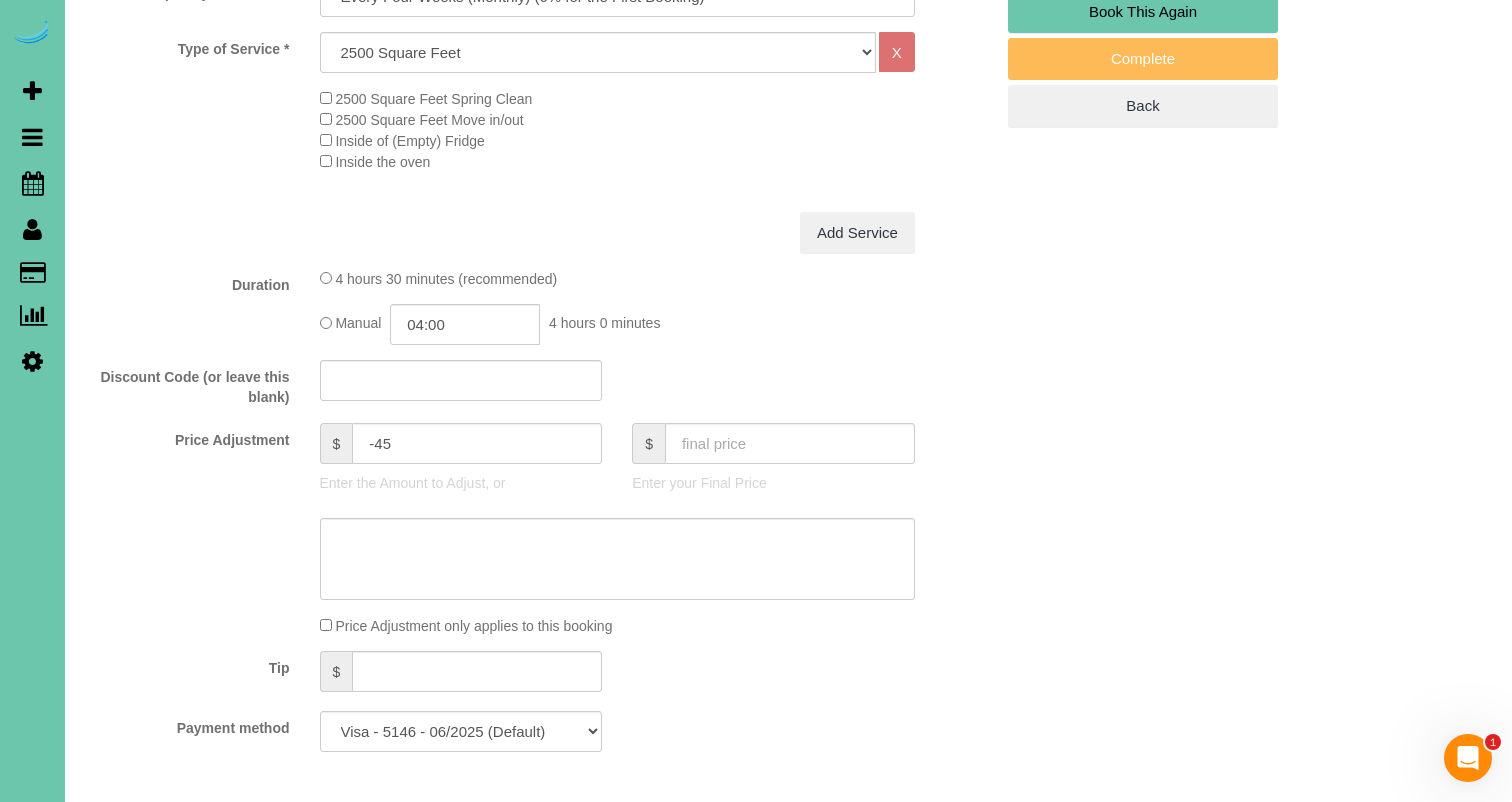 scroll, scrollTop: 722, scrollLeft: 0, axis: vertical 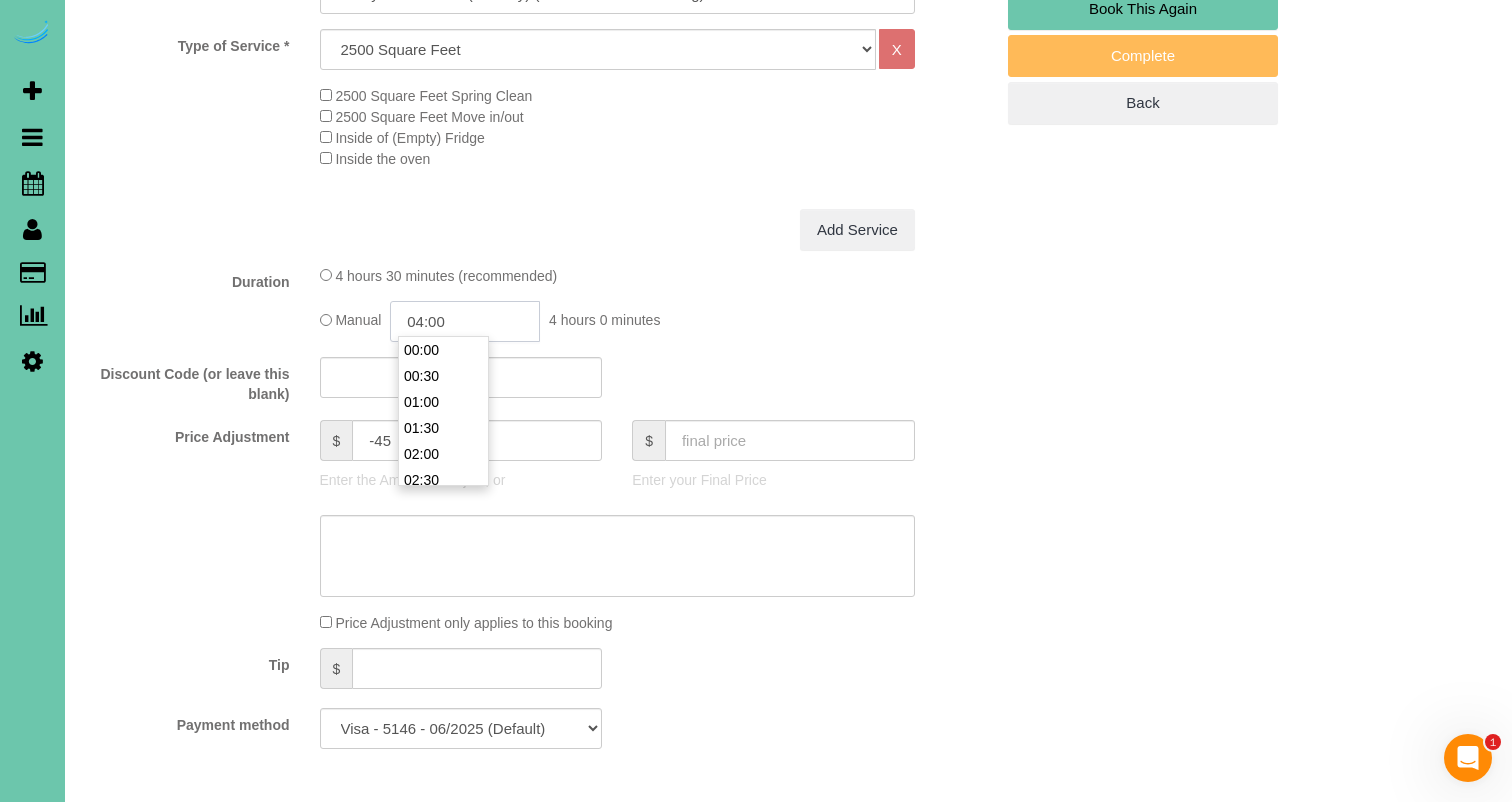 click on "04:00" 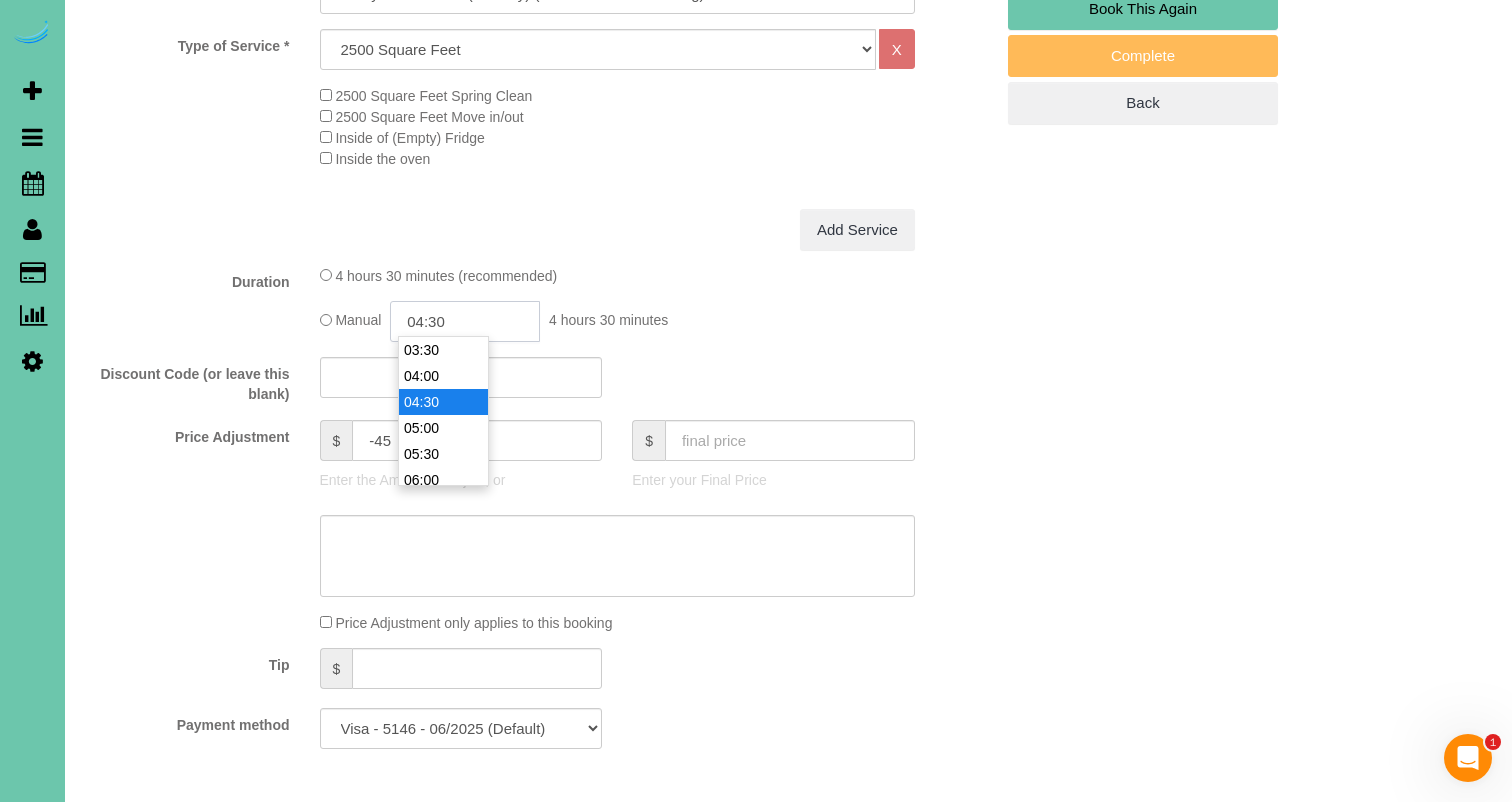 type on "04:30" 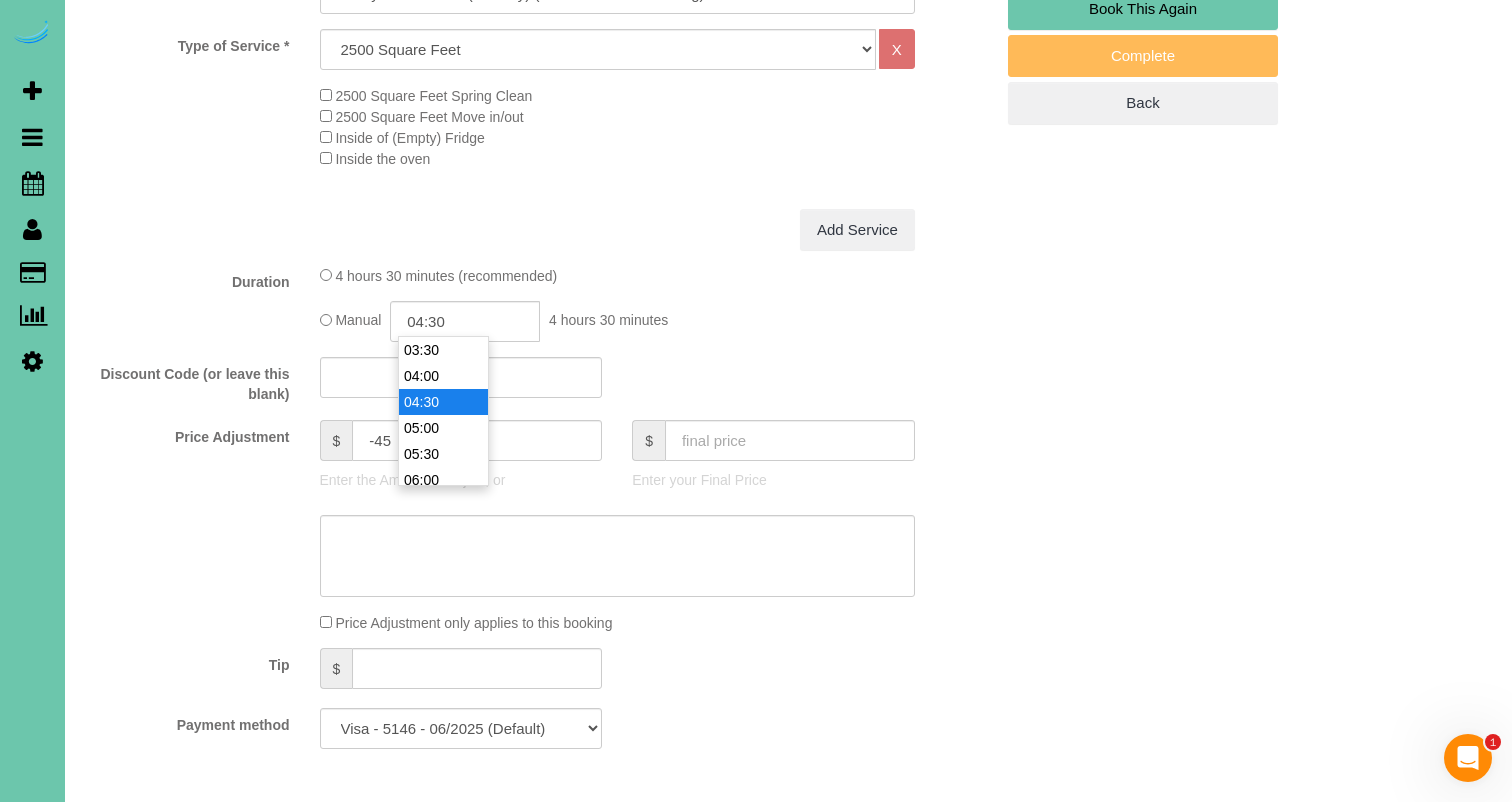 click on "What
Frequency of Service *
One Time Weekly (0% for the First Booking) Bi-Weekly (0% for the First Booking) Every Four Weeks (Monthly) (0% for the First Booking)
Type of Service *
Hourly Custom Clean 3.5 Custom Clean 2.5 commercial Window 1000 Square Feet 1250 Square Feet 1500 Square Feet 1700 Square Feet 2000 Square Feet 2200 Square Feet 2500 Square Feet 2500 Square Feet 2700 Square Feet 3000 Square Feet 3300 Square Feet 3500 Square Feet 3800 Square Feet 4000 Square Feet 4200 Square Feet 4500 Square Feet 4800 Square Feet 5000 Square Feet 5200 Square Feet 5500 Square Feet 5500 Square Feet or Larger
X" at bounding box center (539, 338) 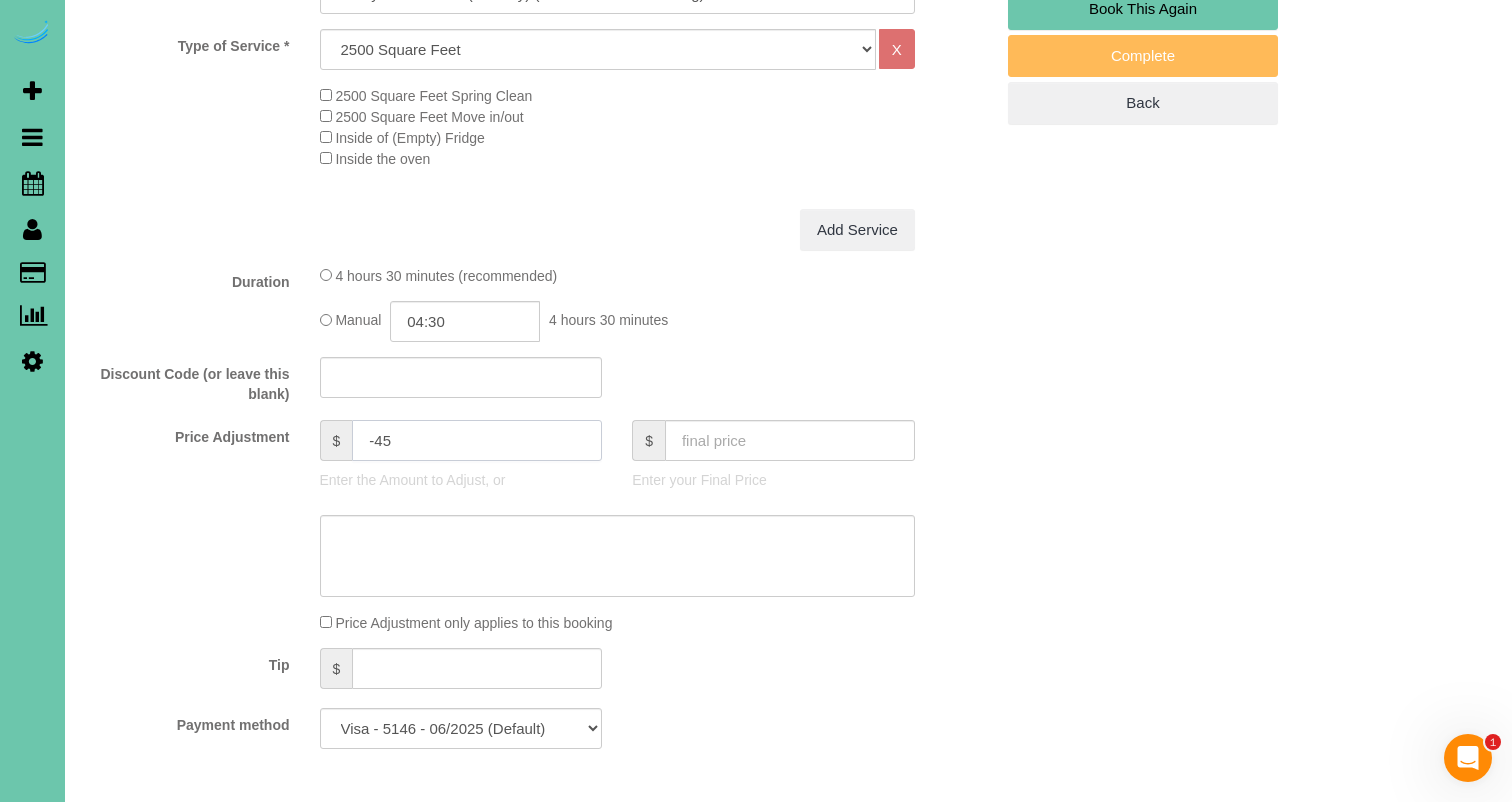 click on "-45" 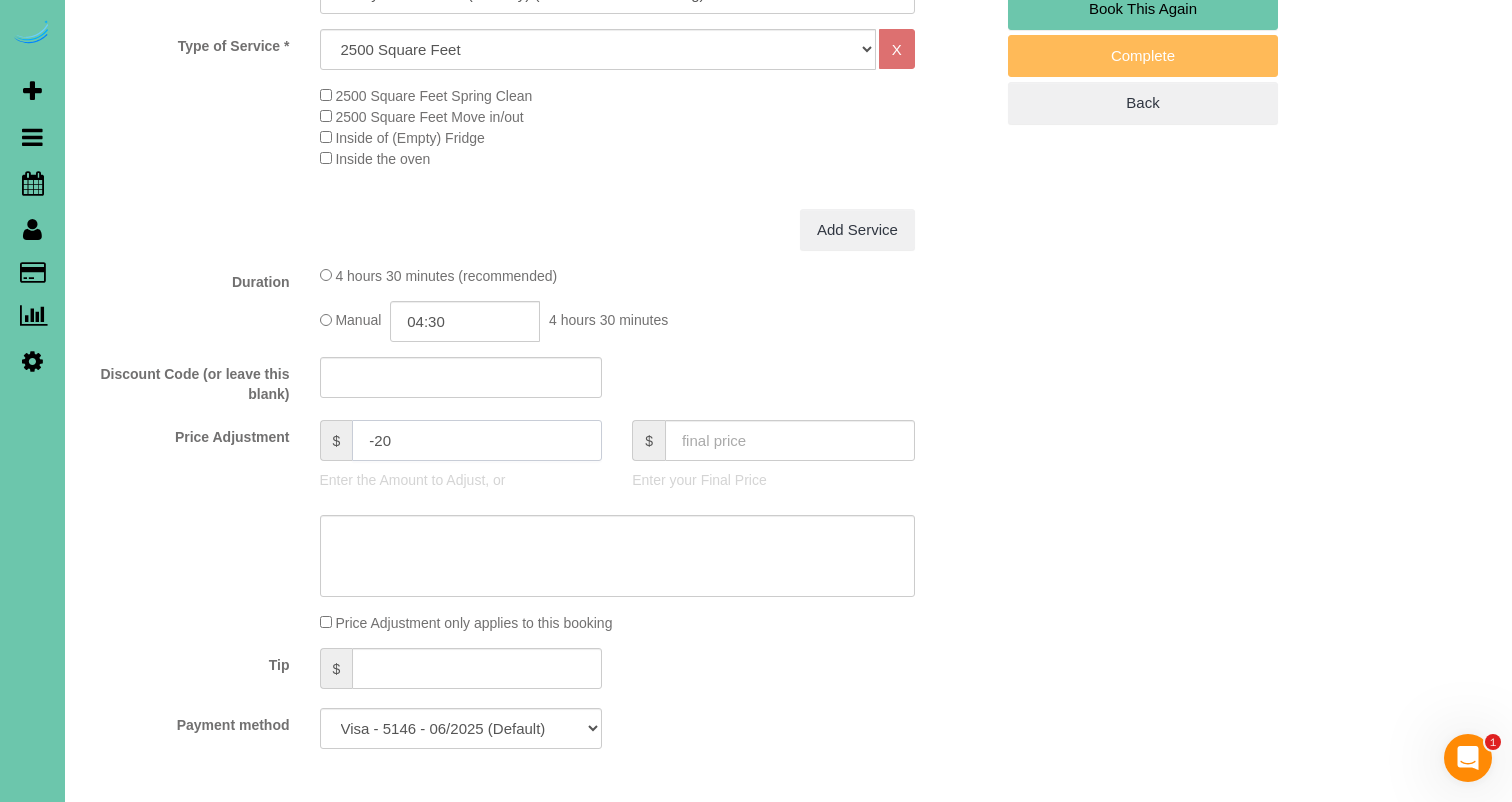 type on "-20" 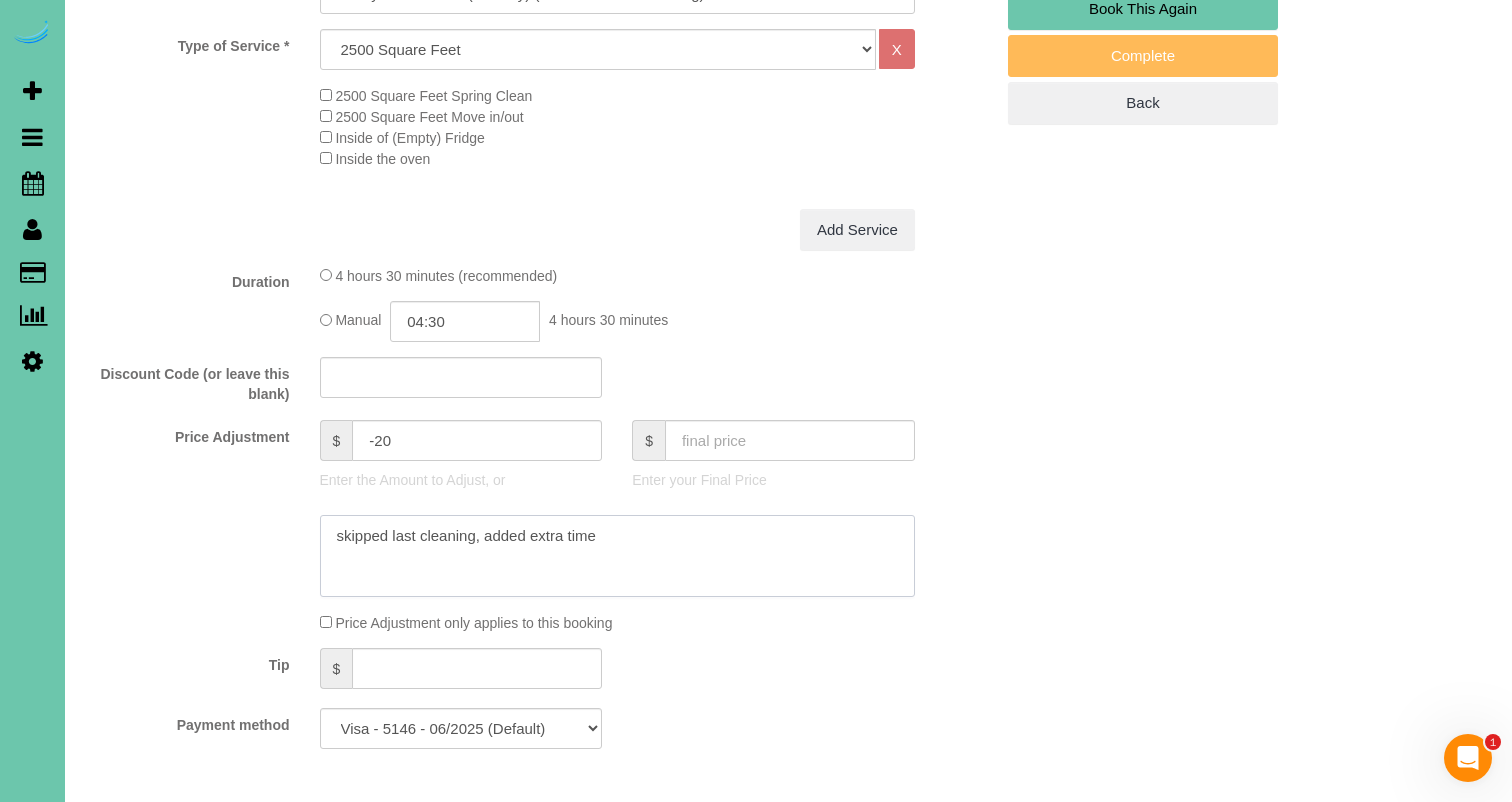 drag, startPoint x: 609, startPoint y: 528, endPoint x: 170, endPoint y: 494, distance: 440.31467 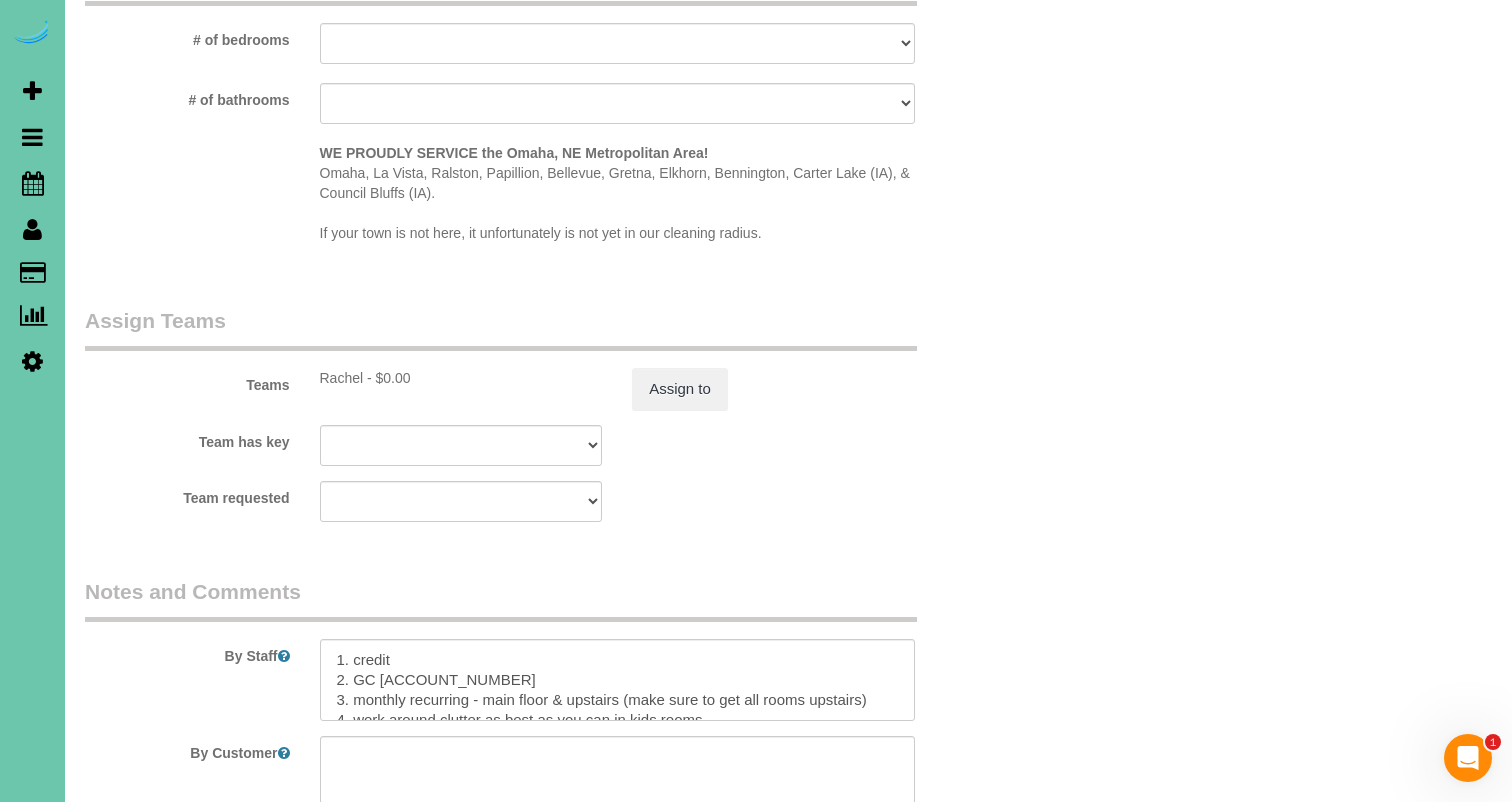 scroll, scrollTop: 1907, scrollLeft: 0, axis: vertical 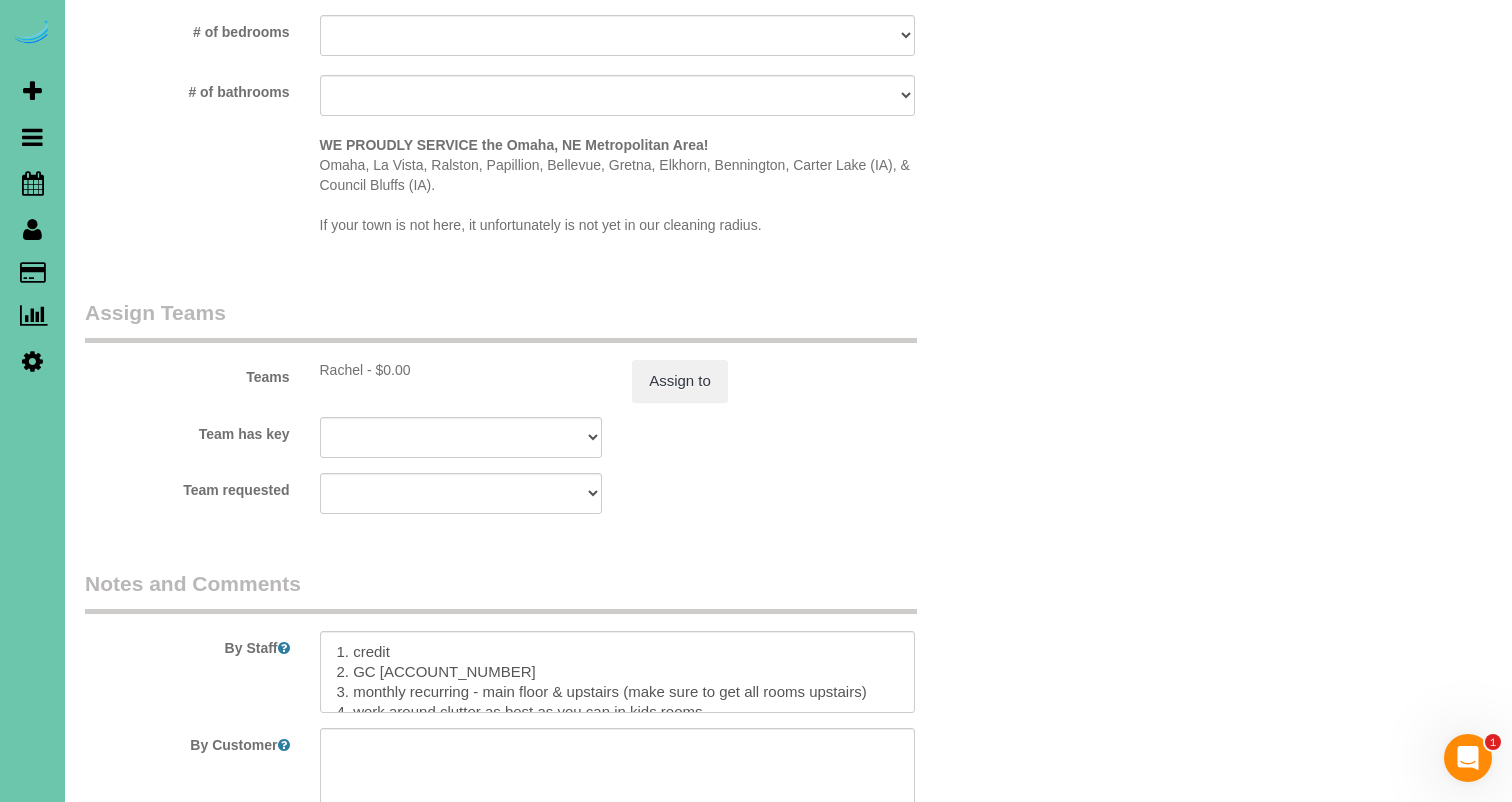type on "skipped last cleaning, added extra time" 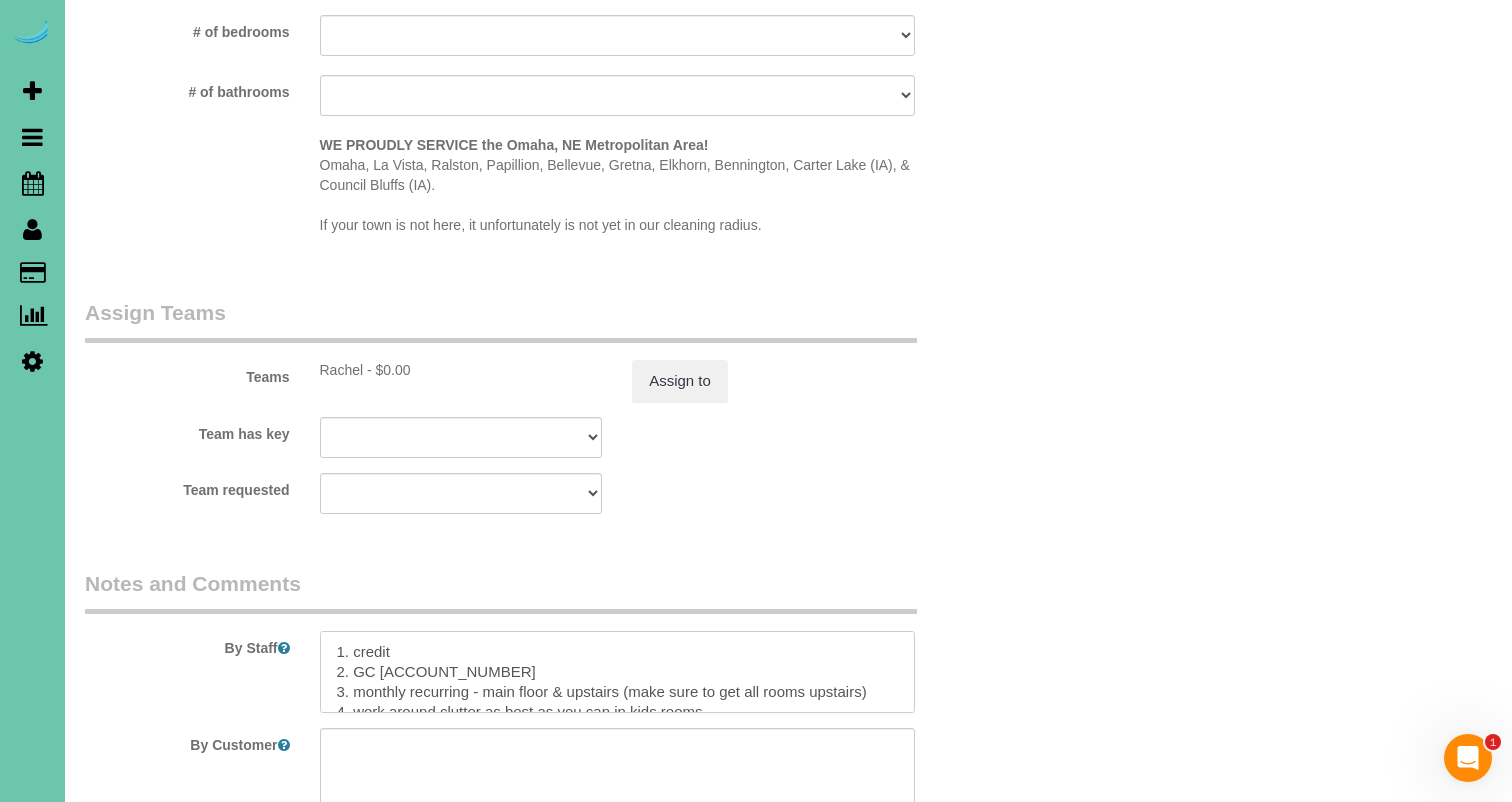 click at bounding box center (617, 672) 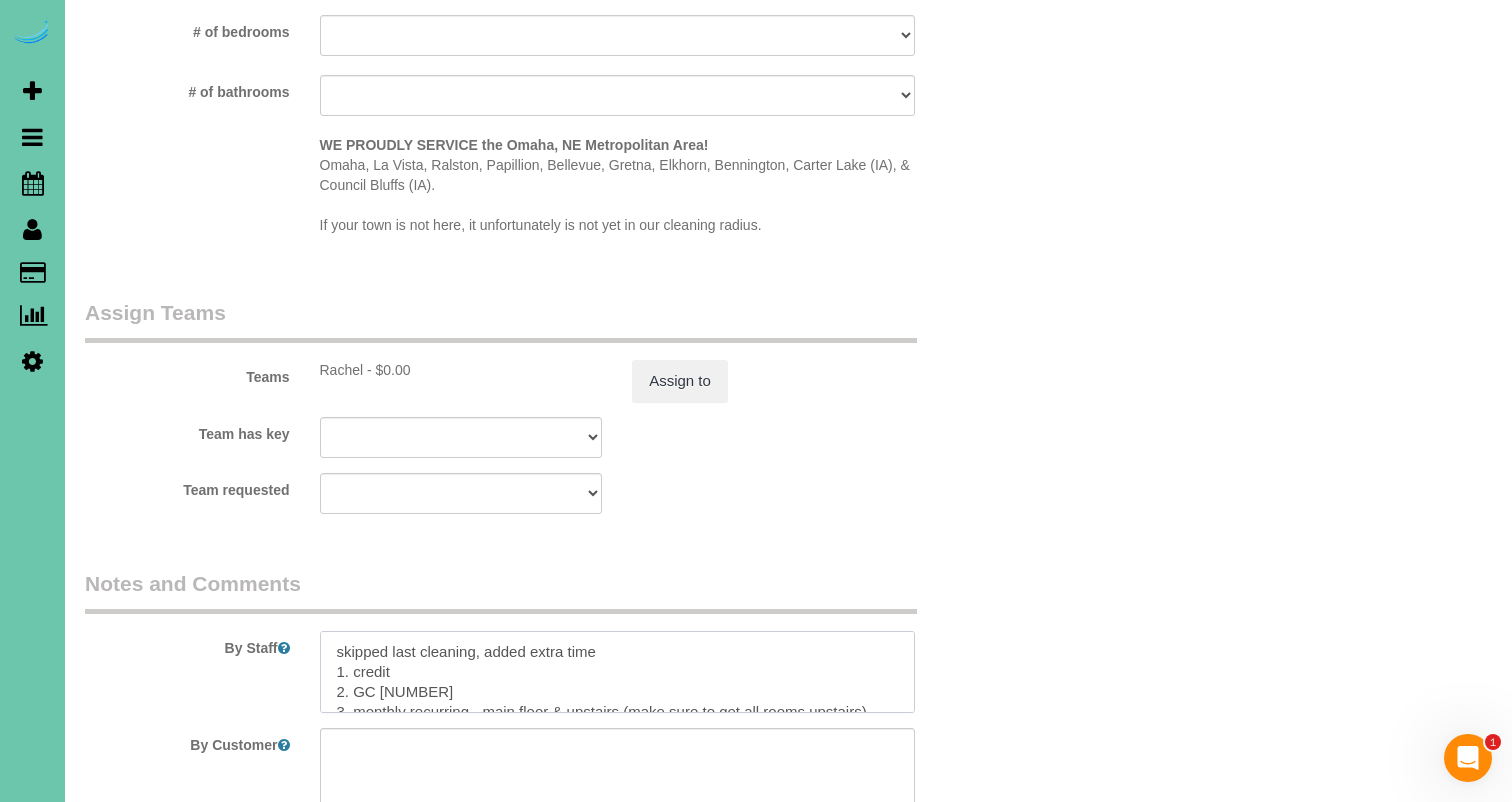 scroll, scrollTop: 92, scrollLeft: 0, axis: vertical 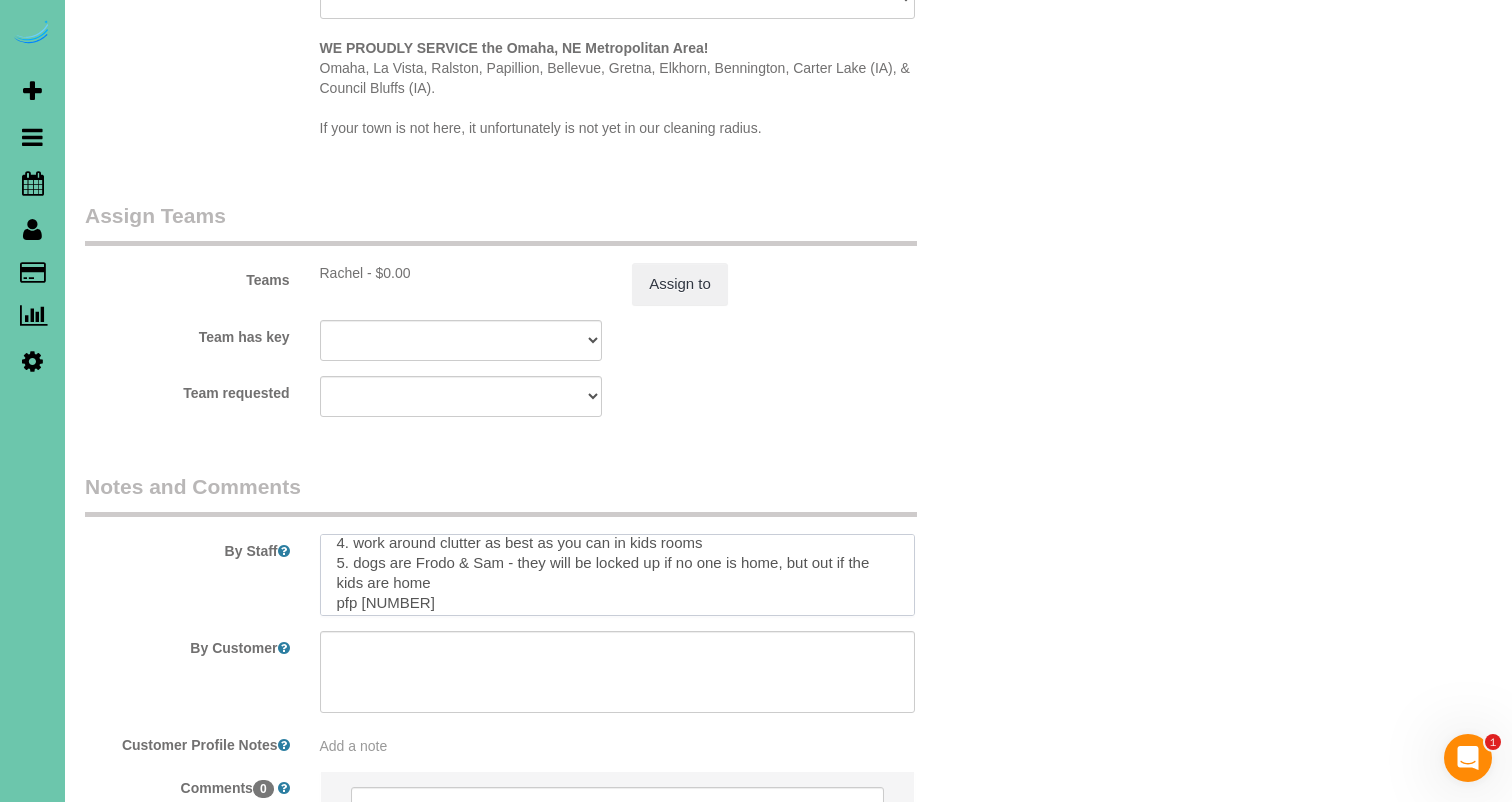 click at bounding box center [617, 575] 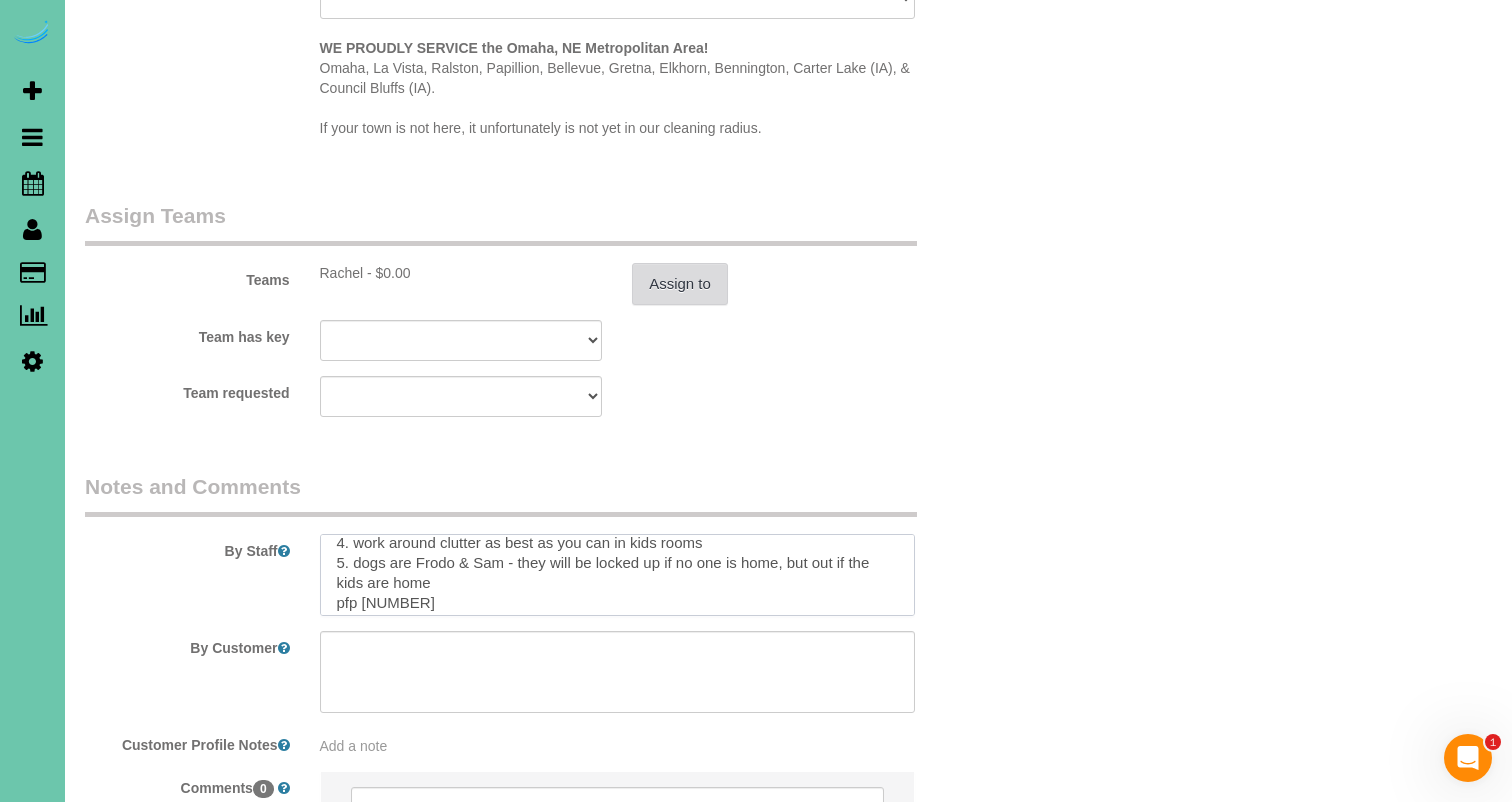 type on "skipped last cleaning, added extra time
1. credit
2. GC 5166
3. monthly recurring - main floor & upstairs (make sure to get all rooms upstairs)
4. work around clutter as best as you can in kids rooms
5. dogs are Frodo & Sam - they will be locked up if no one is home, but out if the kids are home
pfp 4.5" 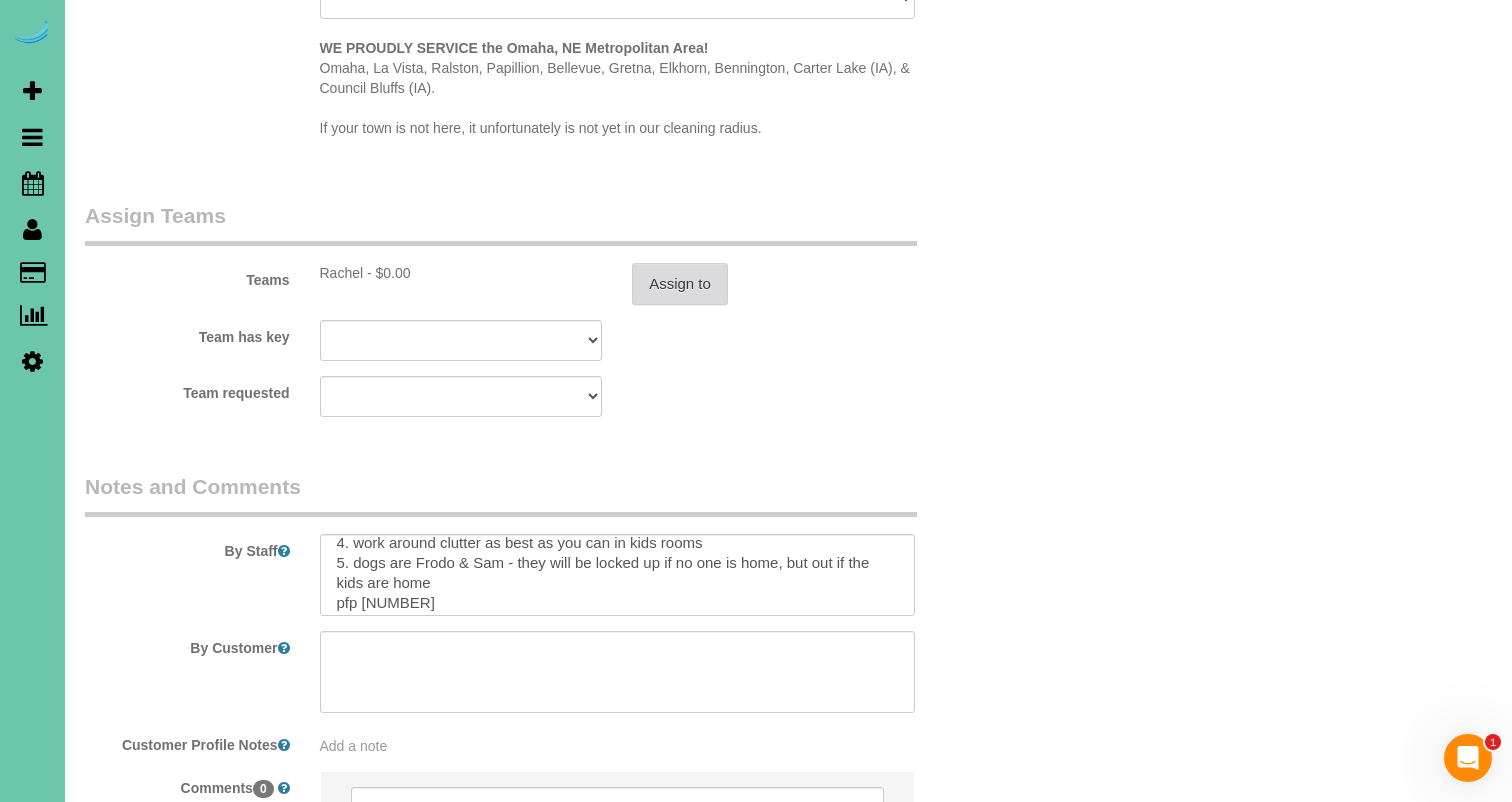 click on "Assign to" at bounding box center [680, 284] 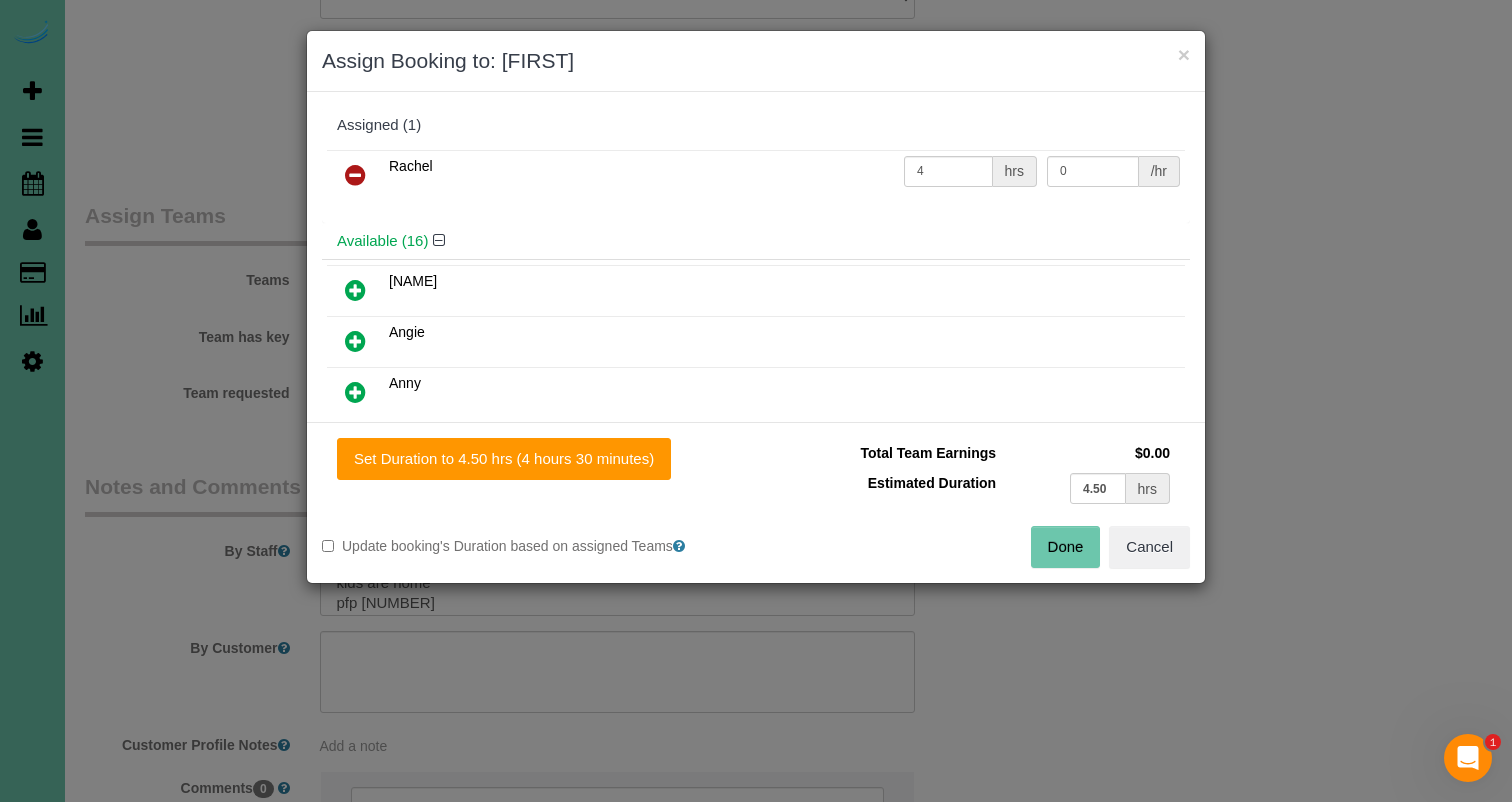 drag, startPoint x: 609, startPoint y: 471, endPoint x: 665, endPoint y: 483, distance: 57.271286 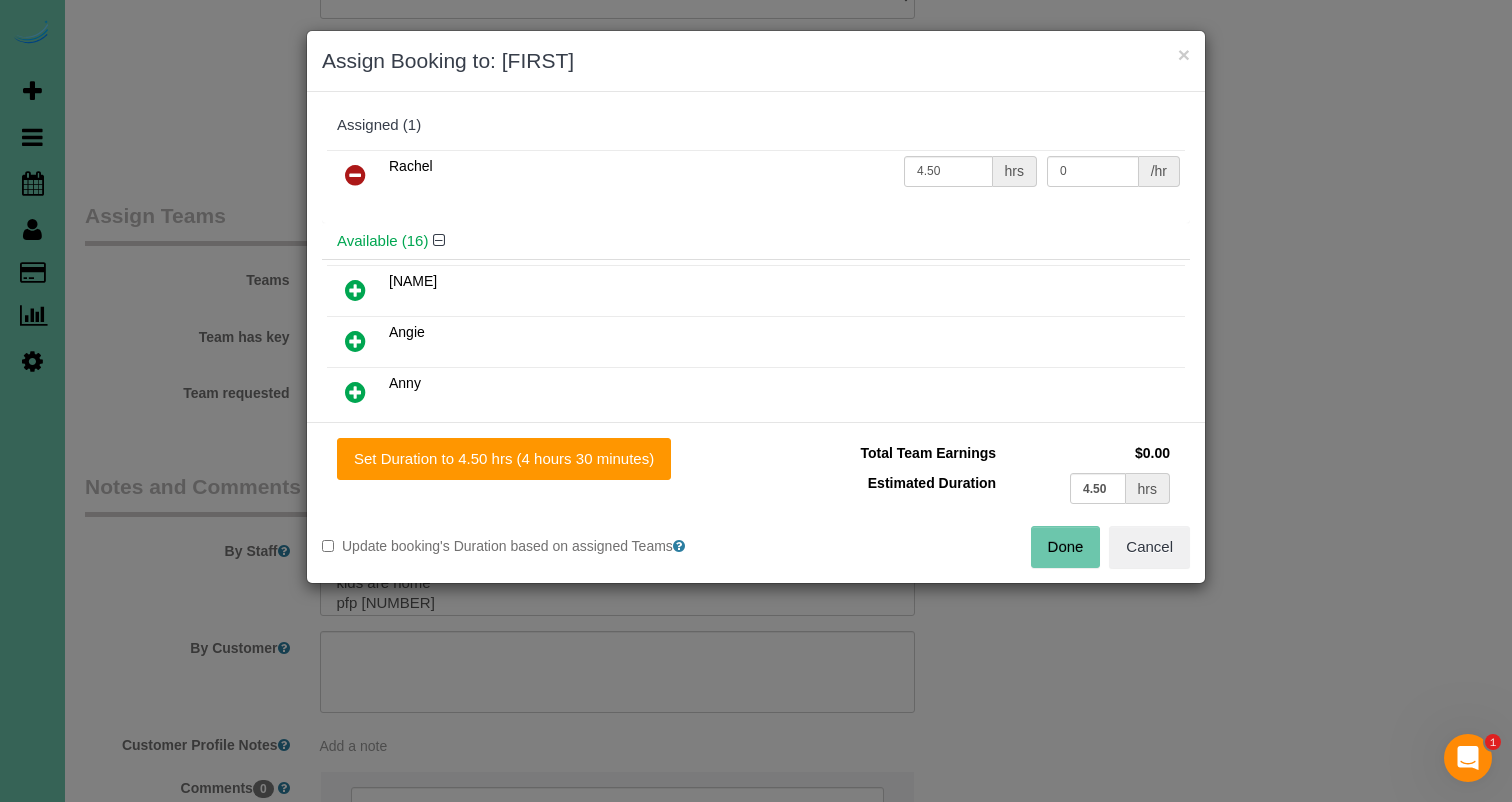 click on "Done" at bounding box center [1066, 547] 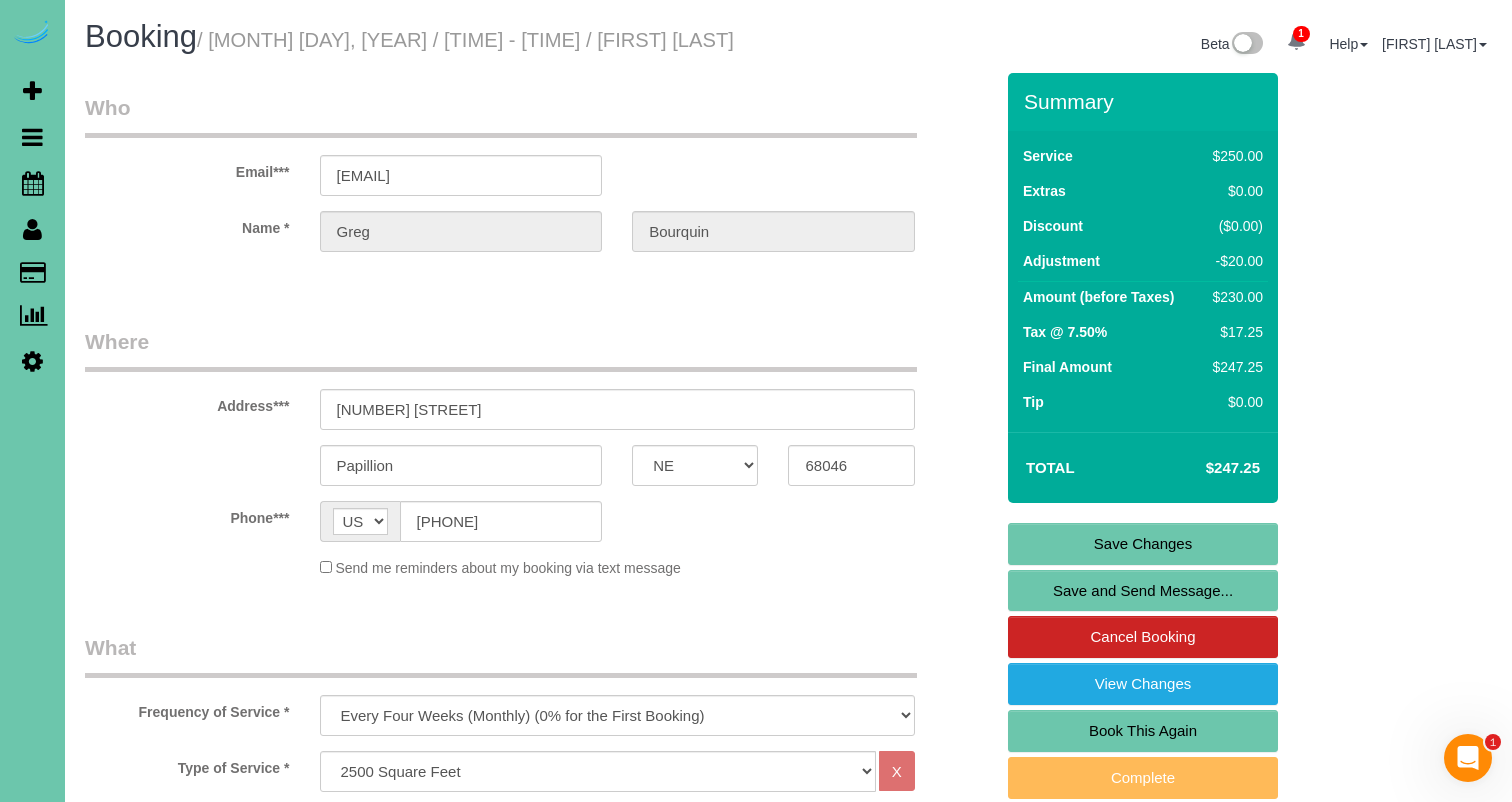 scroll, scrollTop: 0, scrollLeft: 0, axis: both 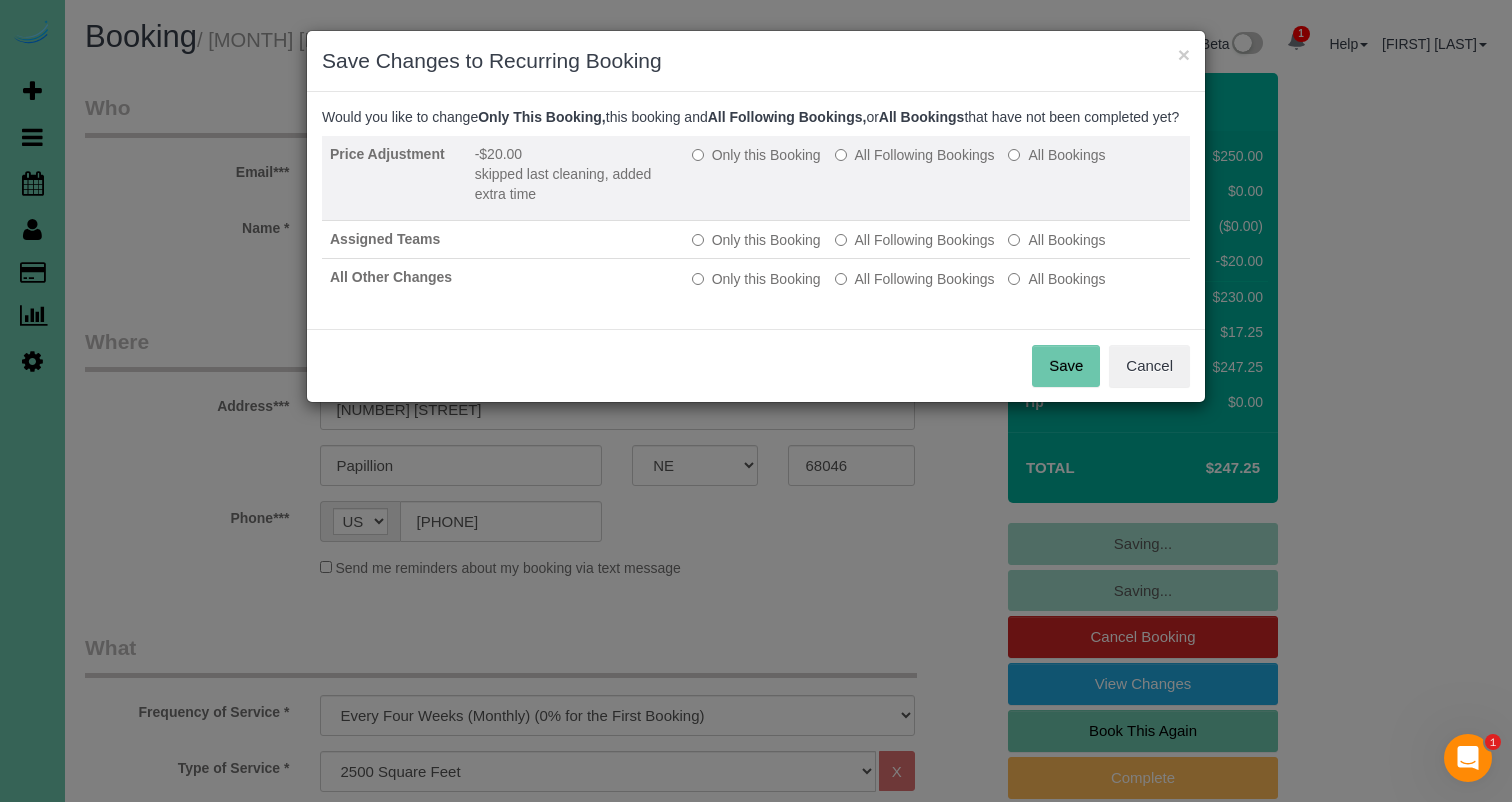 drag, startPoint x: 744, startPoint y: 173, endPoint x: 764, endPoint y: 191, distance: 26.907248 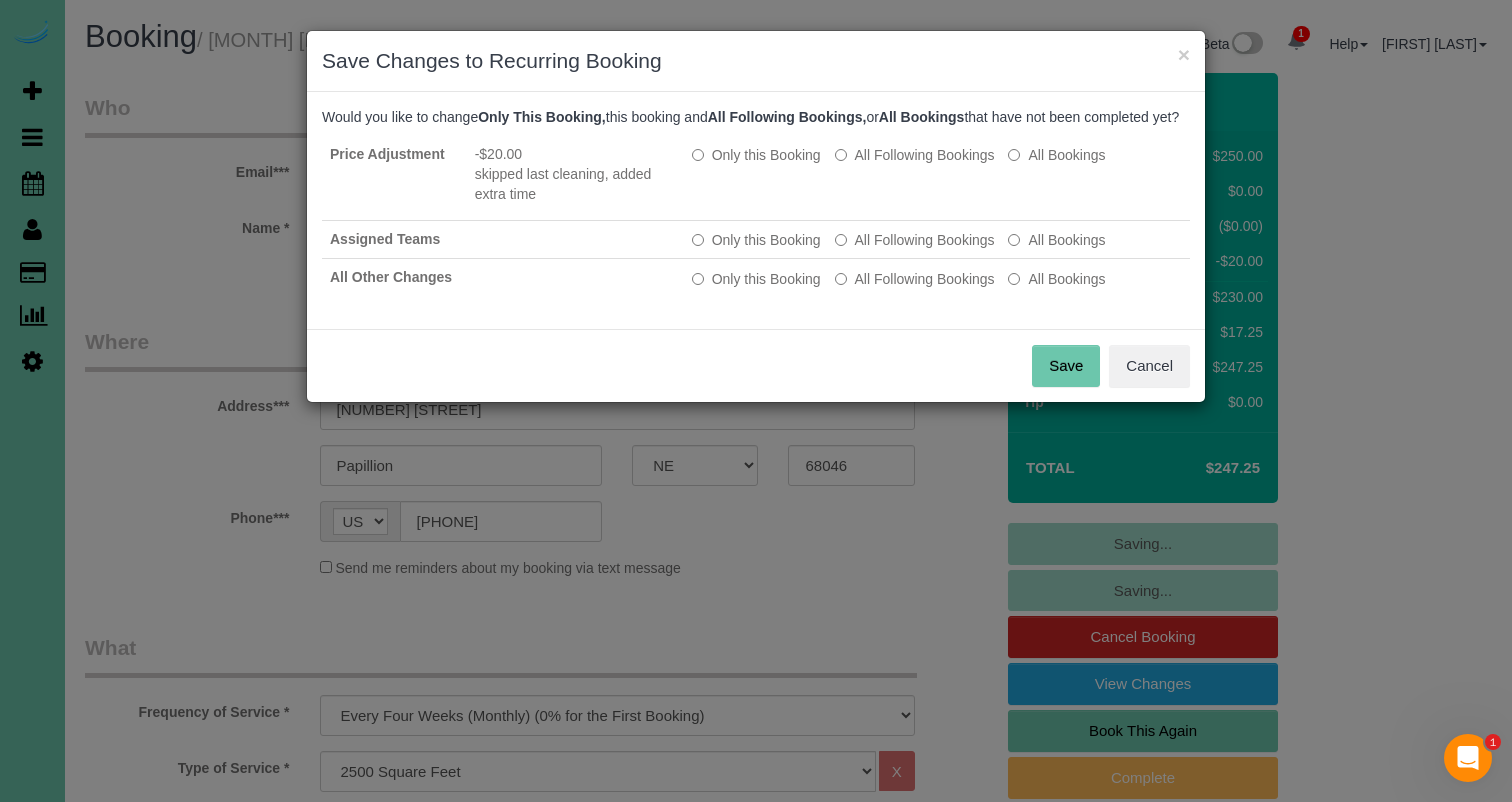 click on "Save" at bounding box center (1066, 366) 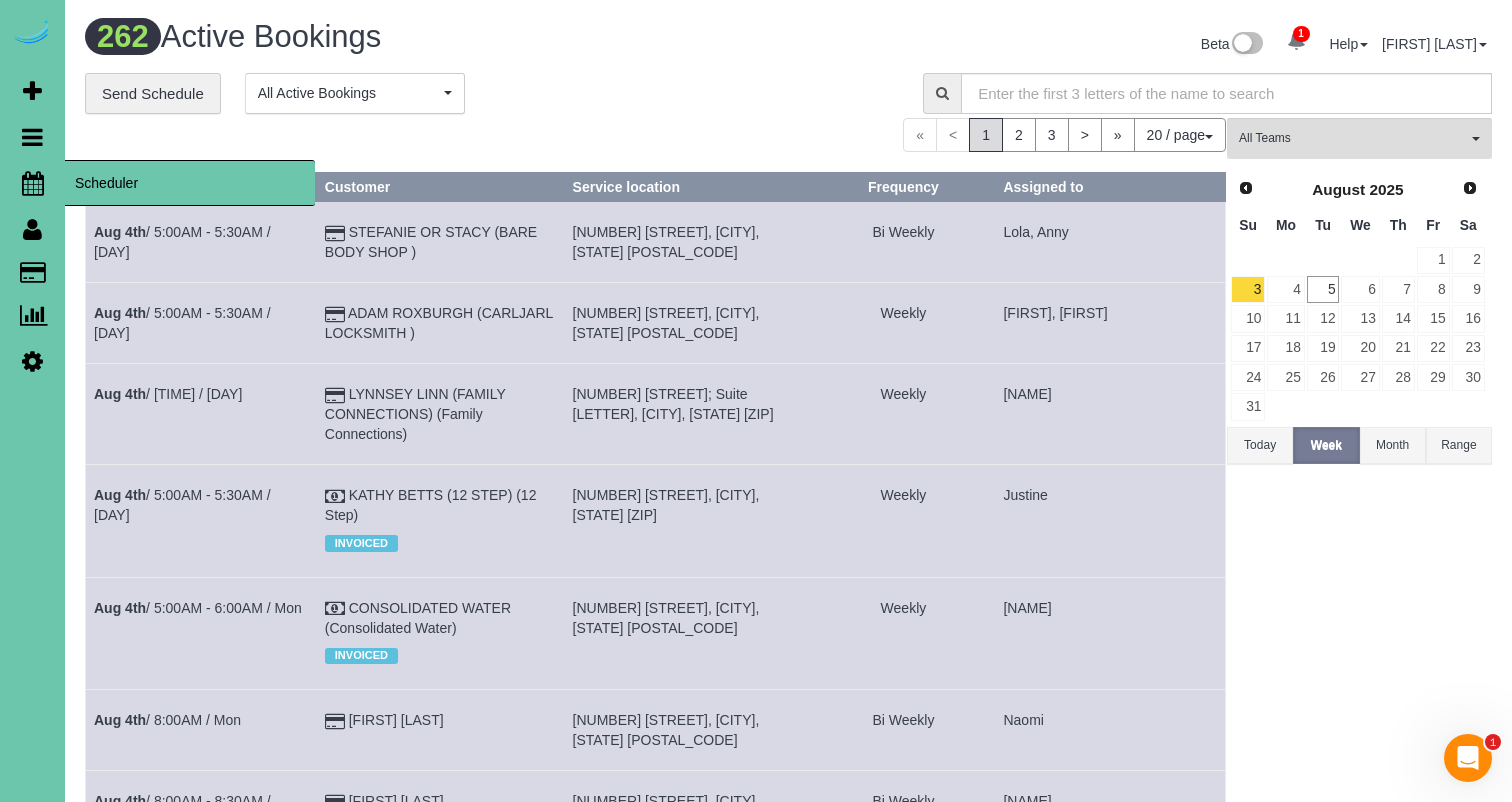 click on "Scheduler" at bounding box center [32, 183] 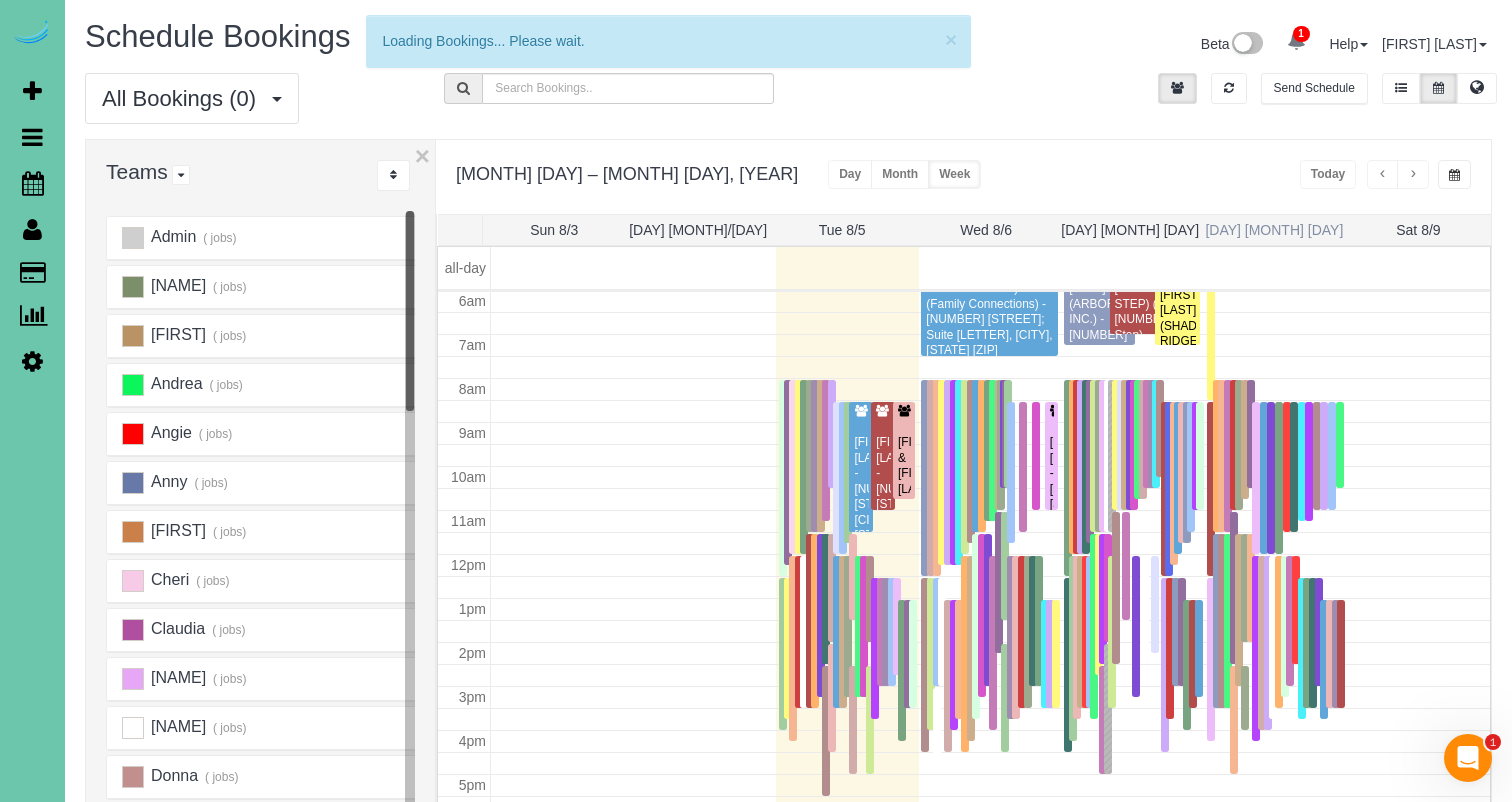 scroll, scrollTop: 265, scrollLeft: 0, axis: vertical 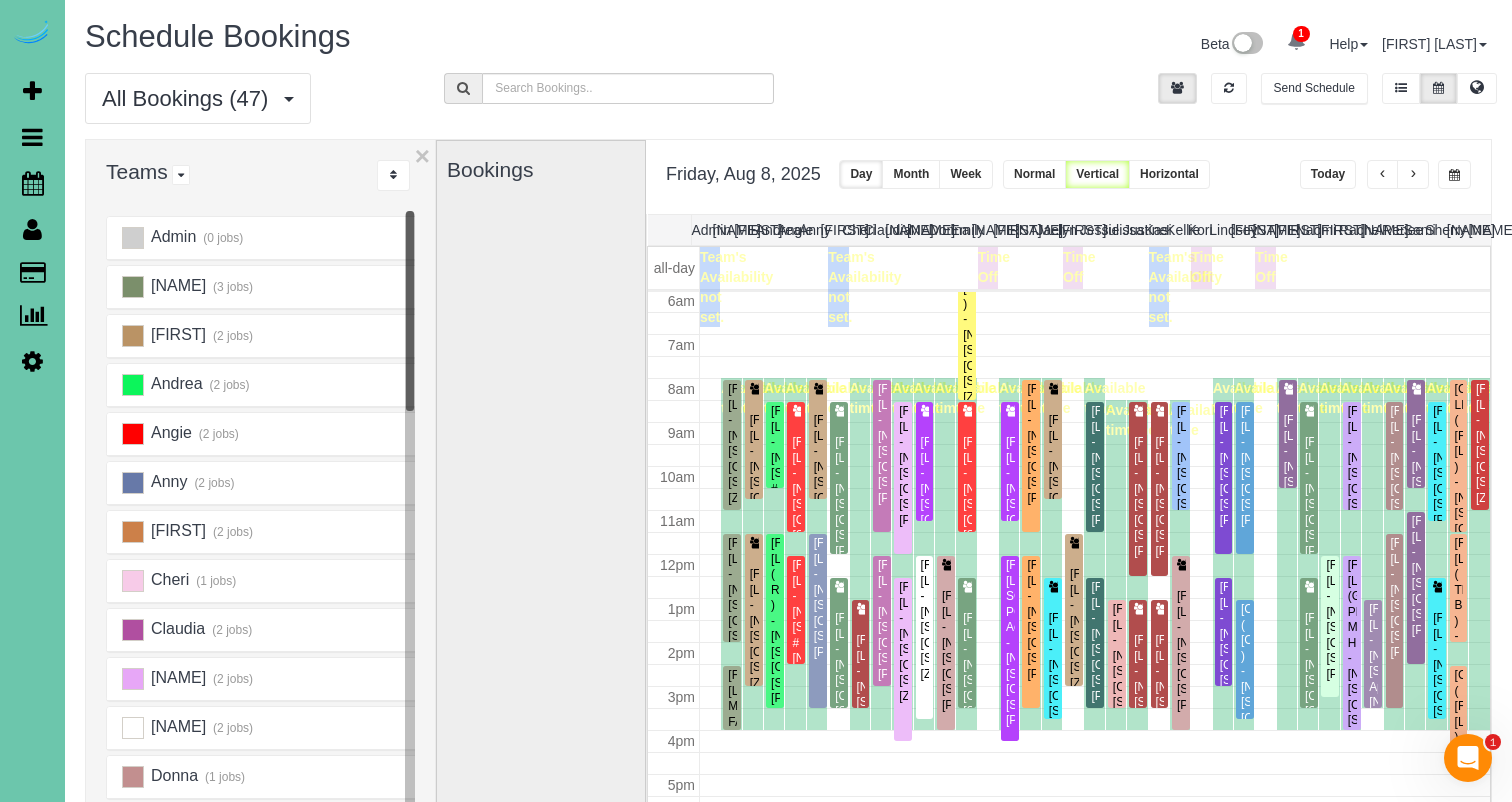 click on "×" at bounding box center [422, 156] 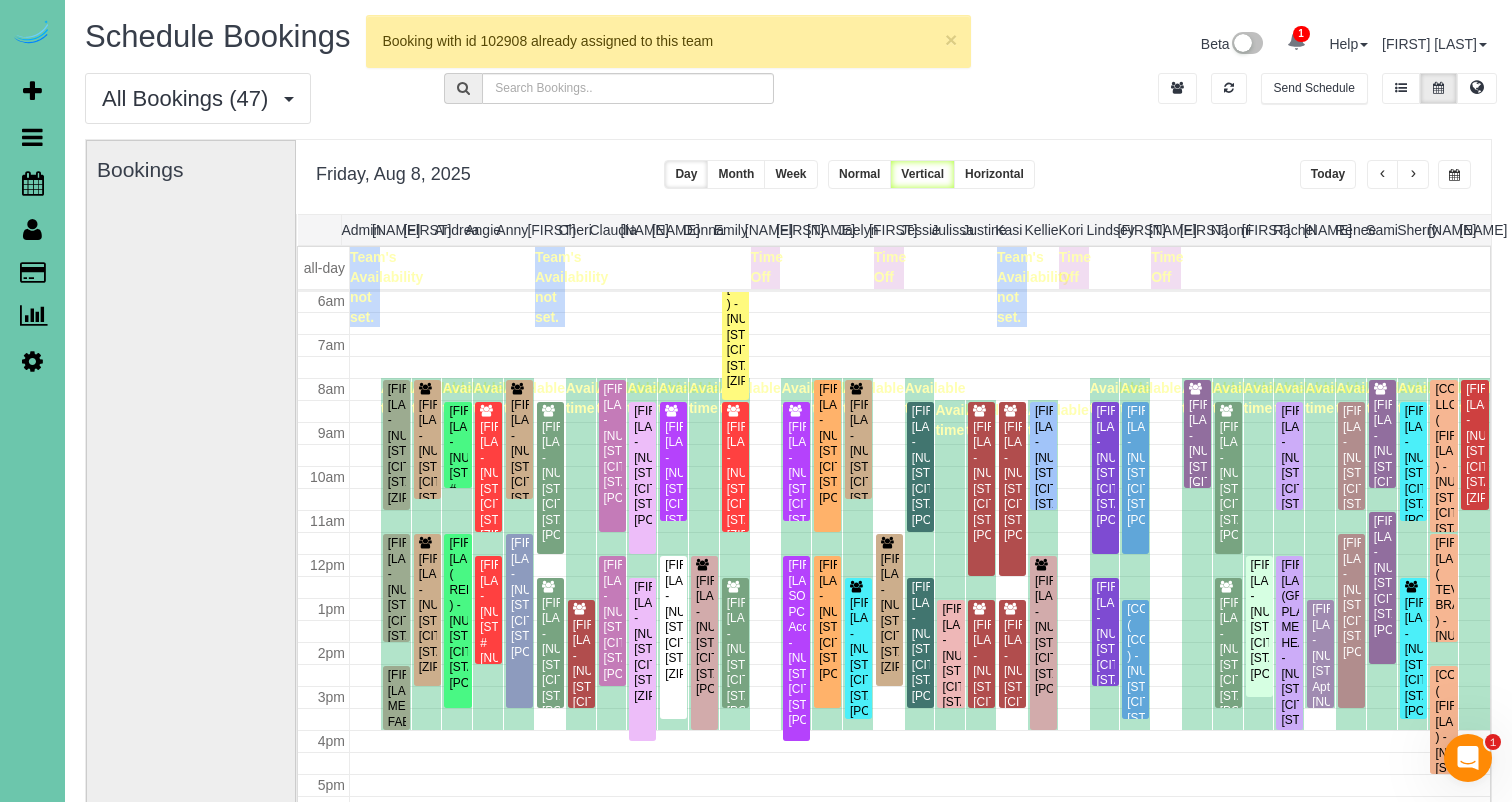 click at bounding box center (1197, 434) 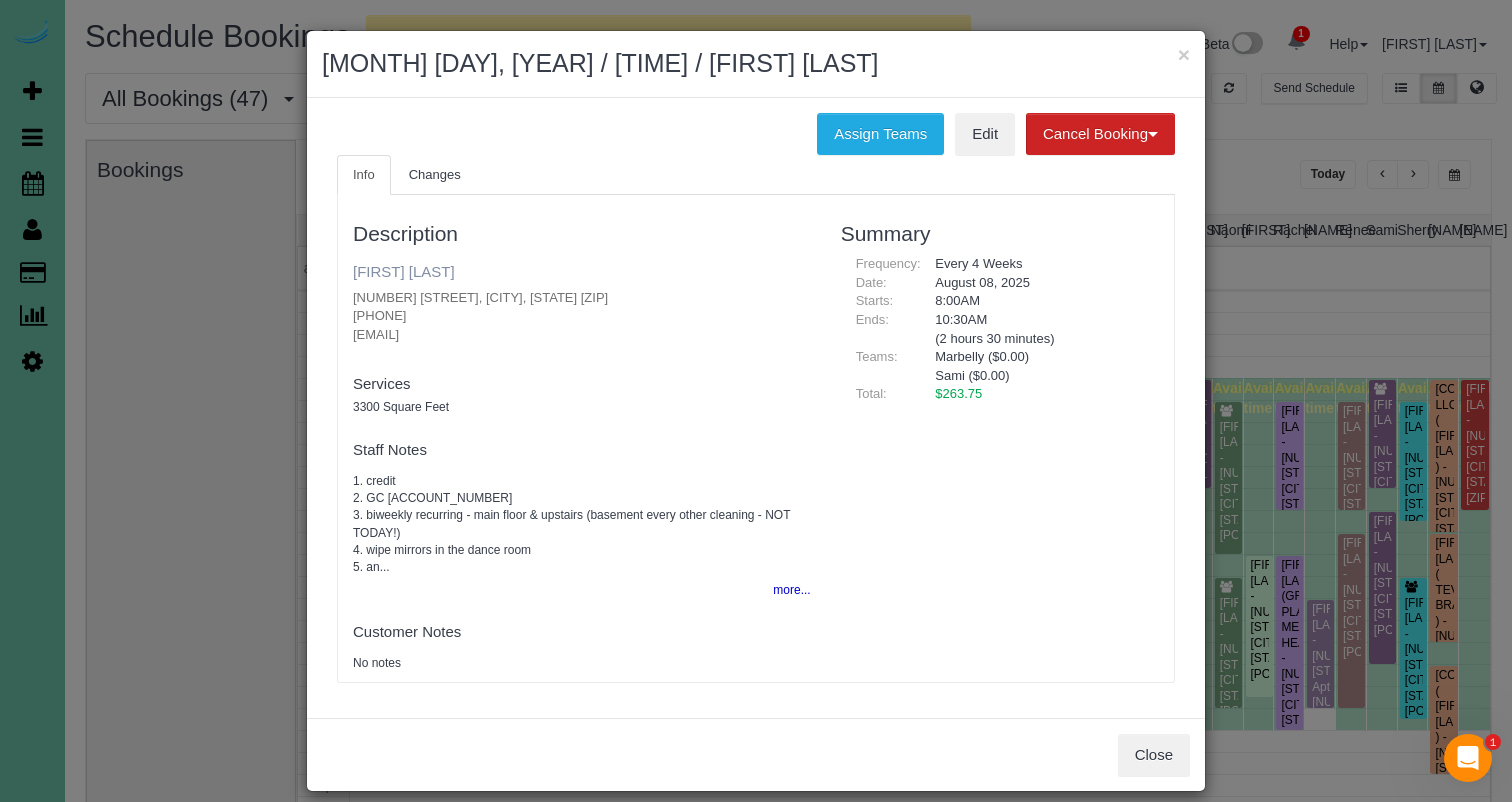 click on "[FIRST] [LAST]" at bounding box center [404, 271] 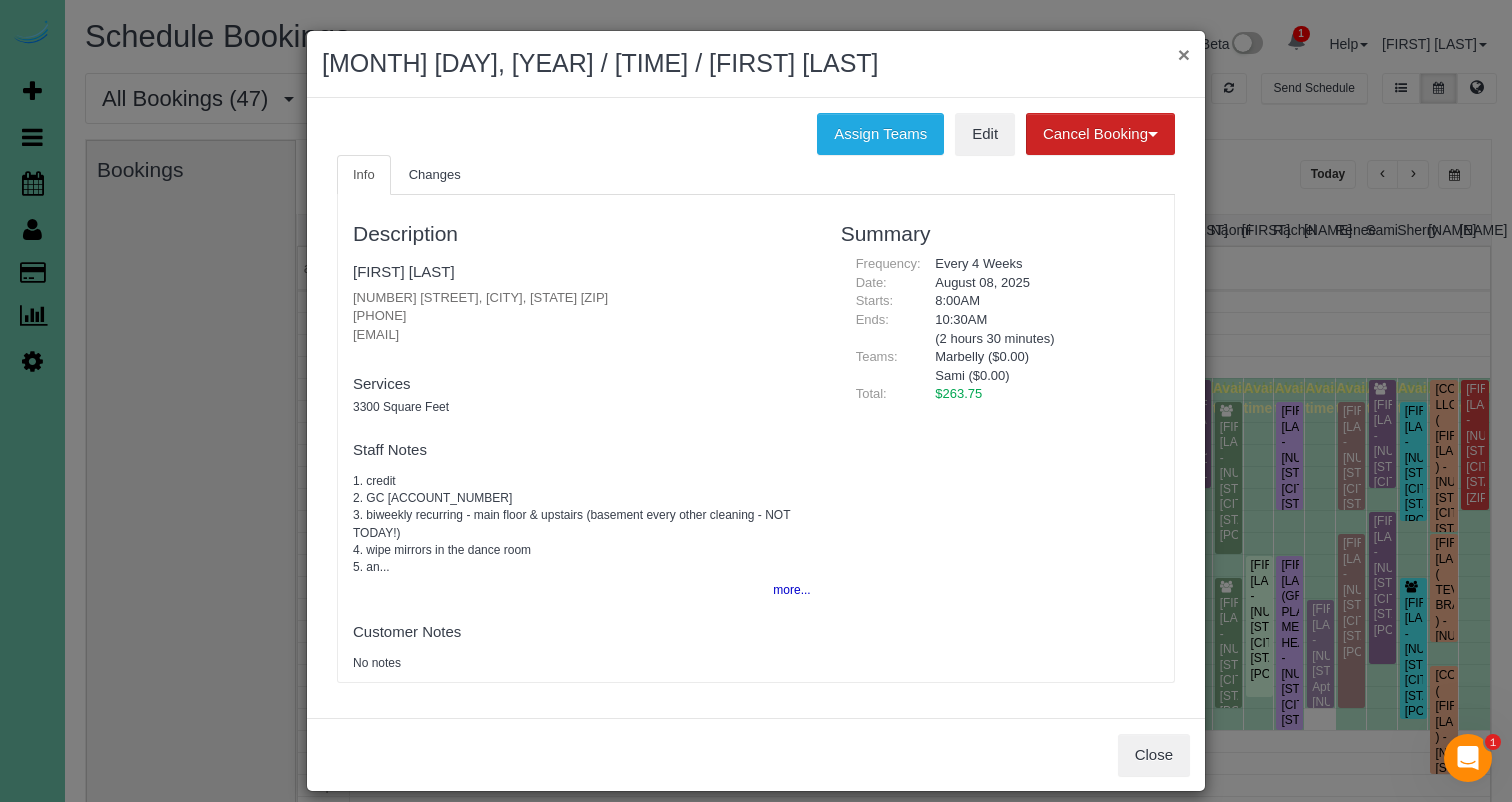 click on "×" at bounding box center (1184, 54) 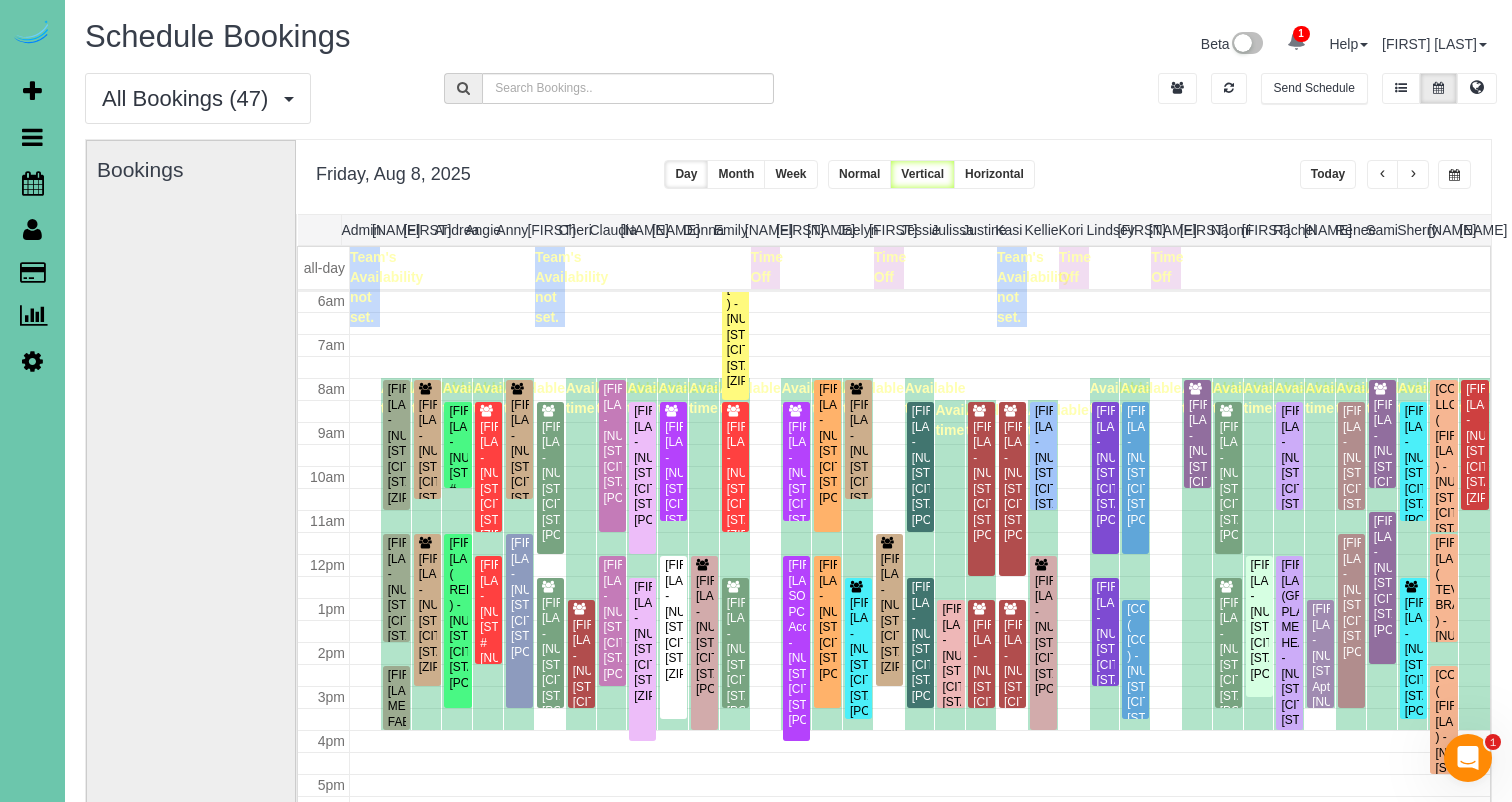click at bounding box center (1454, 174) 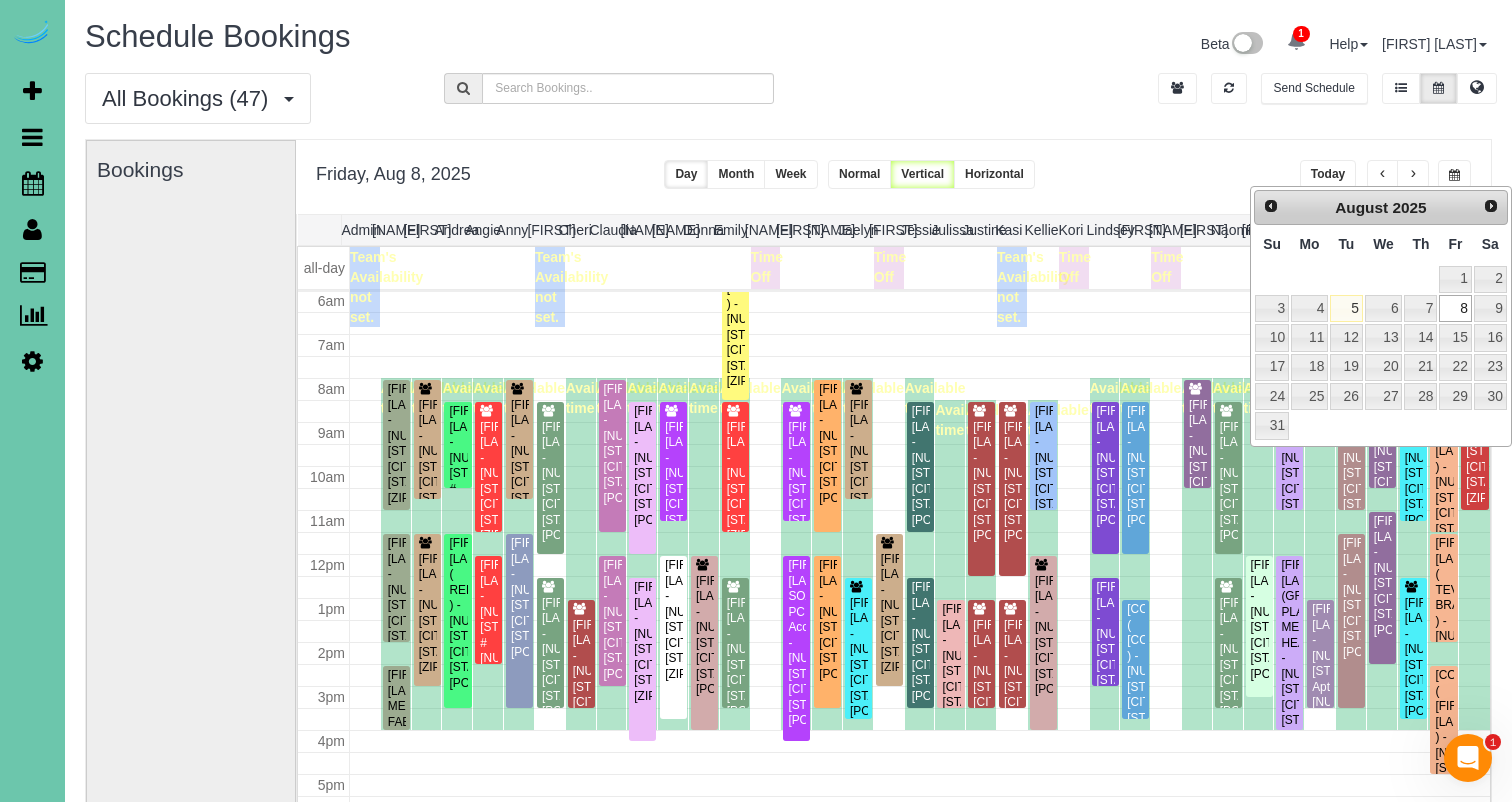 click at bounding box center [1454, 174] 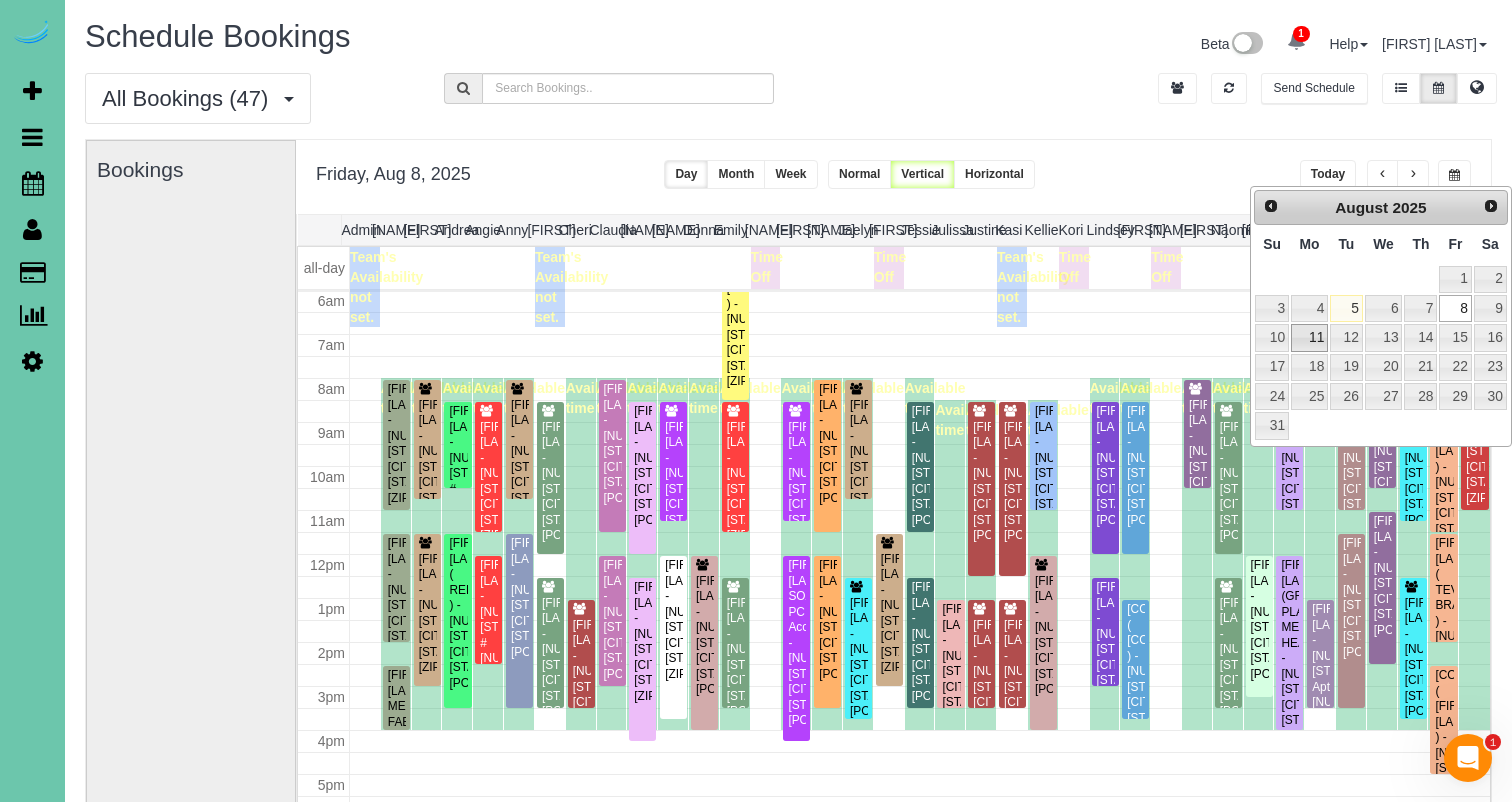 click on "11" at bounding box center (1309, 337) 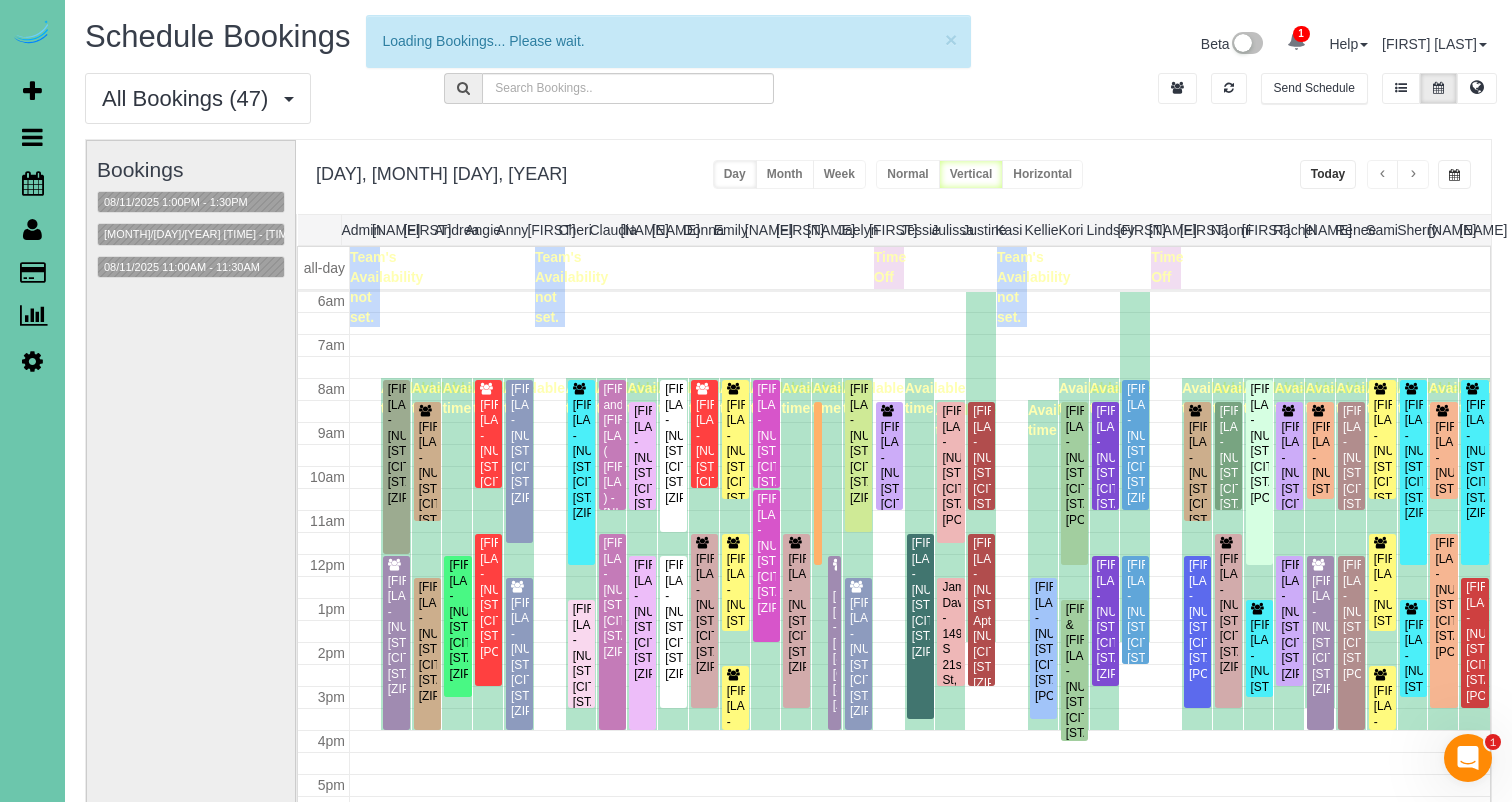 scroll, scrollTop: 265, scrollLeft: 0, axis: vertical 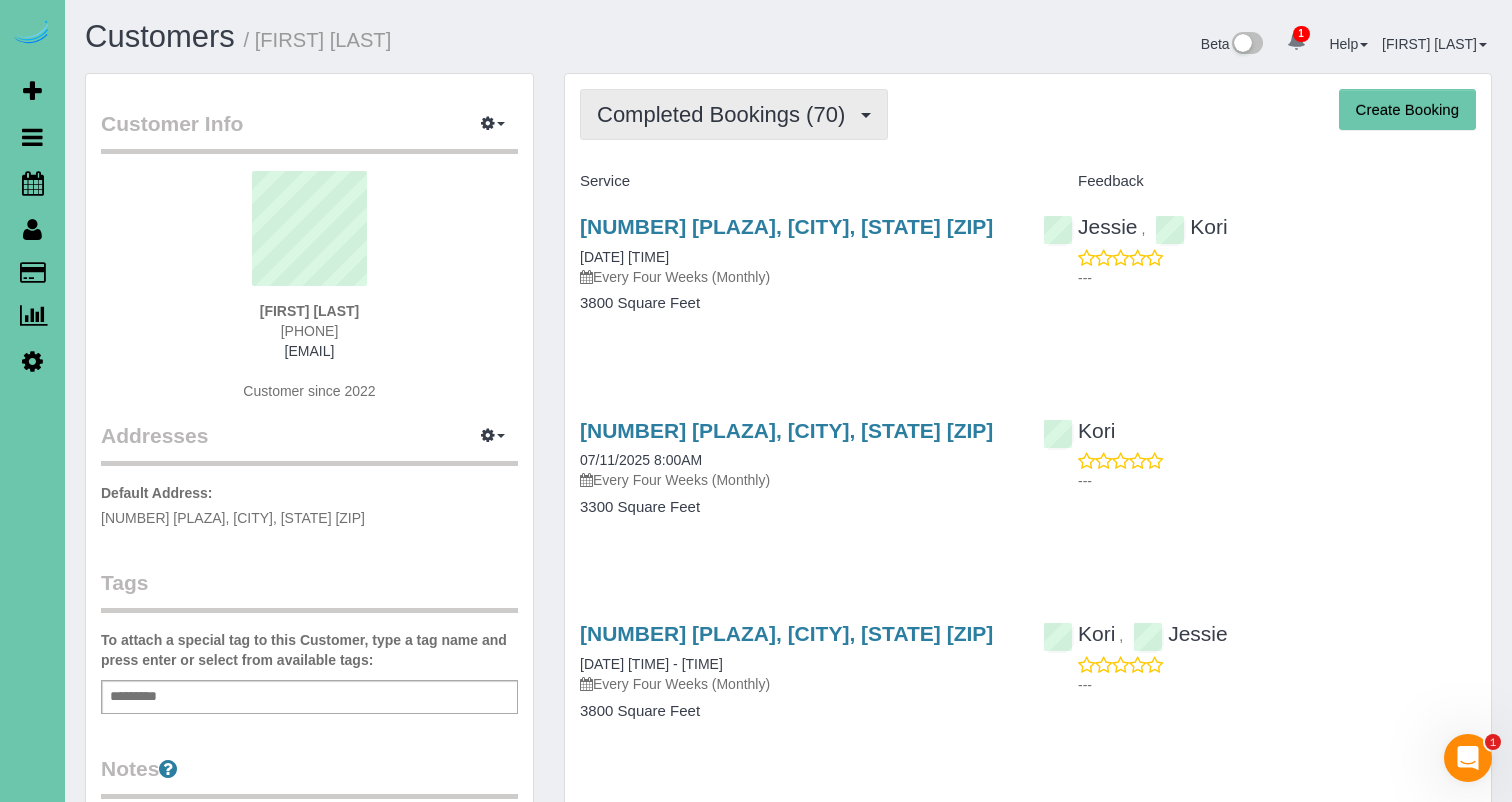 click on "Completed Bookings (70)" at bounding box center (726, 114) 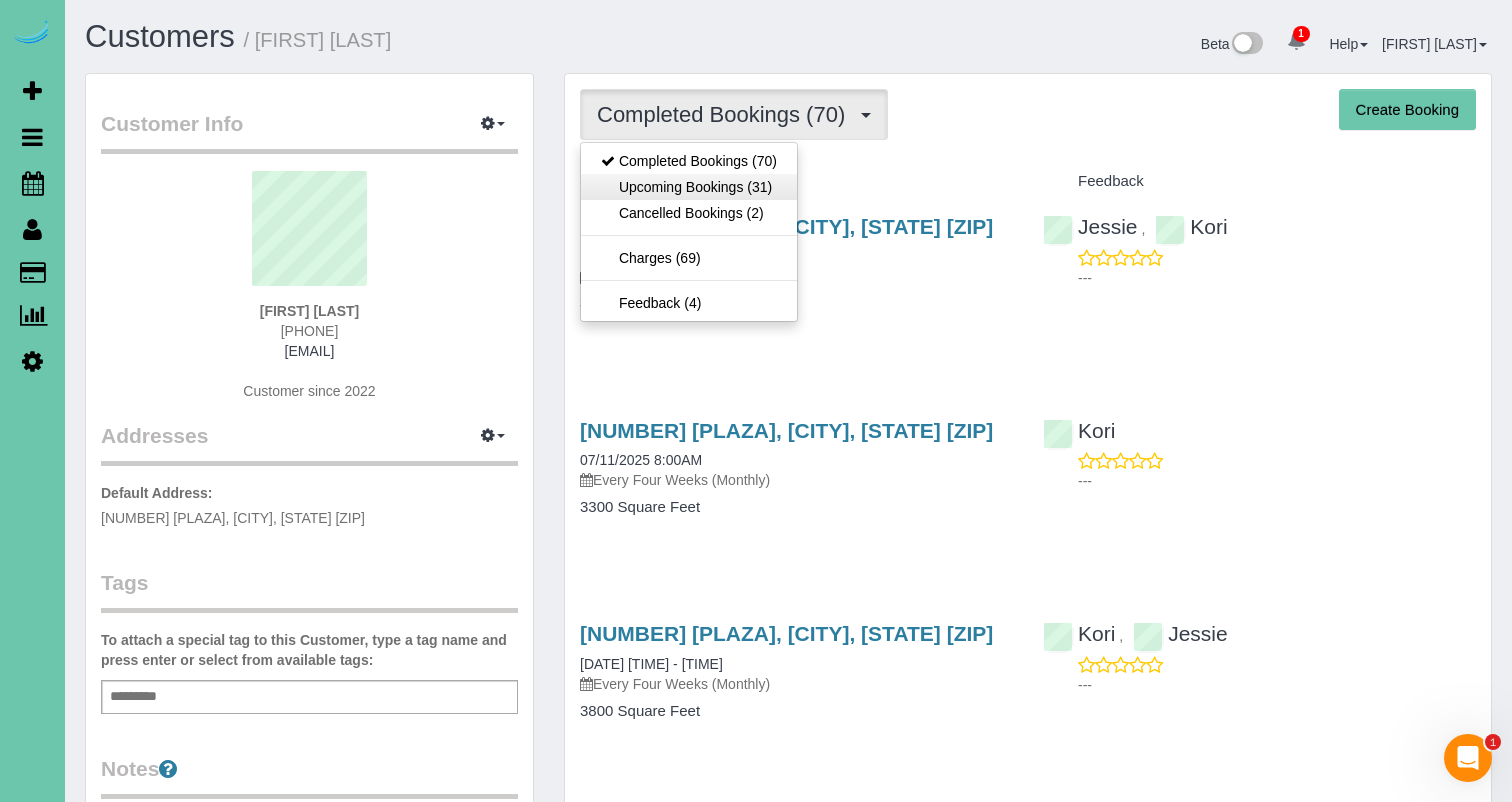 click on "Upcoming Bookings (31)" at bounding box center [689, 187] 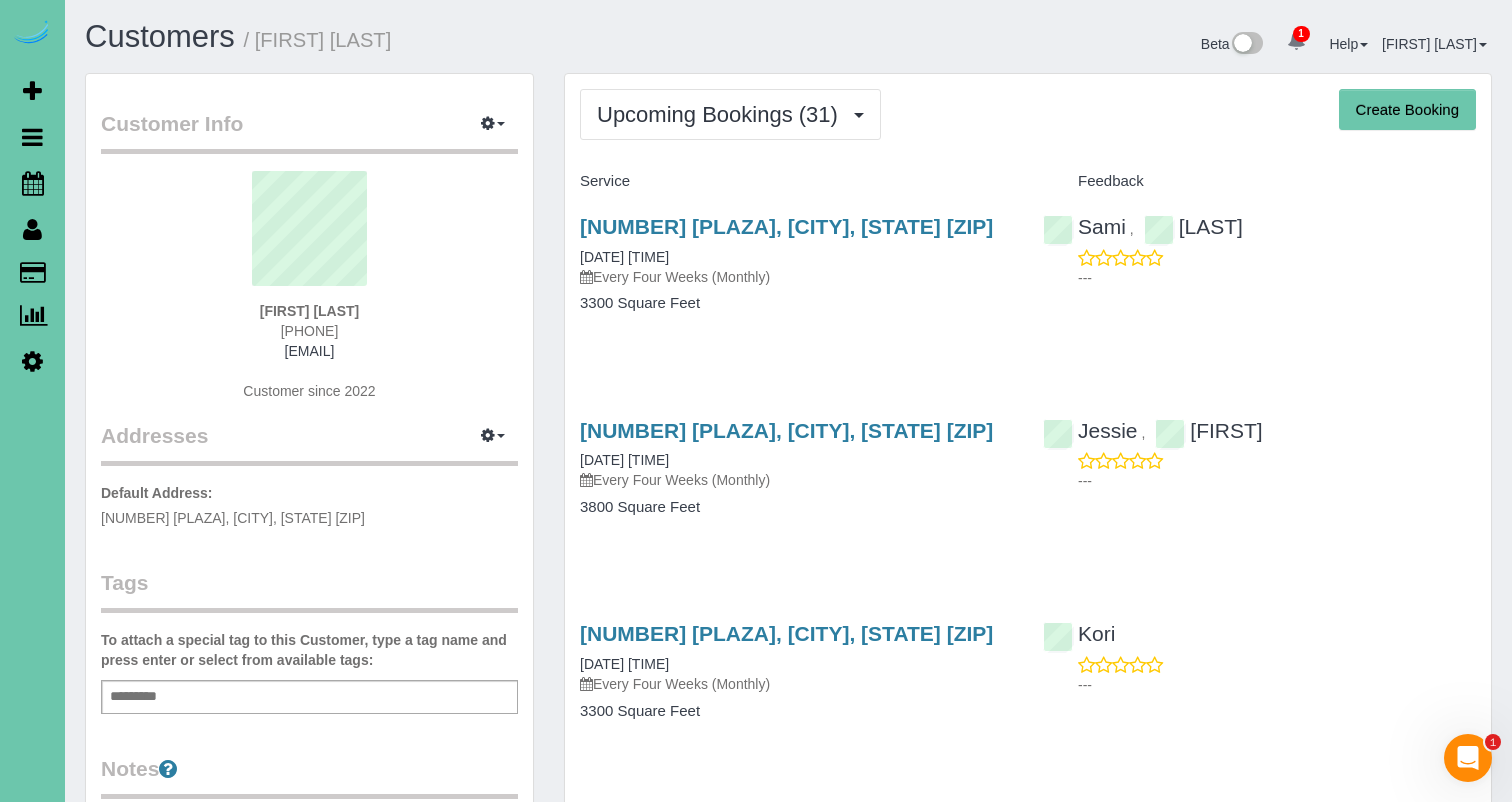 click on "[FIRST] [LAST]
[PHONE]
[EMAIL]
Customer since [YEAR]" at bounding box center [309, 296] 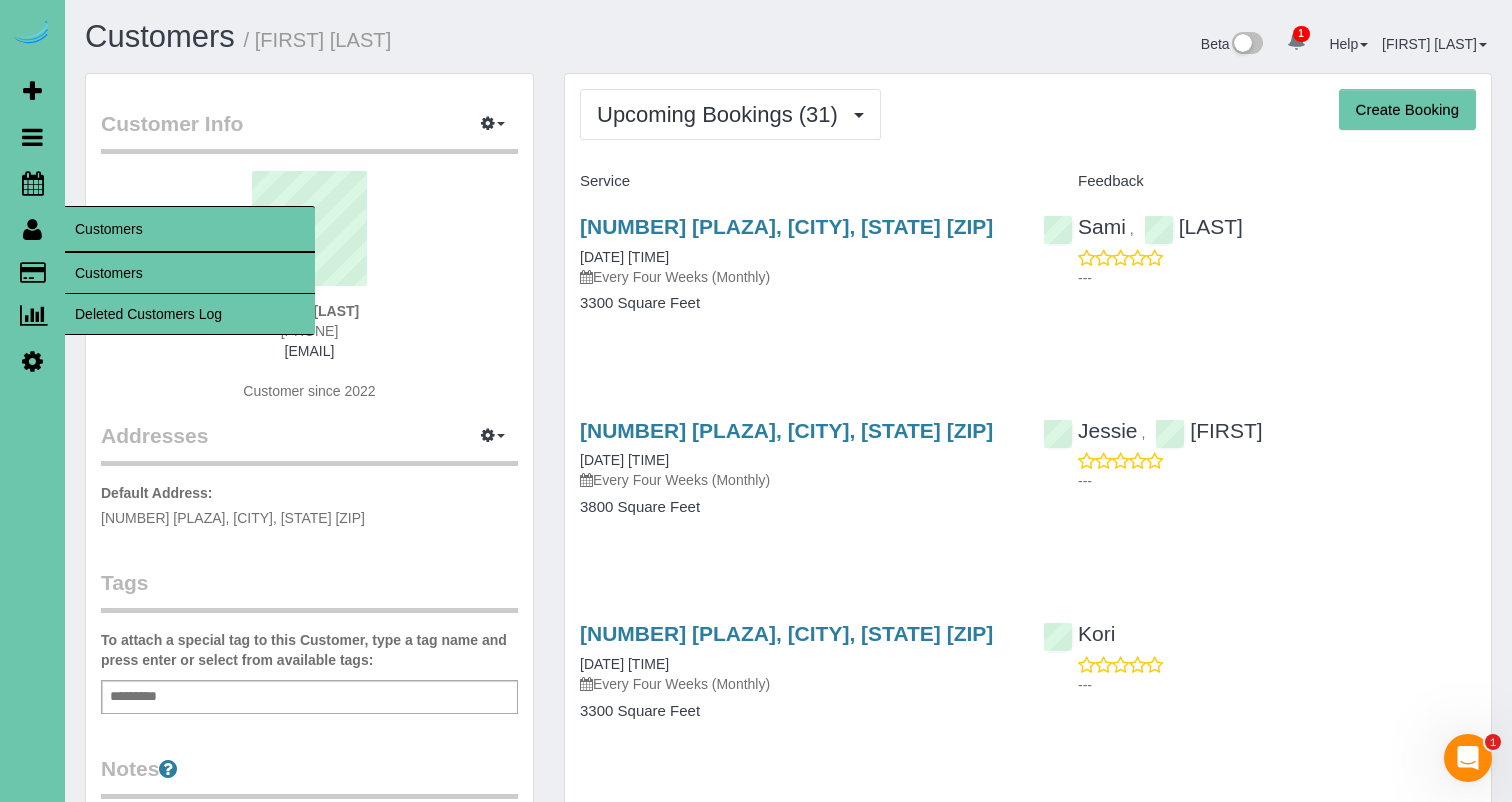 drag, startPoint x: 92, startPoint y: 273, endPoint x: 163, endPoint y: 245, distance: 76.321686 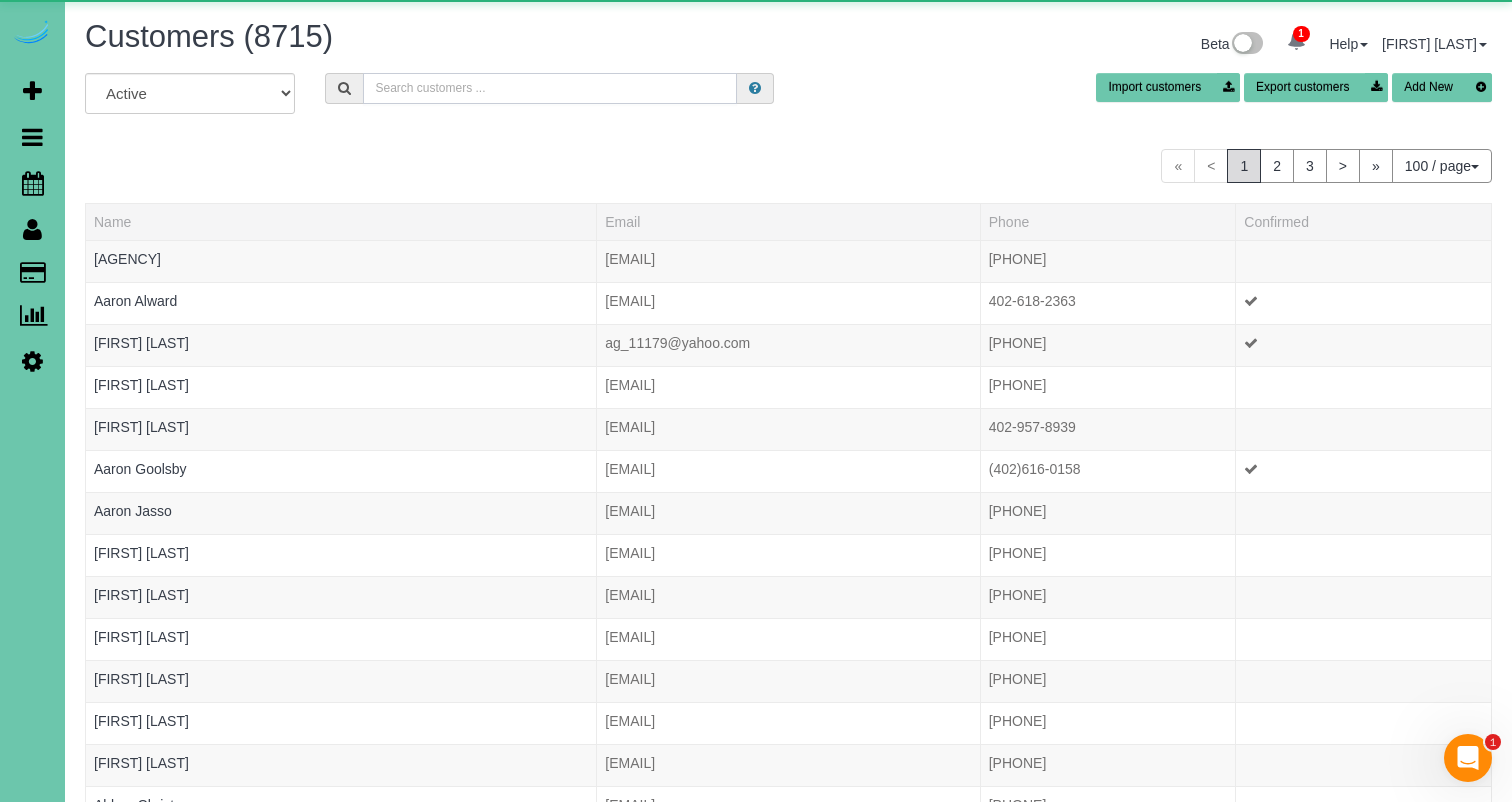 click at bounding box center [550, 88] 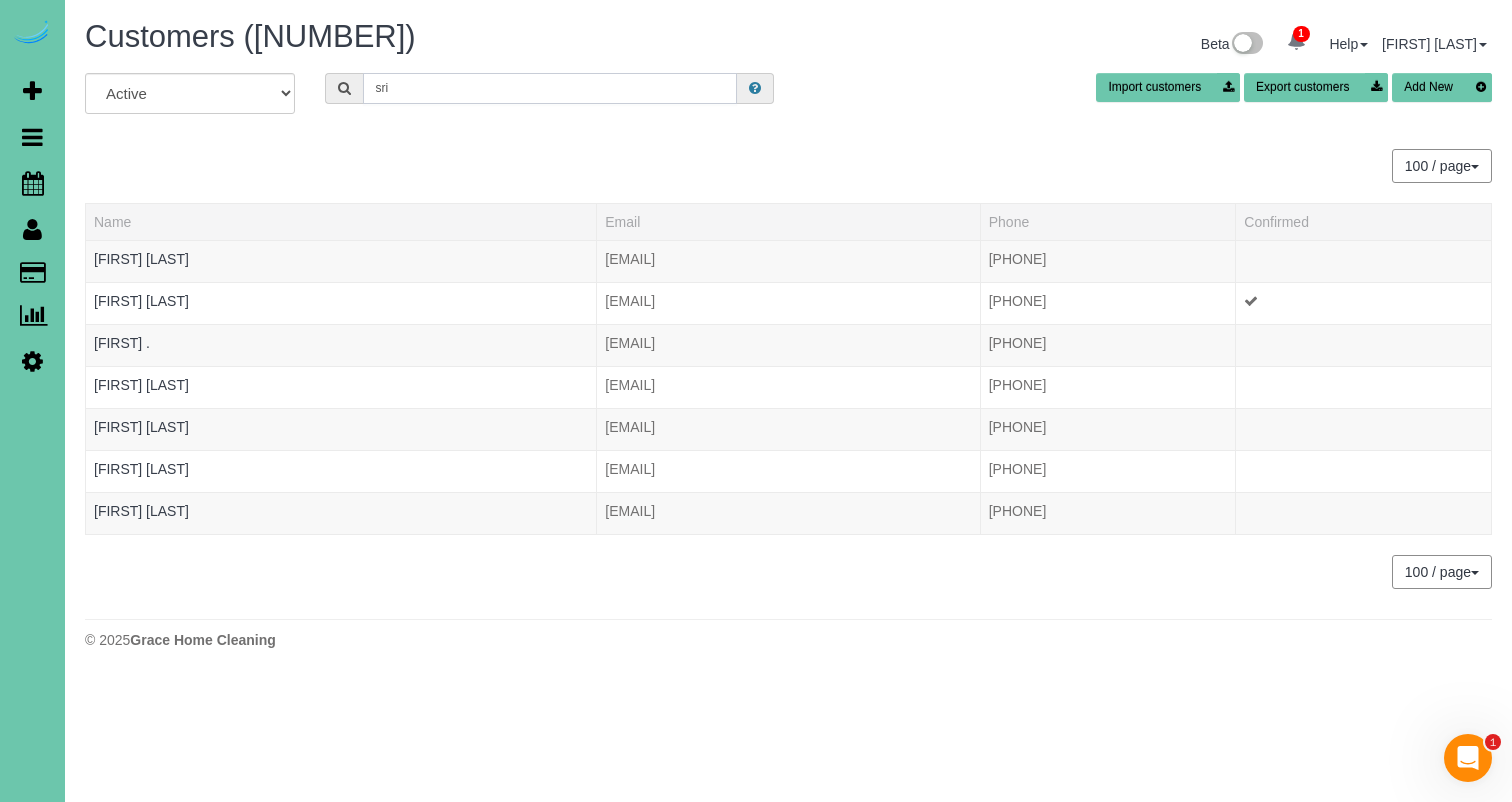 type on "Sri" 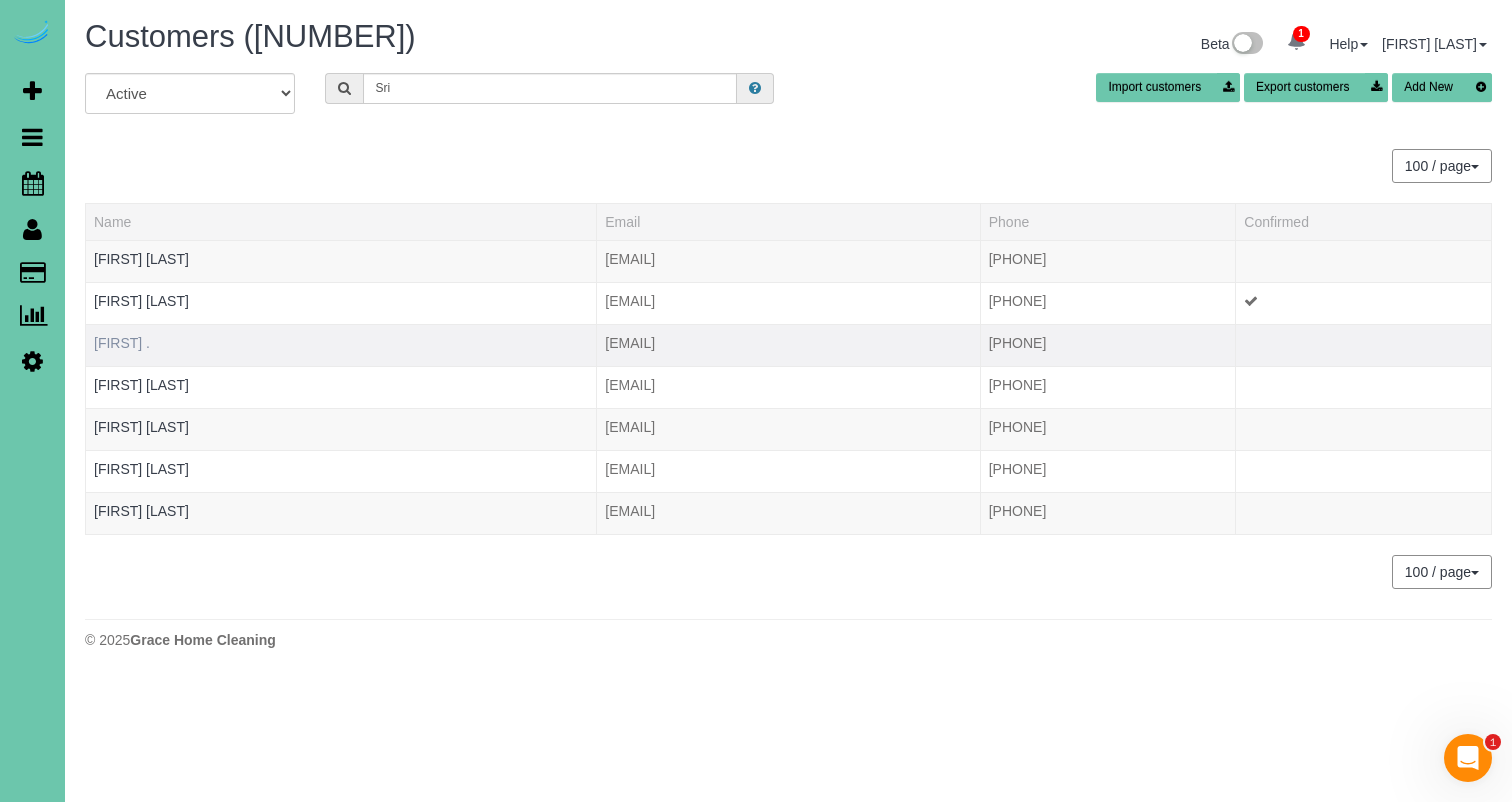 drag, startPoint x: 382, startPoint y: 124, endPoint x: 108, endPoint y: 346, distance: 352.64713 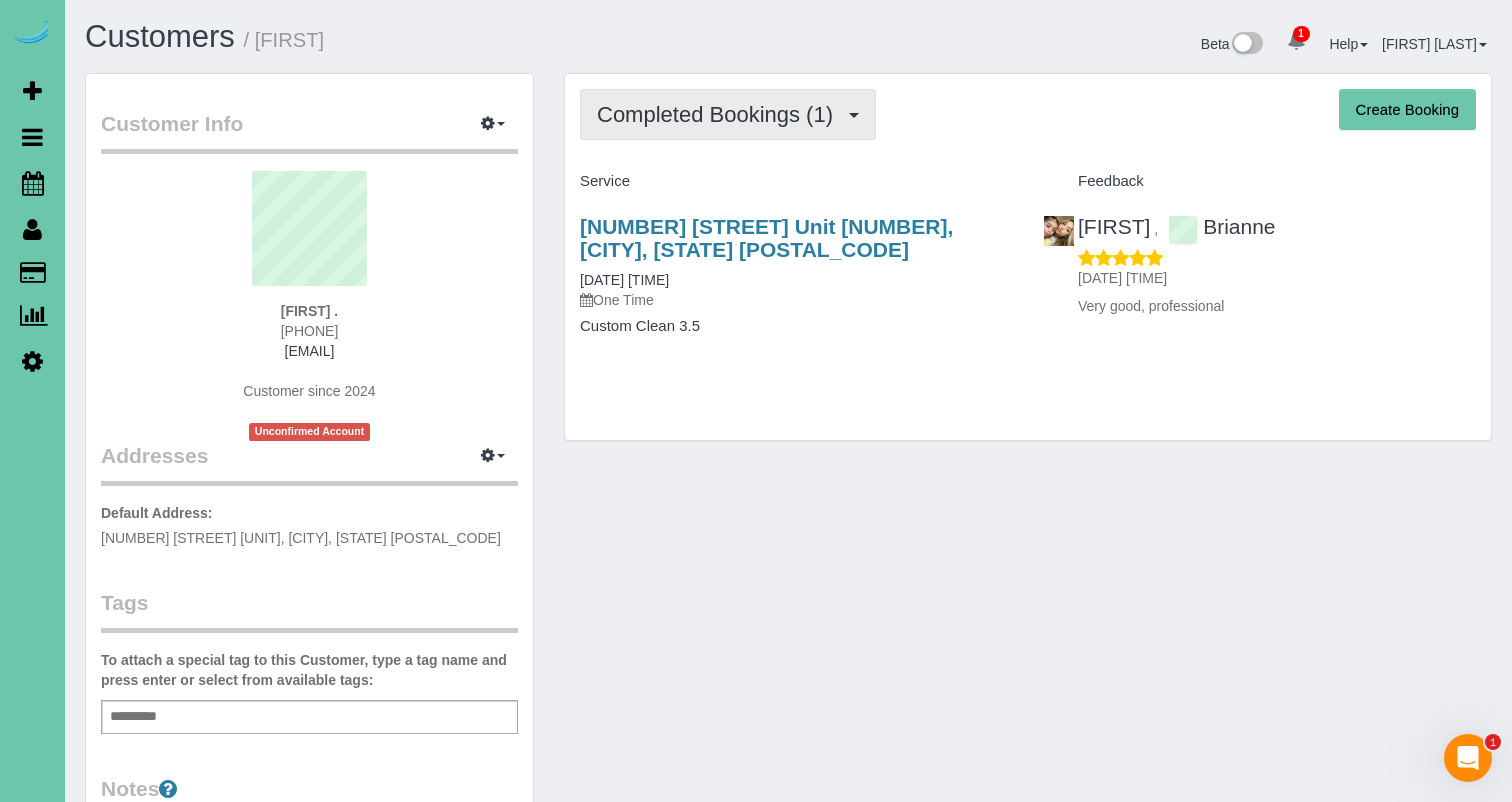 click on "Completed Bookings (1)" at bounding box center [720, 114] 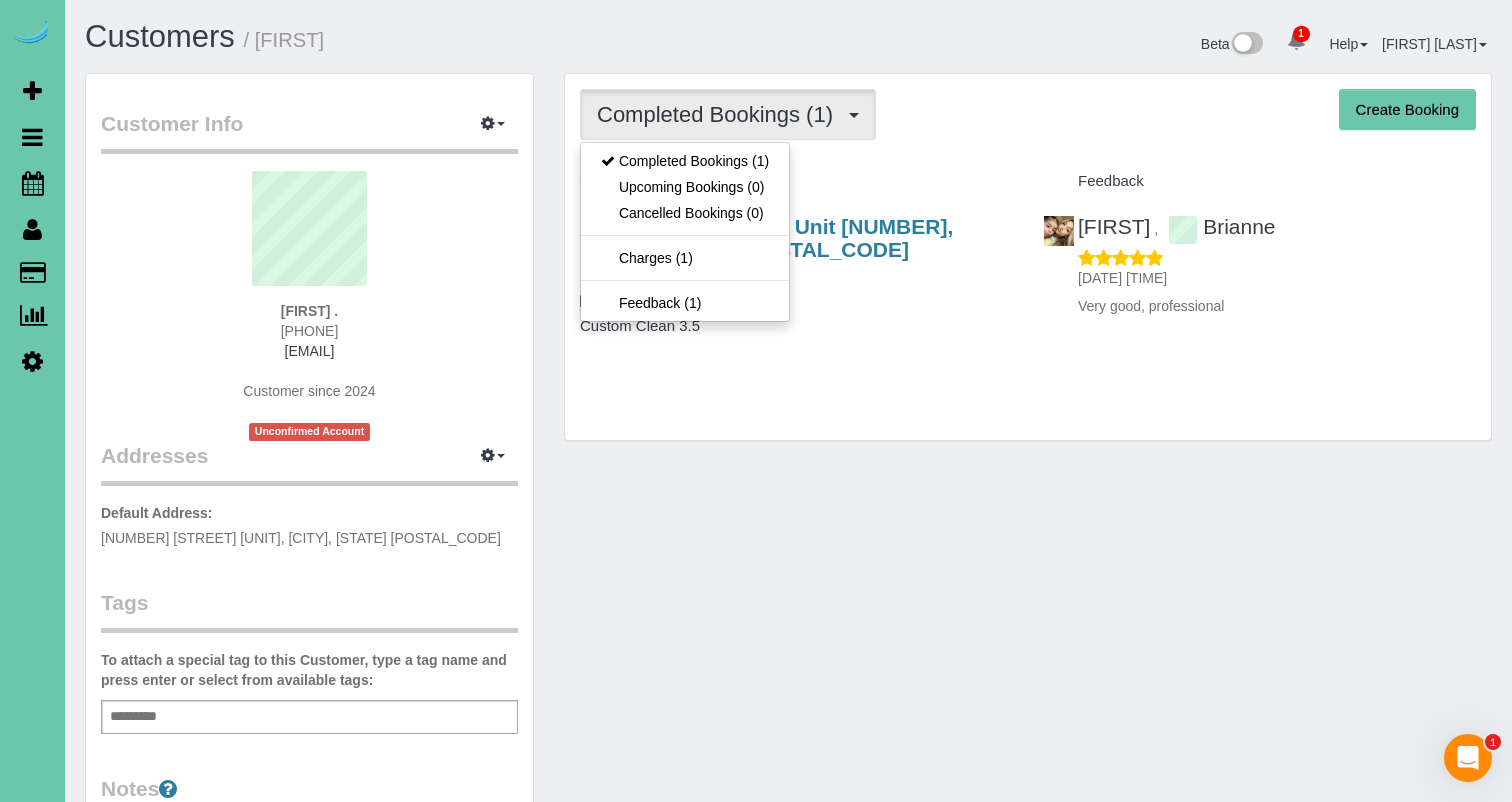 click on "Upcoming Bookings (0)" at bounding box center [685, 187] 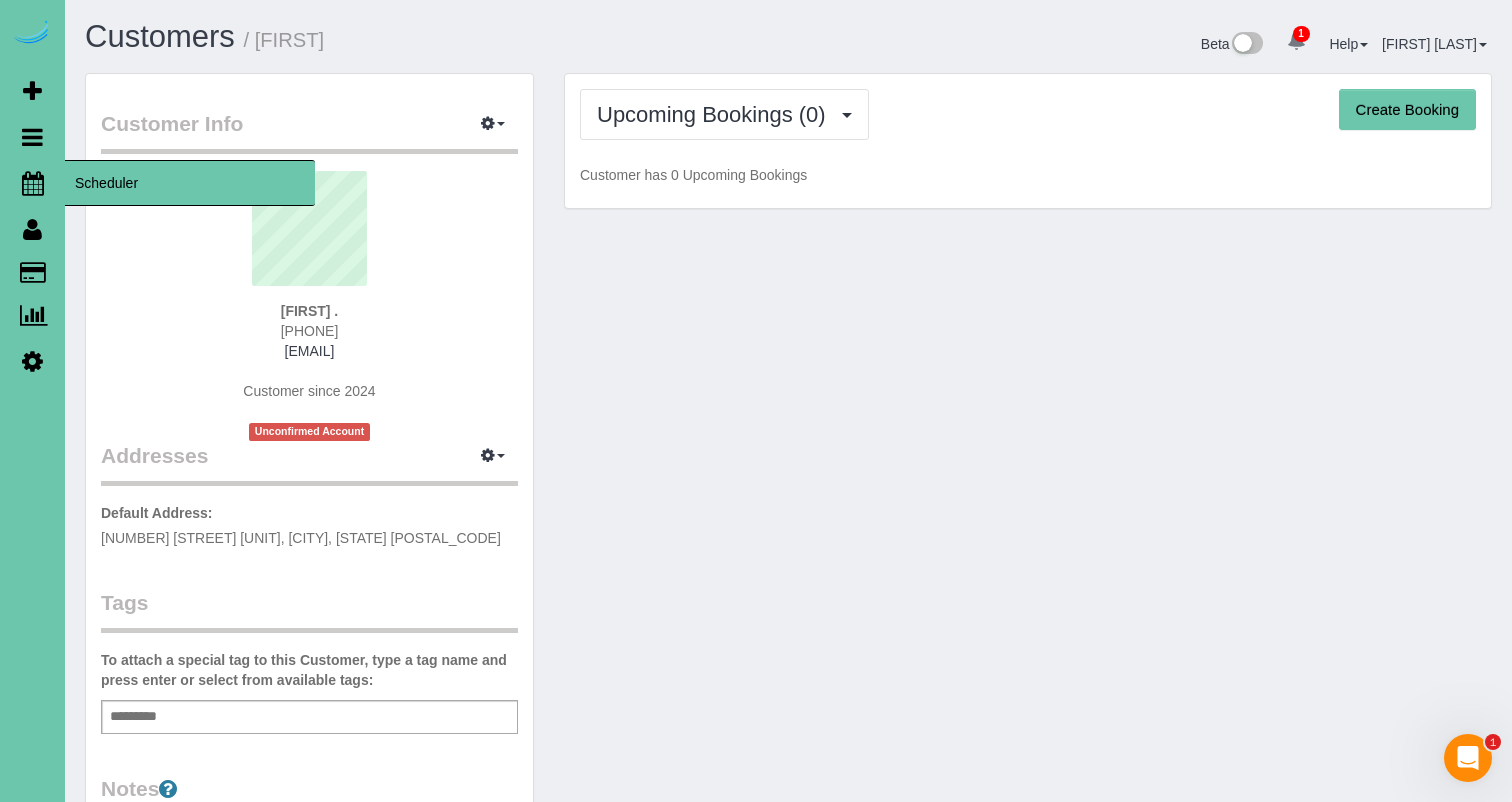 click at bounding box center [33, 183] 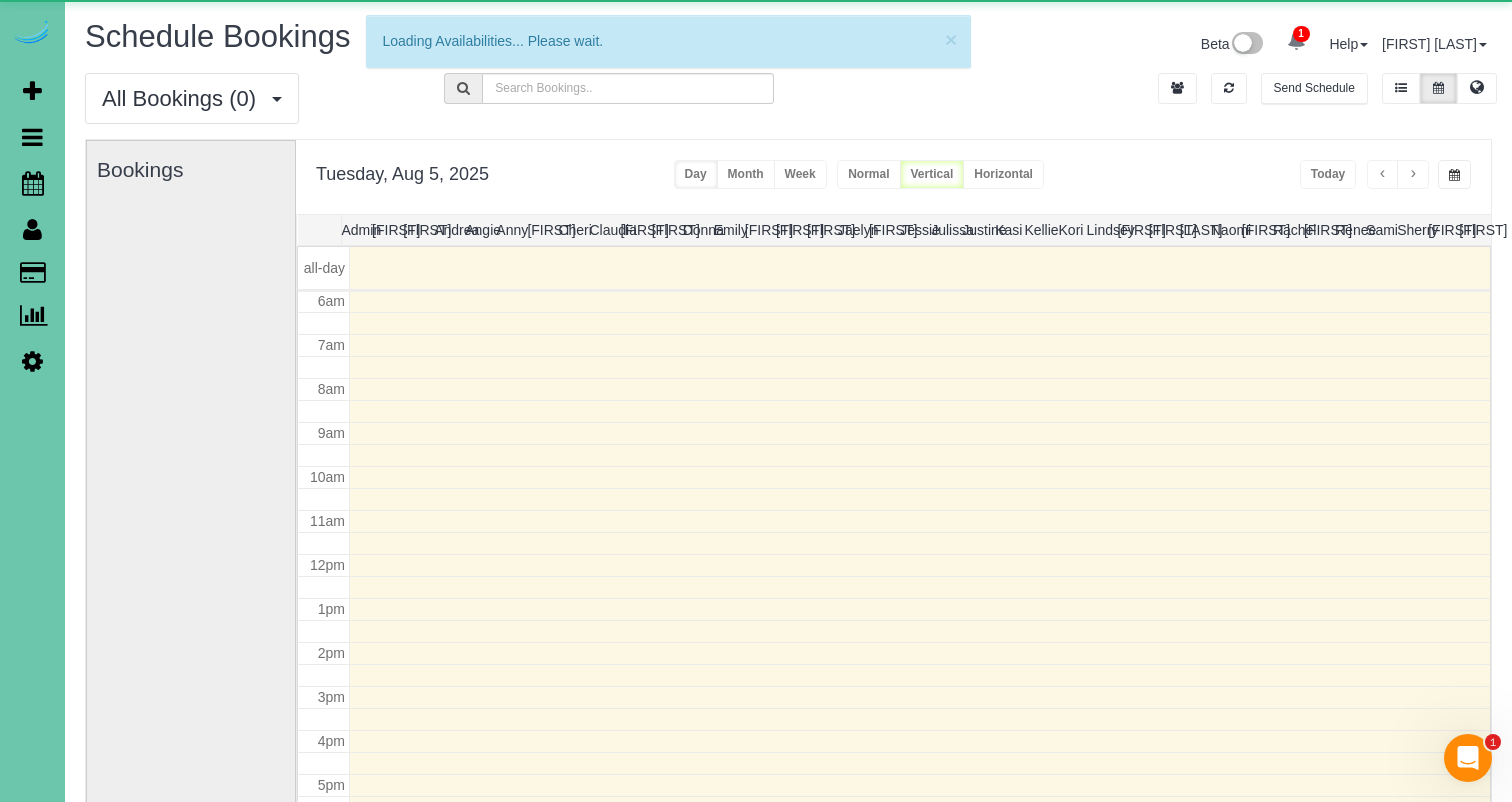 scroll, scrollTop: 265, scrollLeft: 0, axis: vertical 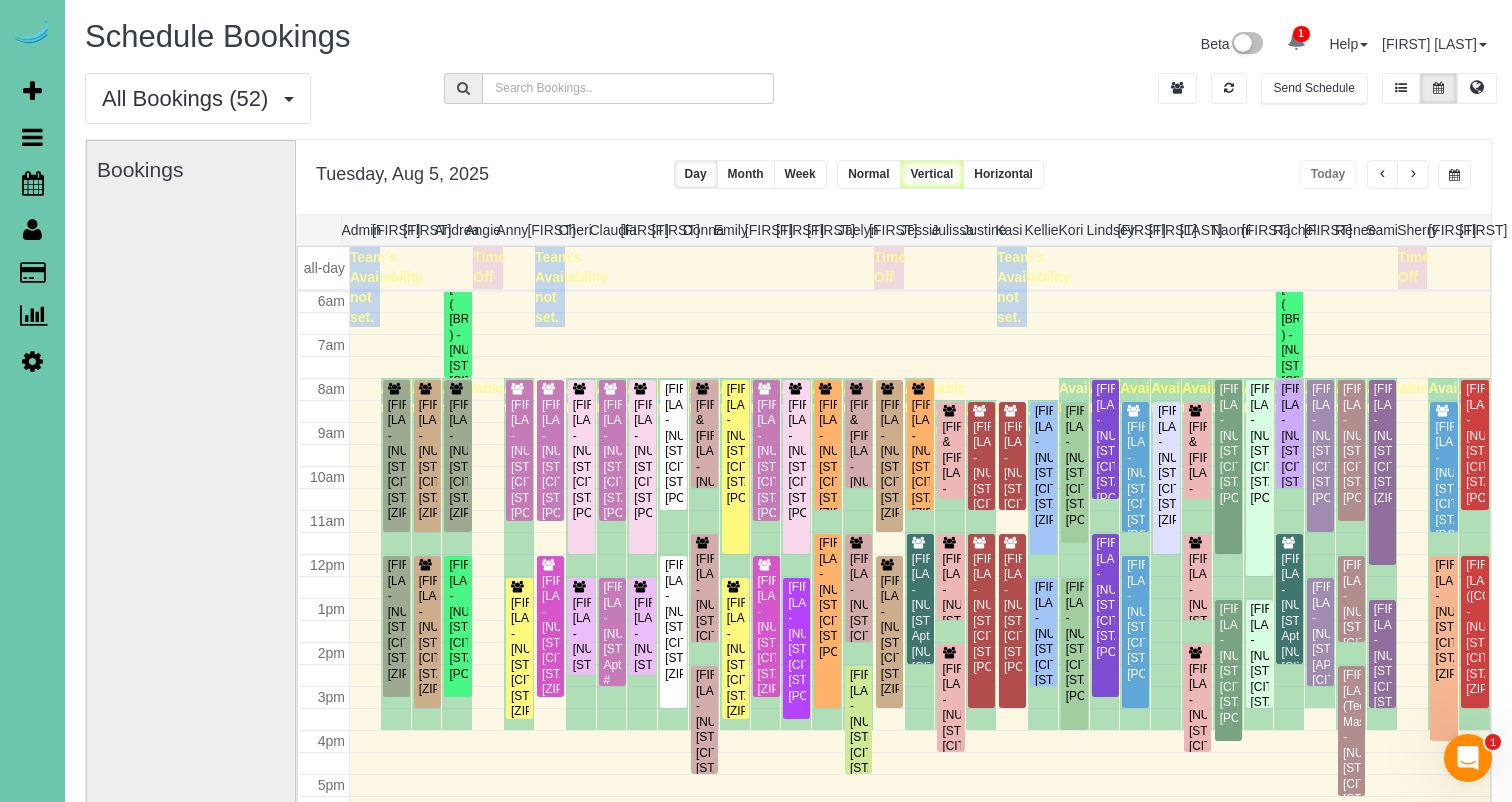 click at bounding box center (1413, 174) 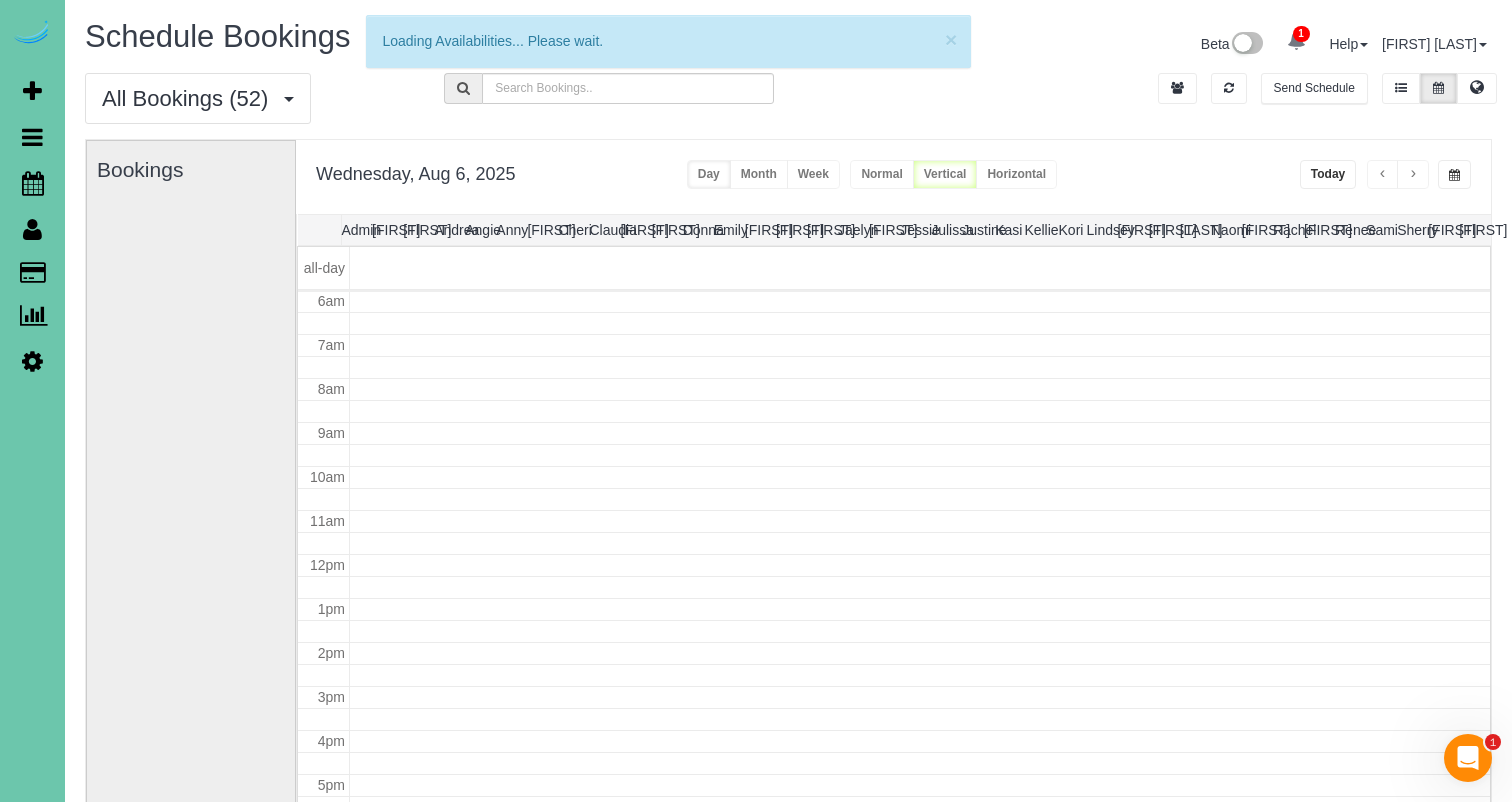 scroll, scrollTop: 265, scrollLeft: 0, axis: vertical 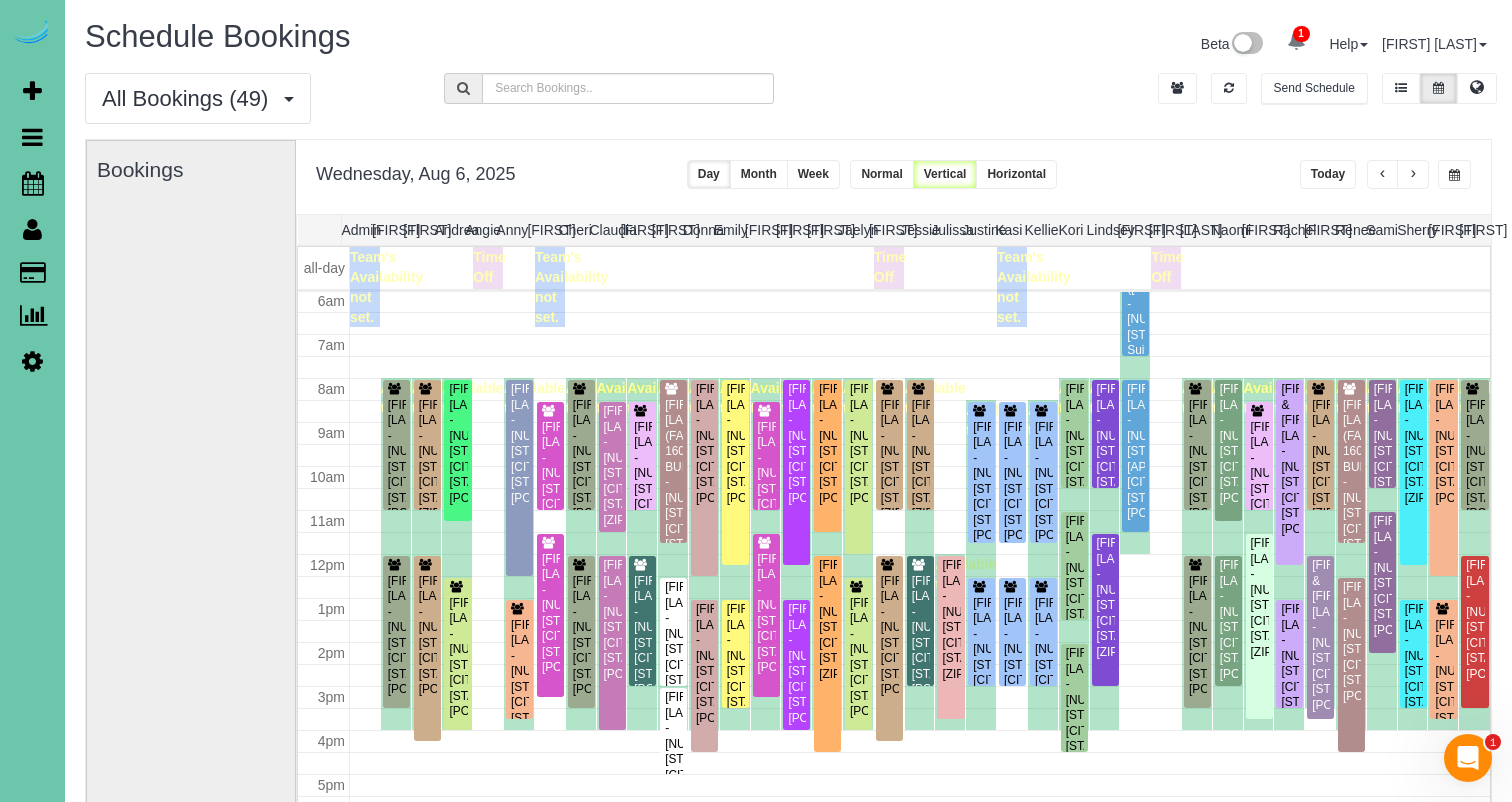 click at bounding box center [1413, 174] 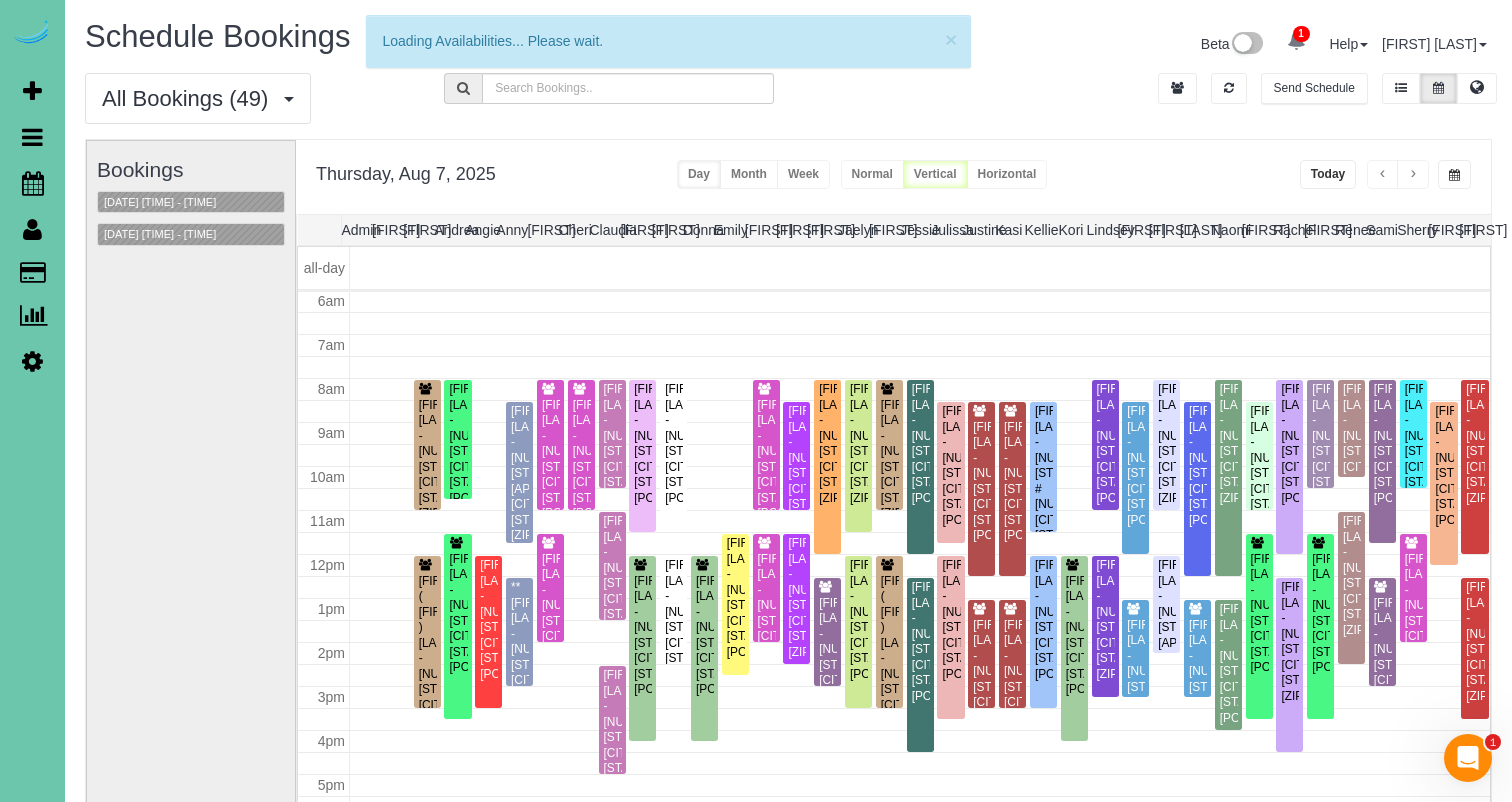 scroll, scrollTop: 265, scrollLeft: 0, axis: vertical 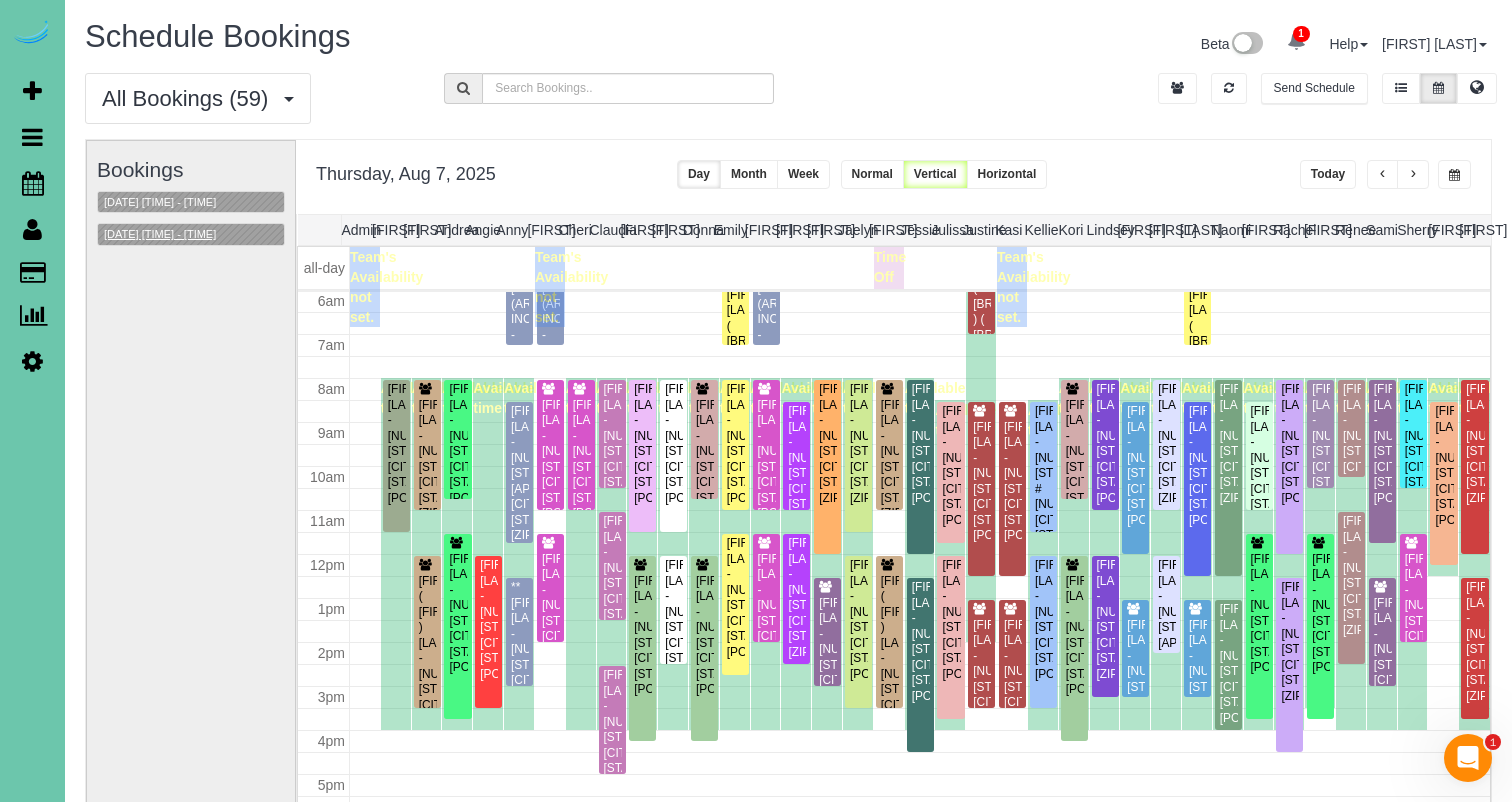 click on "[DATE] [TIME] - [TIME]" at bounding box center (160, 234) 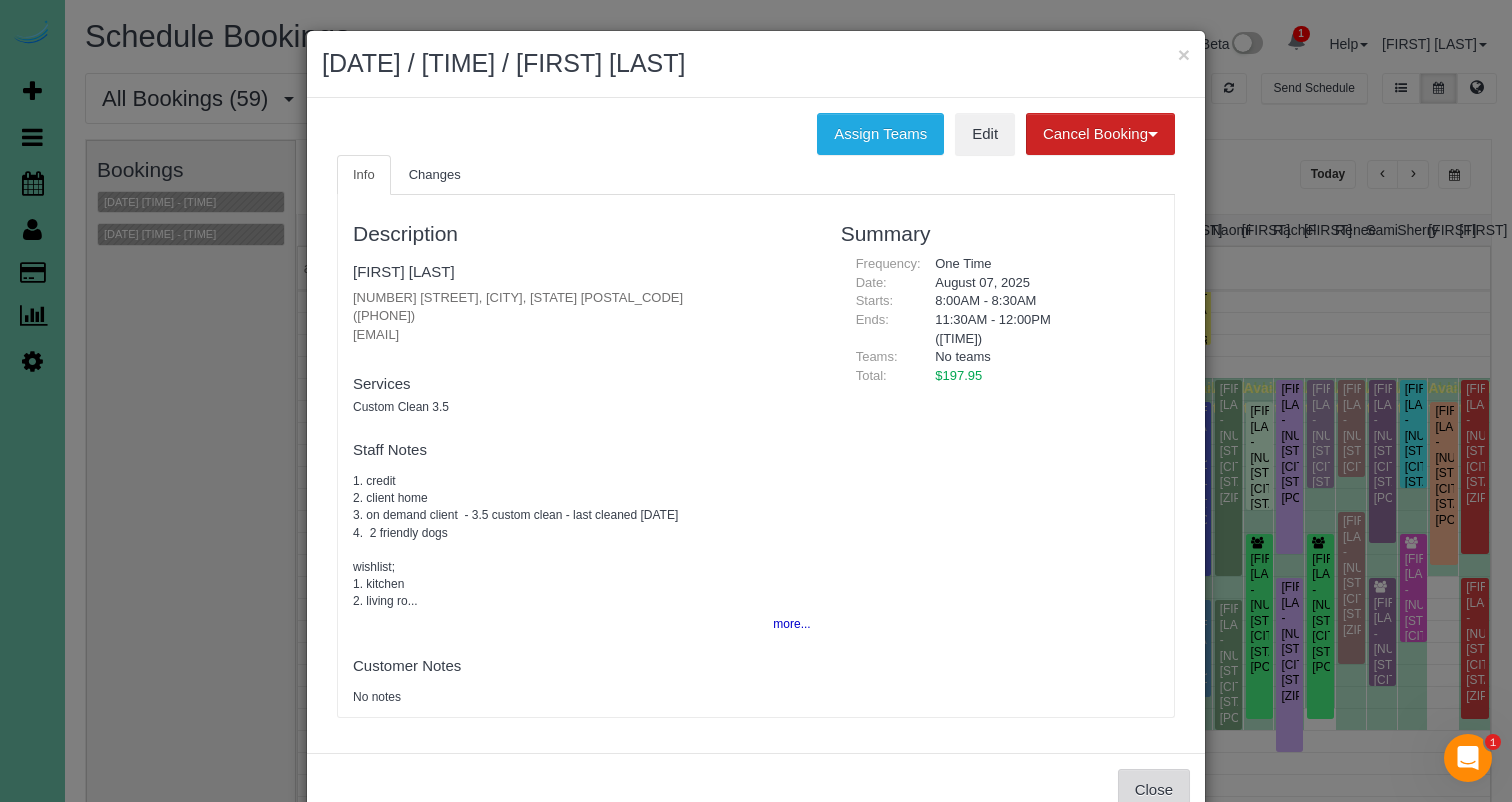 click on "Close" at bounding box center [1154, 790] 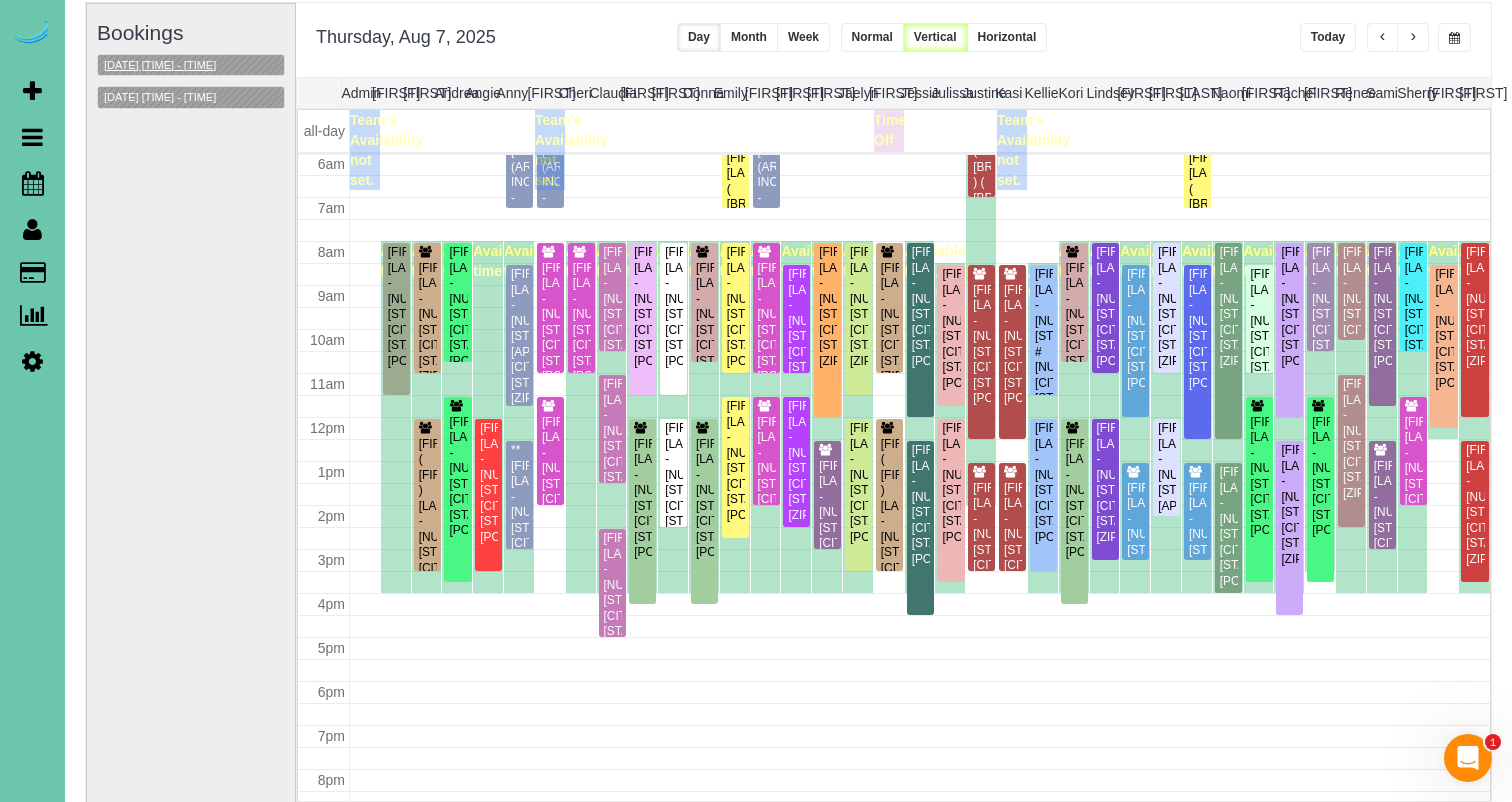 click on "[DATE] [TIME] - [TIME]" at bounding box center (160, 65) 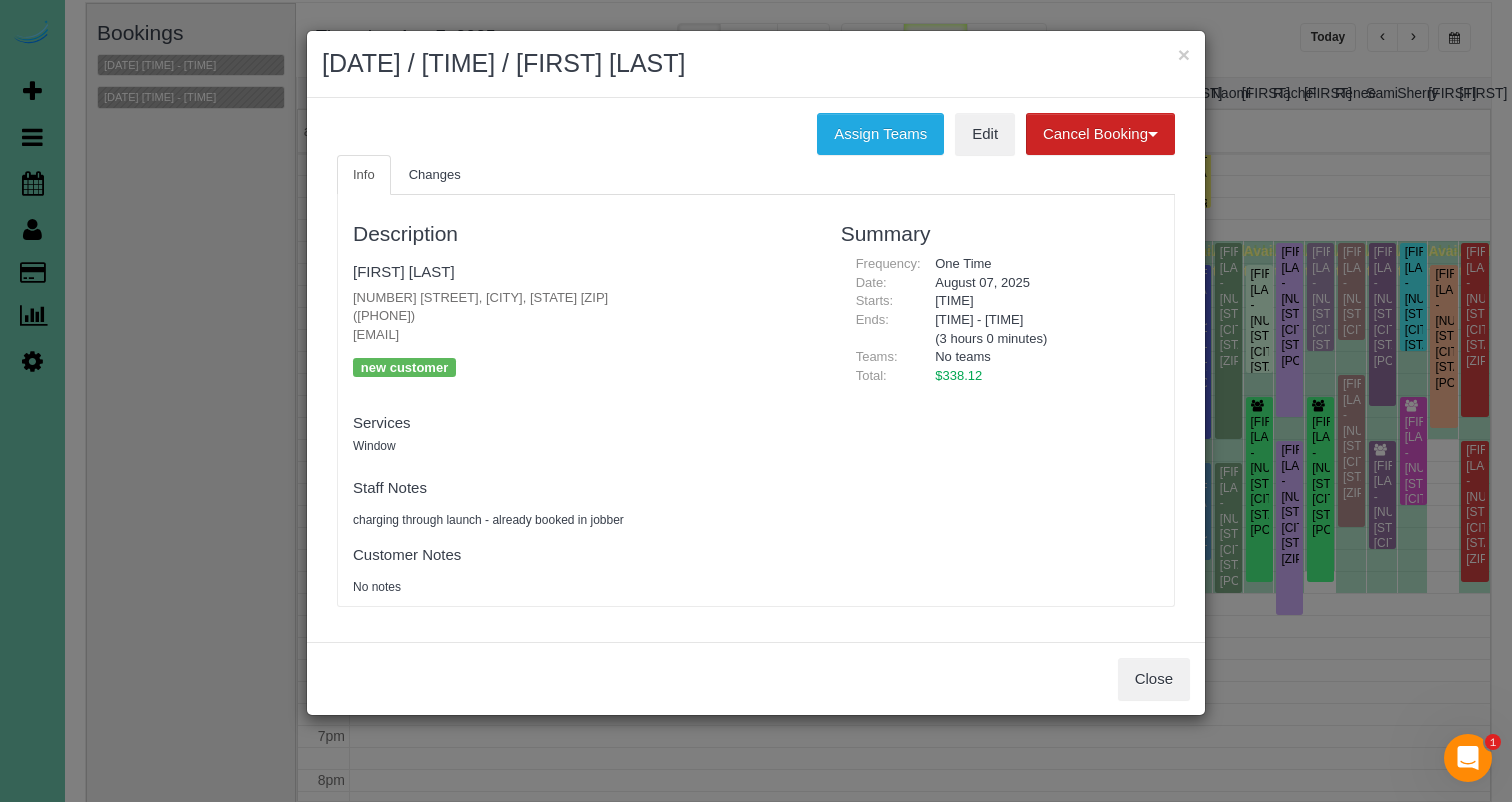 click on "Close" at bounding box center (1154, 679) 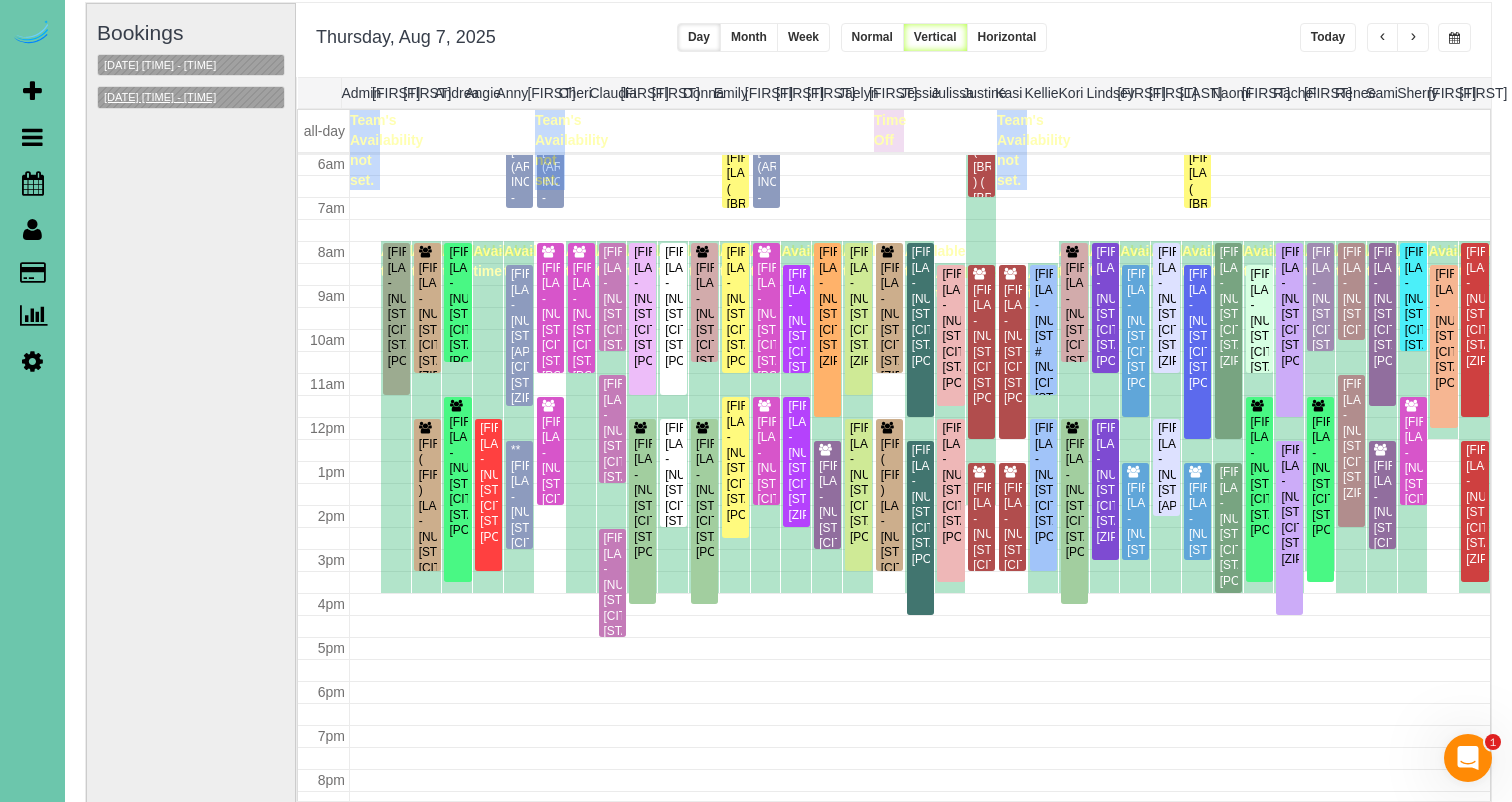 click on "[DATE] [TIME] - [TIME]" at bounding box center (160, 97) 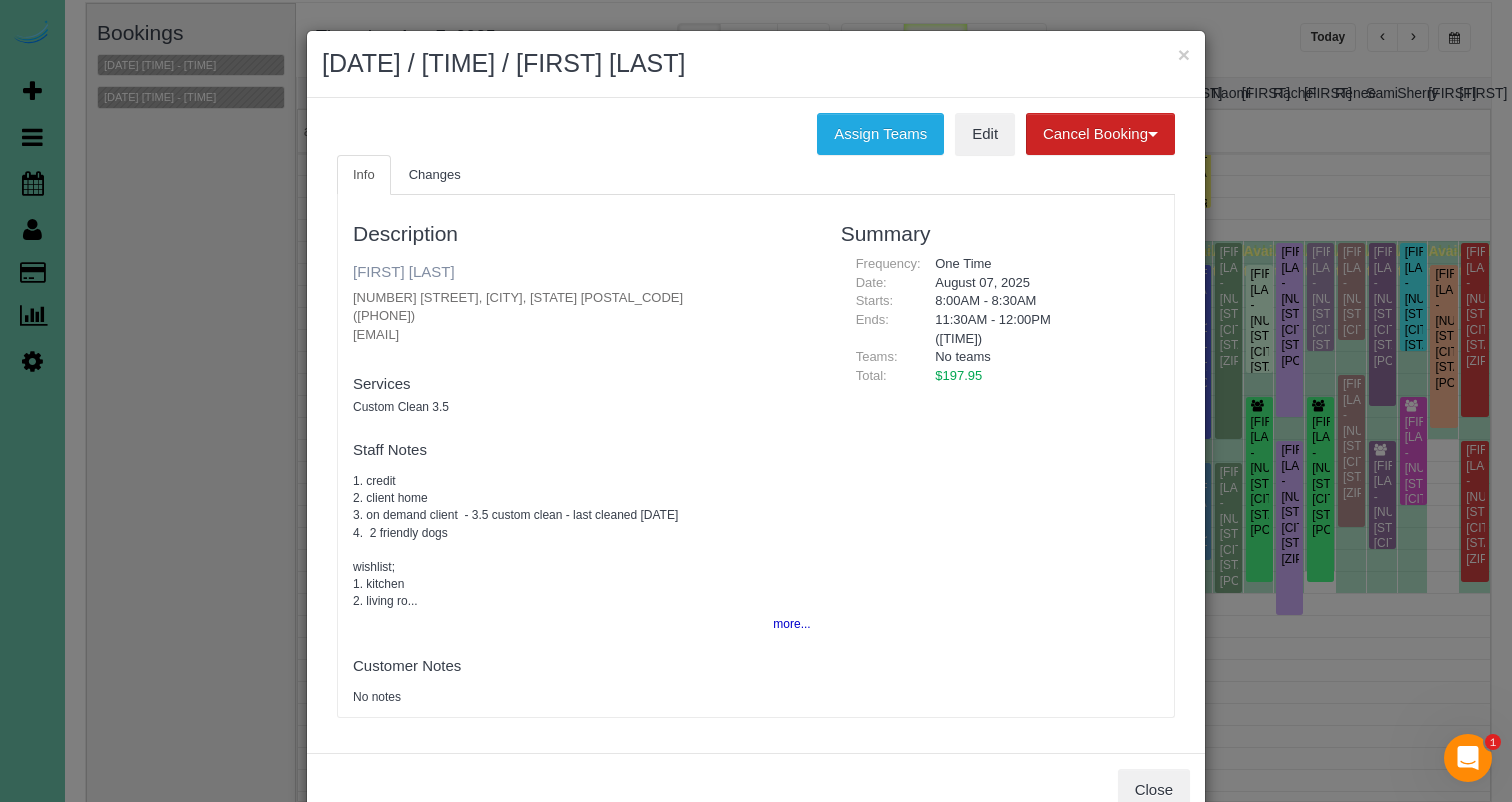 click on "[FIRST] [LAST]" at bounding box center (404, 271) 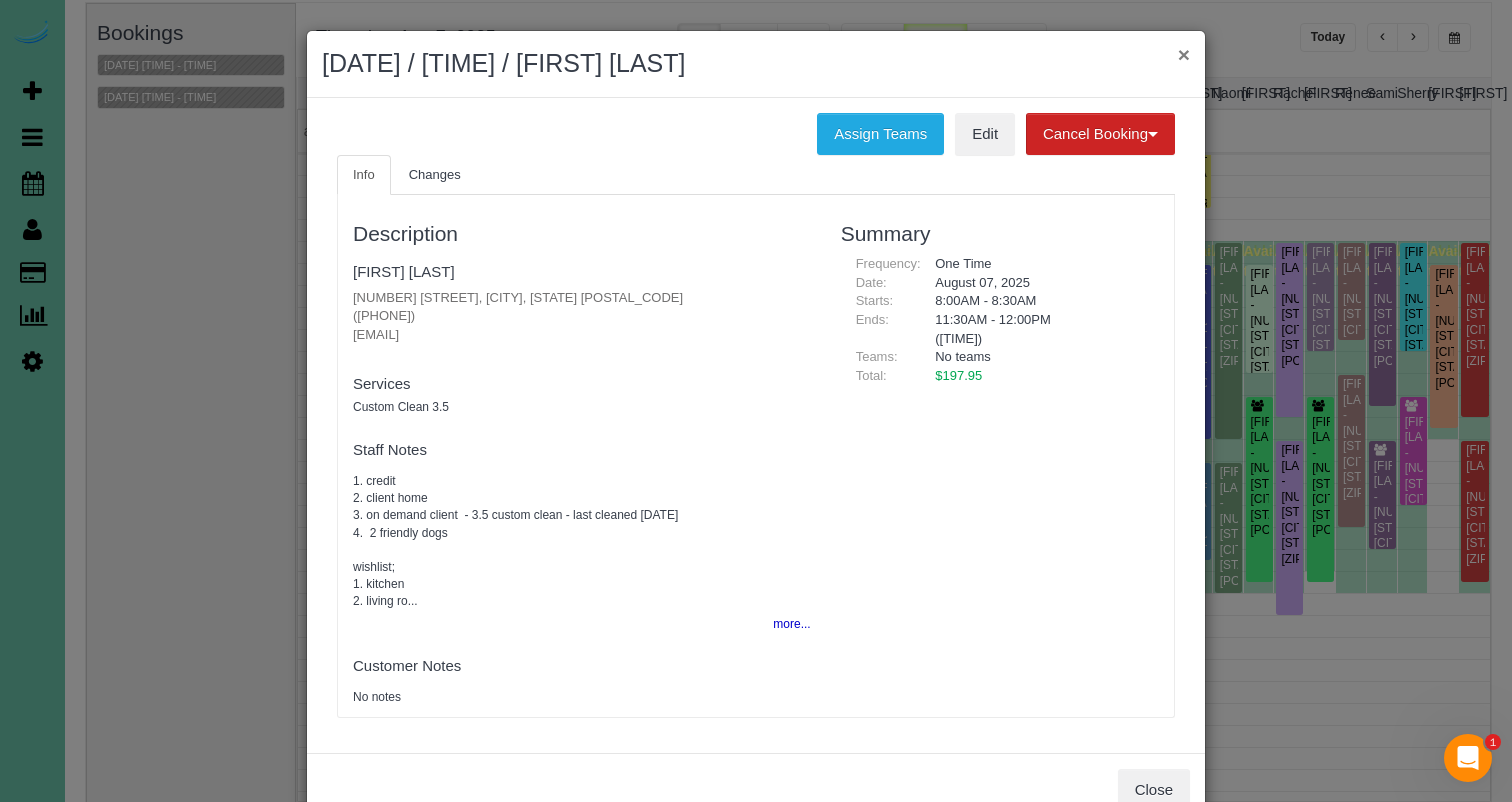drag, startPoint x: 1175, startPoint y: 58, endPoint x: 1186, endPoint y: 57, distance: 11.045361 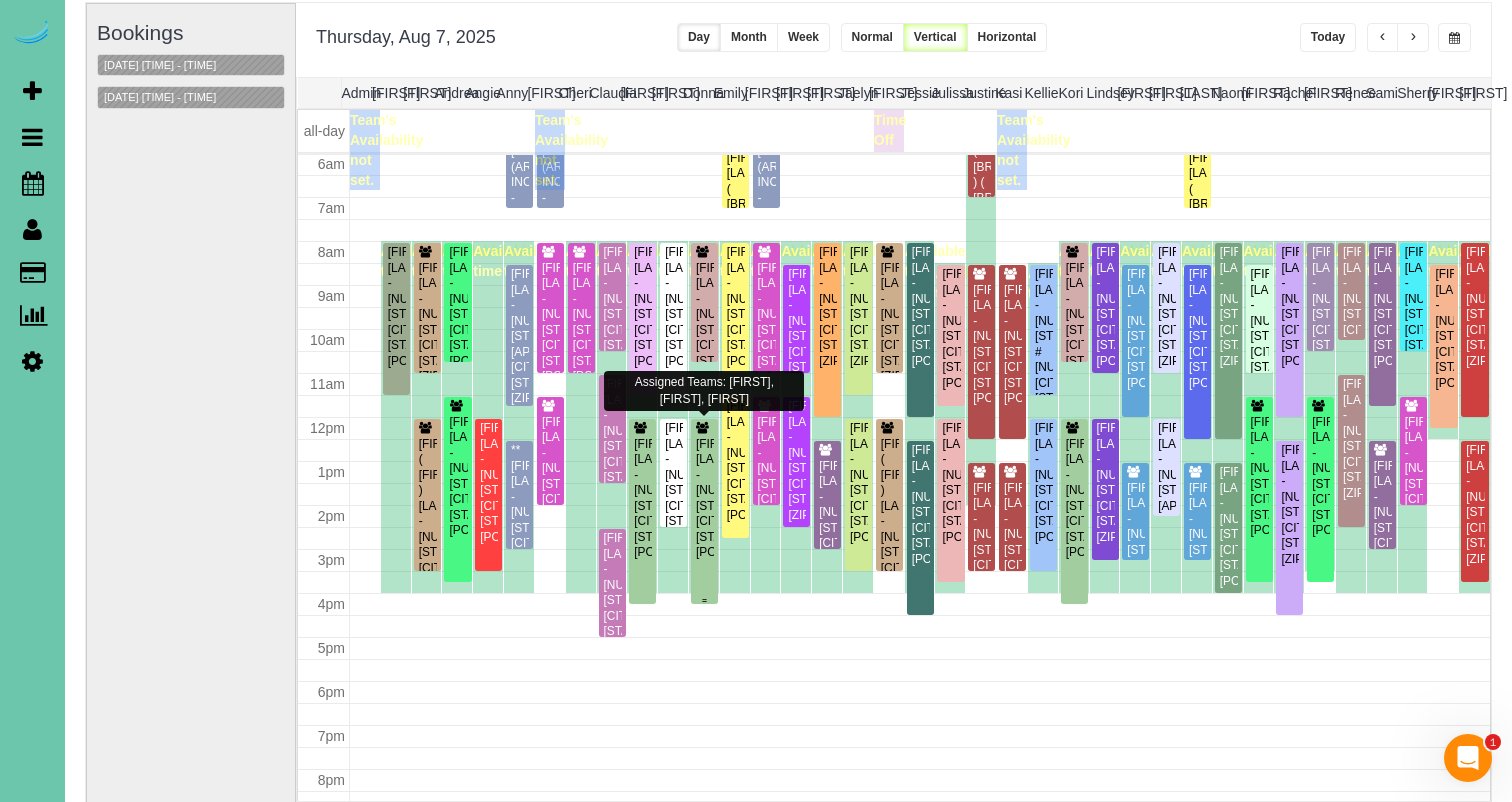click on "[FIRST] [LAST] - [NUMBER] [STREET], [CITY], [STATE] [POSTAL_CODE]" at bounding box center [704, 499] 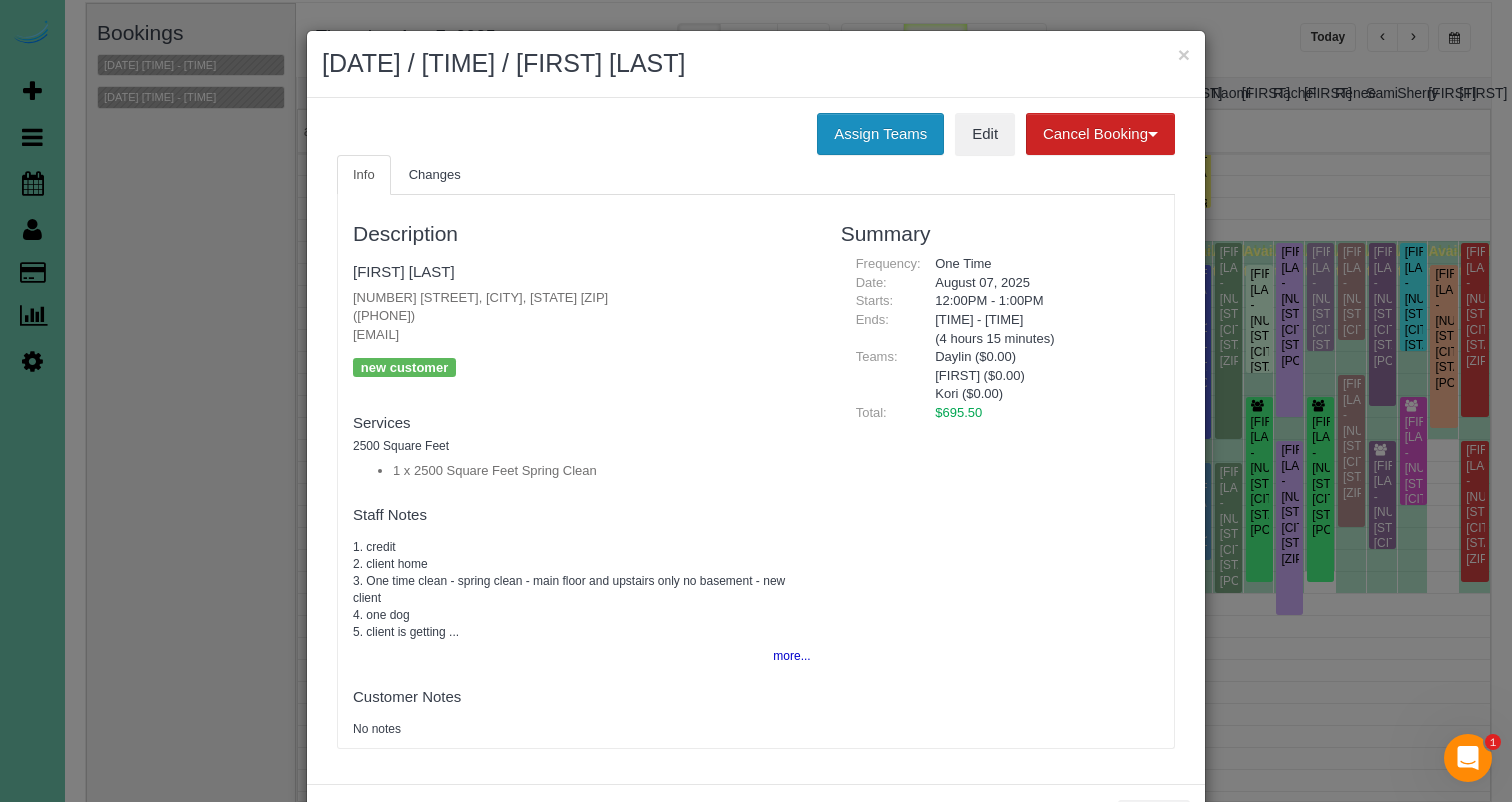 click on "Assign Teams" at bounding box center (880, 134) 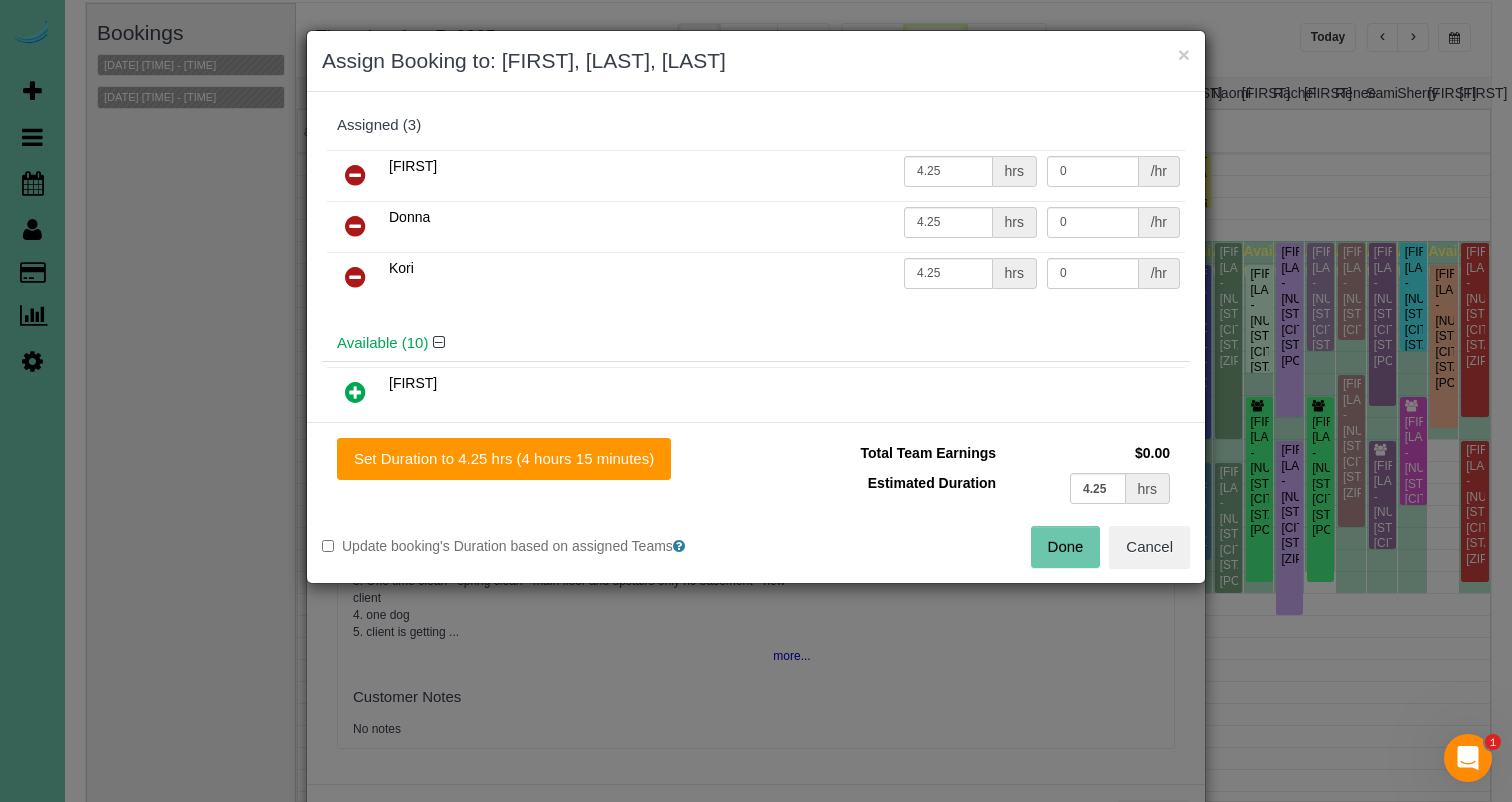 drag, startPoint x: 1142, startPoint y: 539, endPoint x: 1148, endPoint y: 306, distance: 233.07724 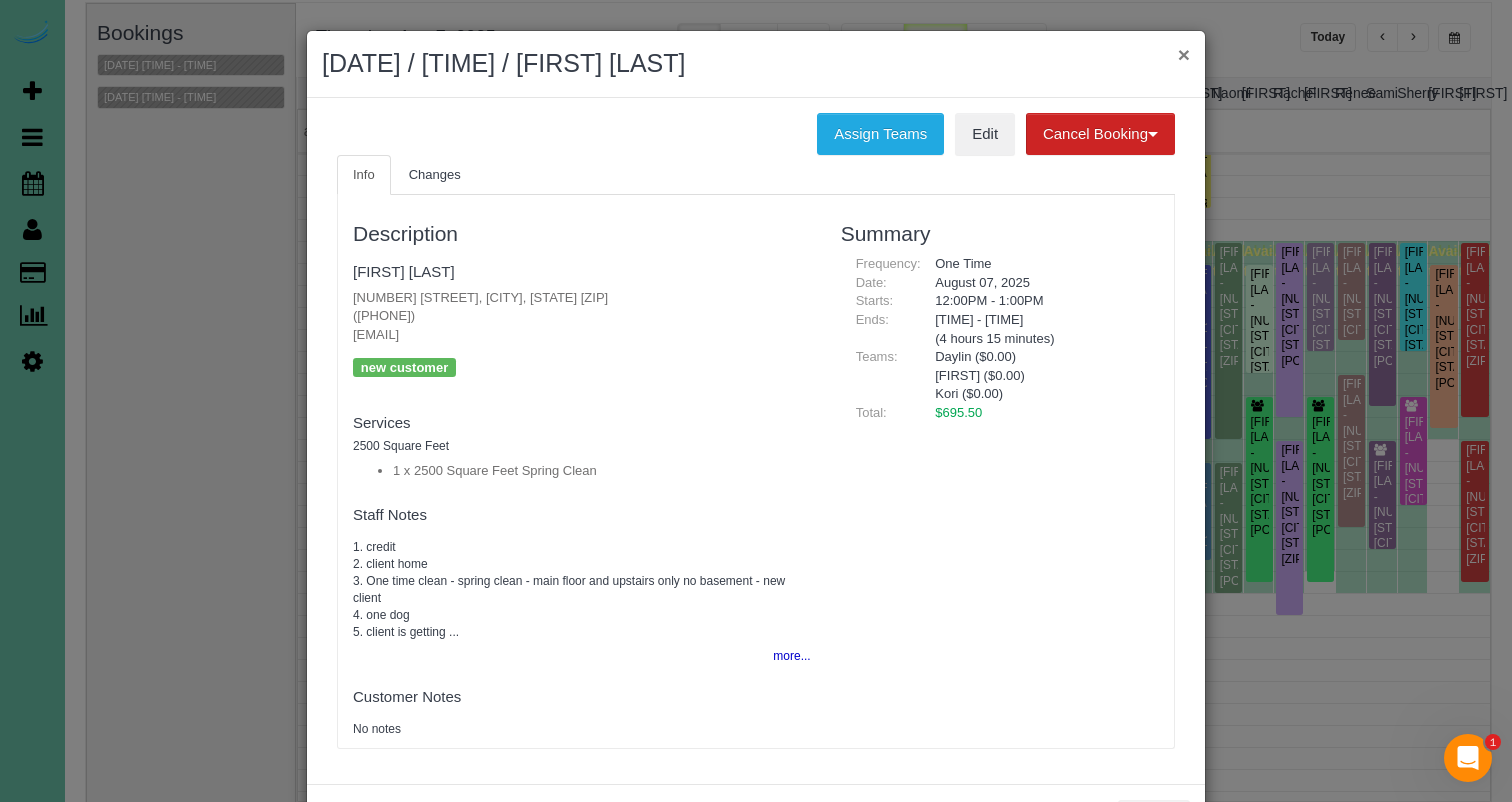 click on "×" at bounding box center (1184, 54) 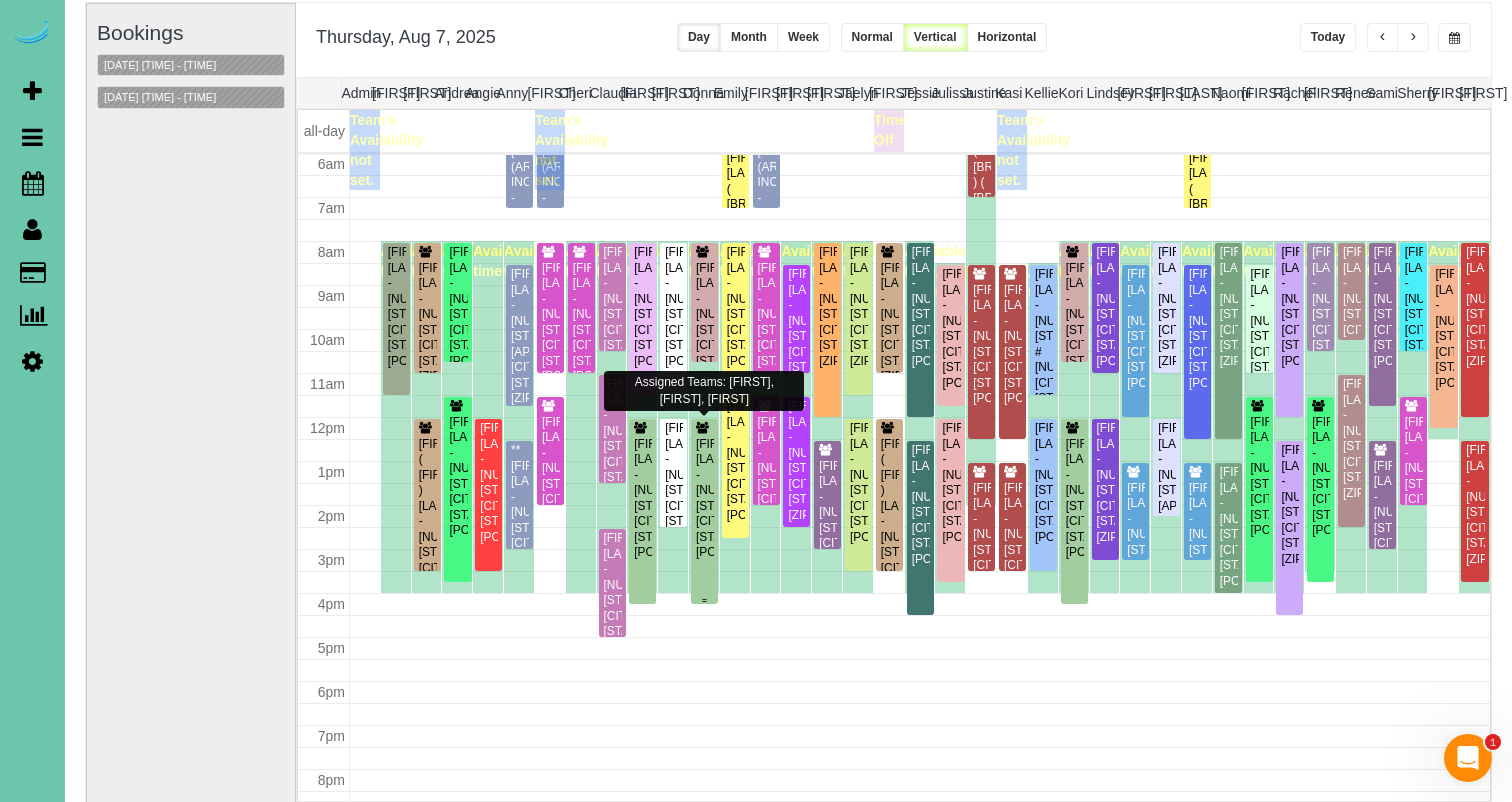 click on "[FIRST] [LAST] - [NUMBER] [STREET], [CITY], [STATE] [POSTAL_CODE]" at bounding box center (704, 499) 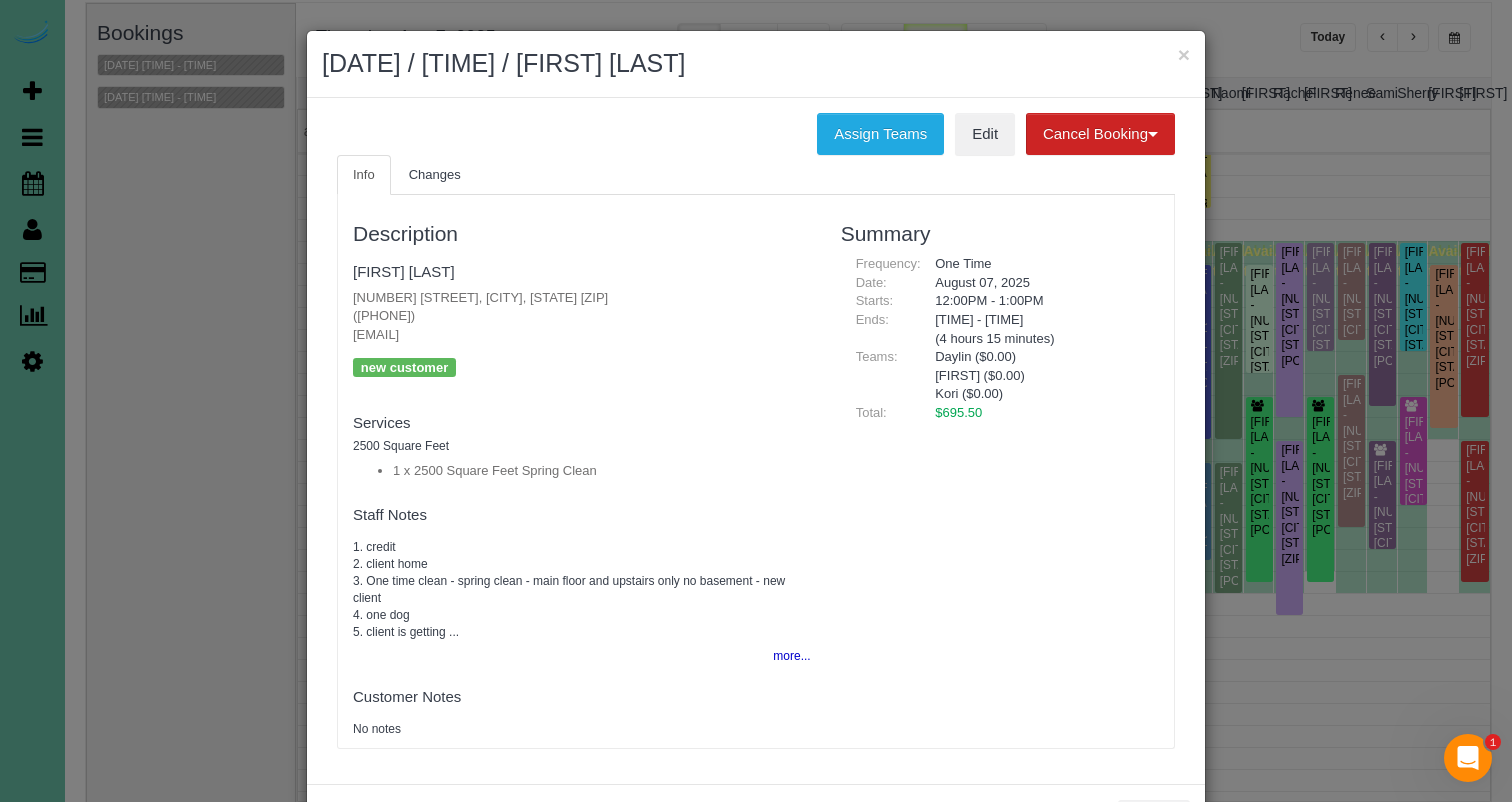 drag, startPoint x: 819, startPoint y: 137, endPoint x: 807, endPoint y: 135, distance: 12.165525 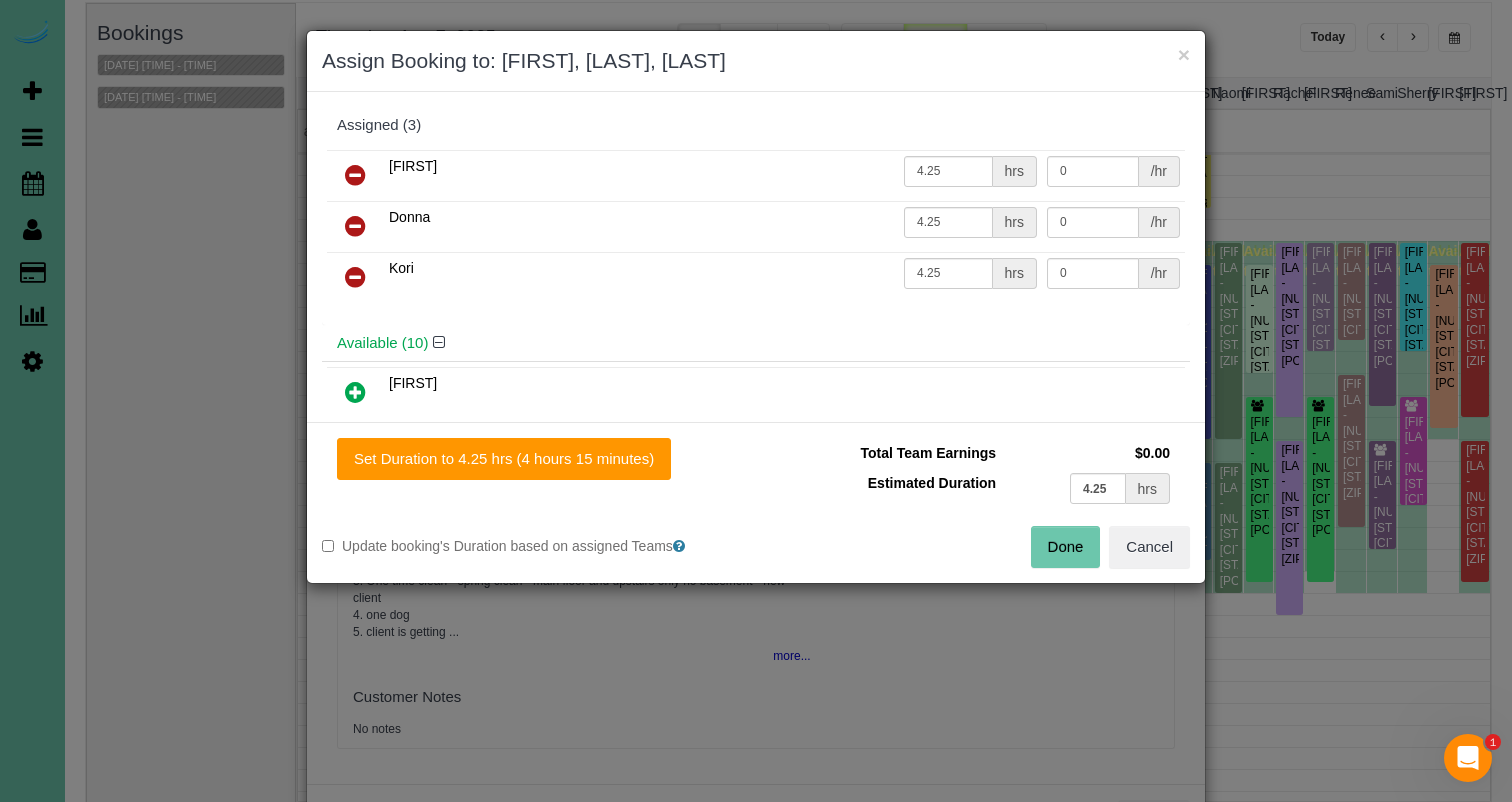 click at bounding box center [355, 392] 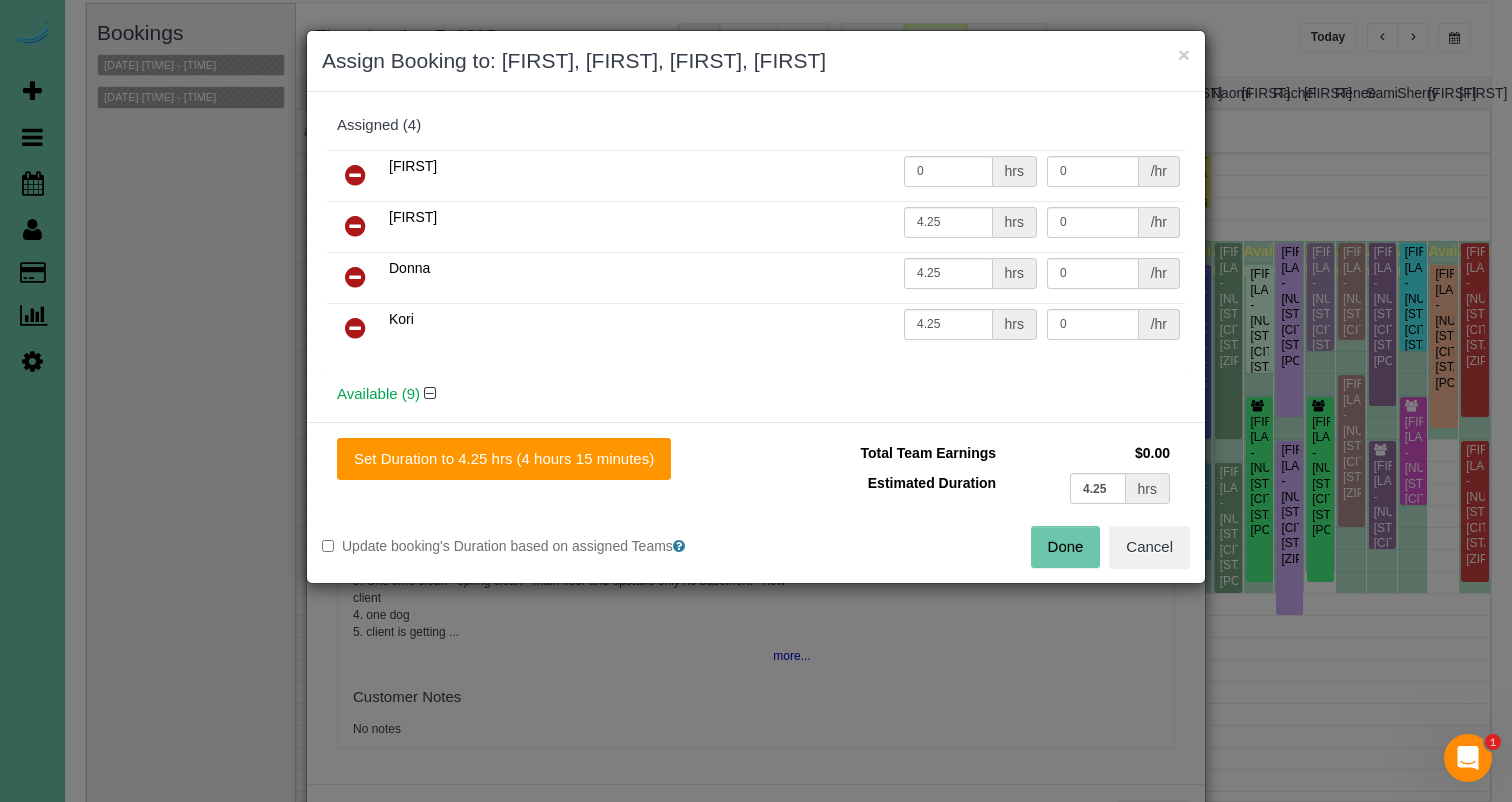click at bounding box center (355, 278) 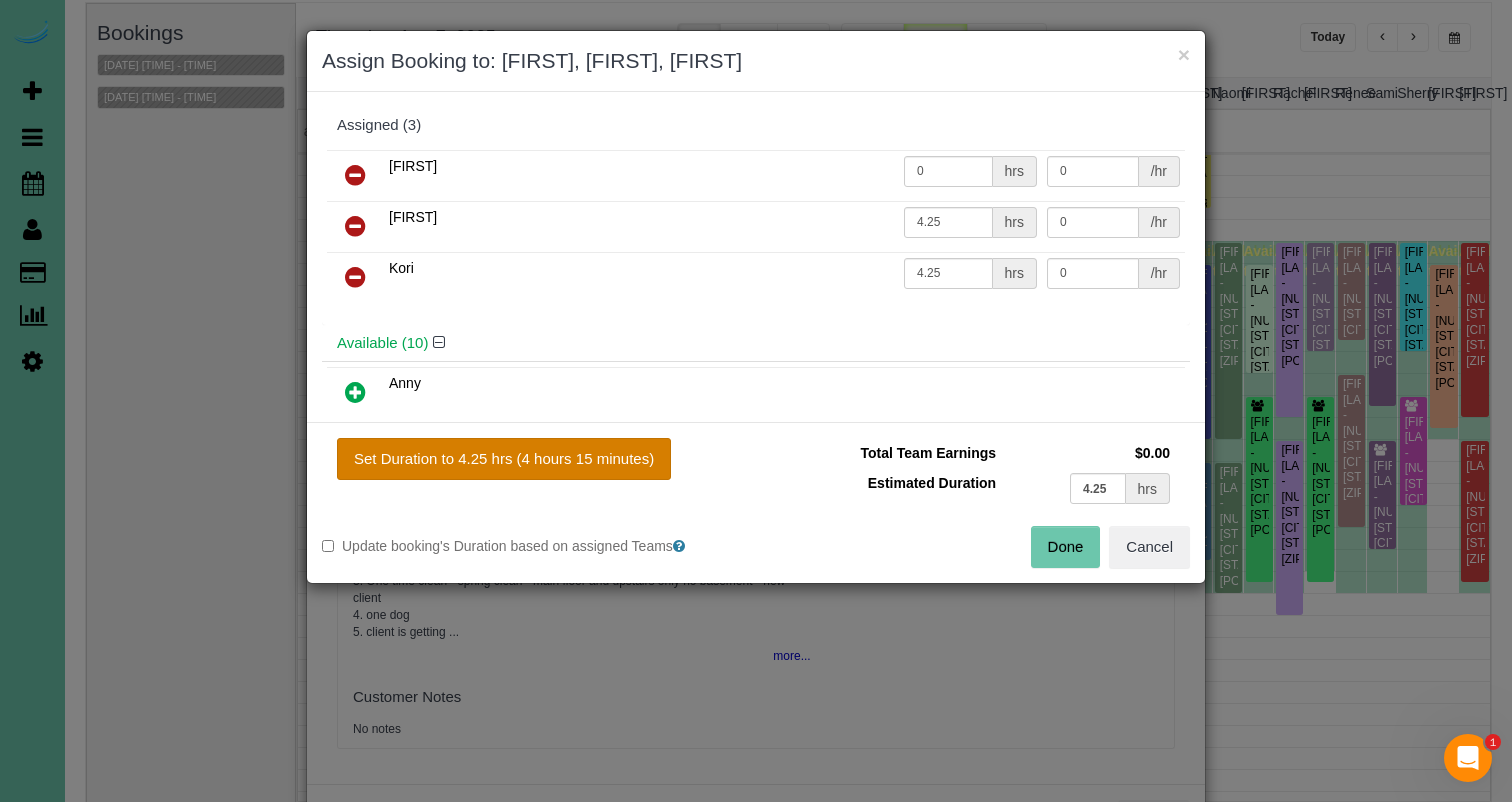 click on "Set Duration to 4.25 hrs (4 hours 15 minutes)" at bounding box center (504, 459) 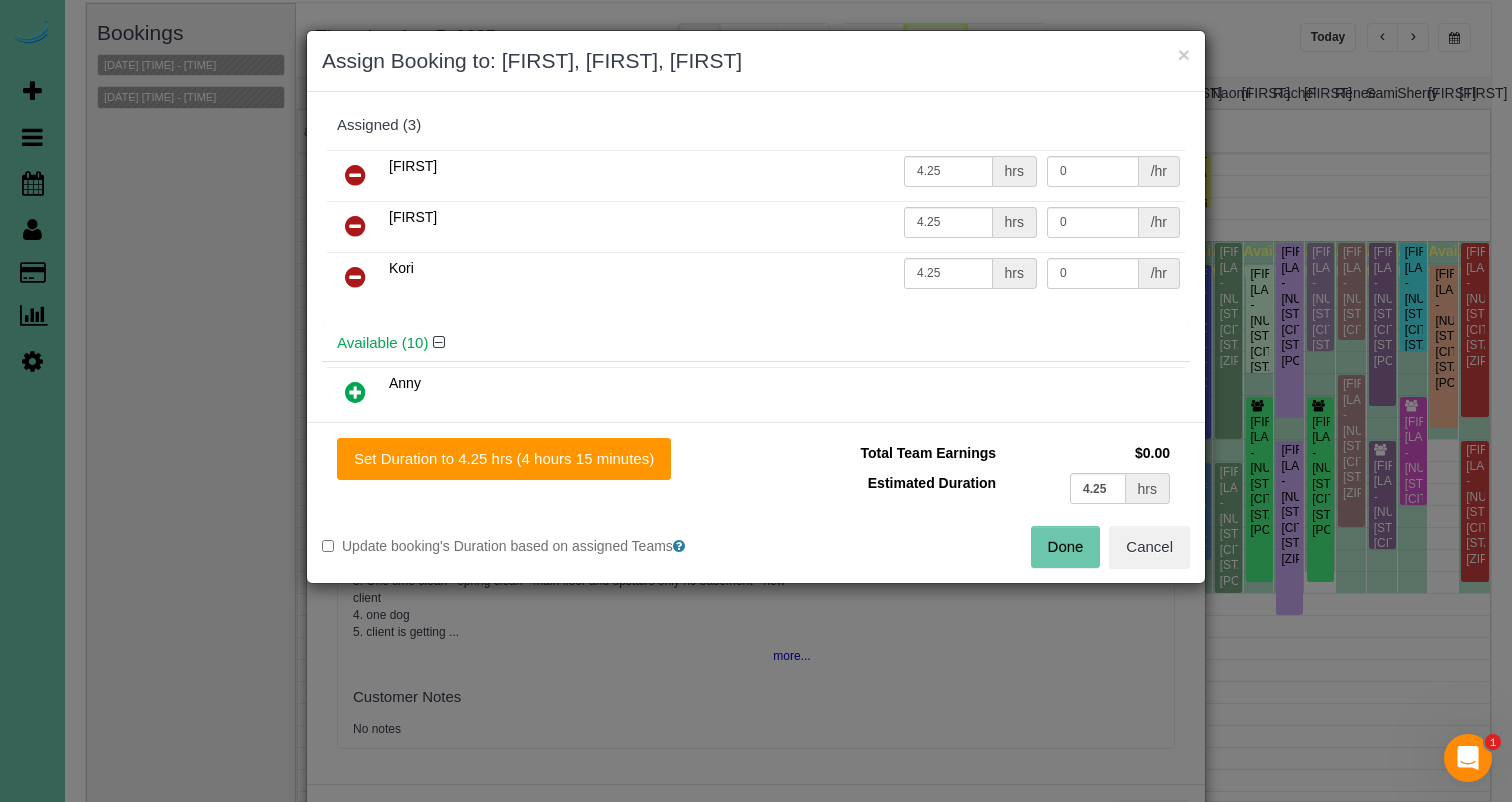 drag, startPoint x: 1061, startPoint y: 551, endPoint x: 1049, endPoint y: 543, distance: 14.422205 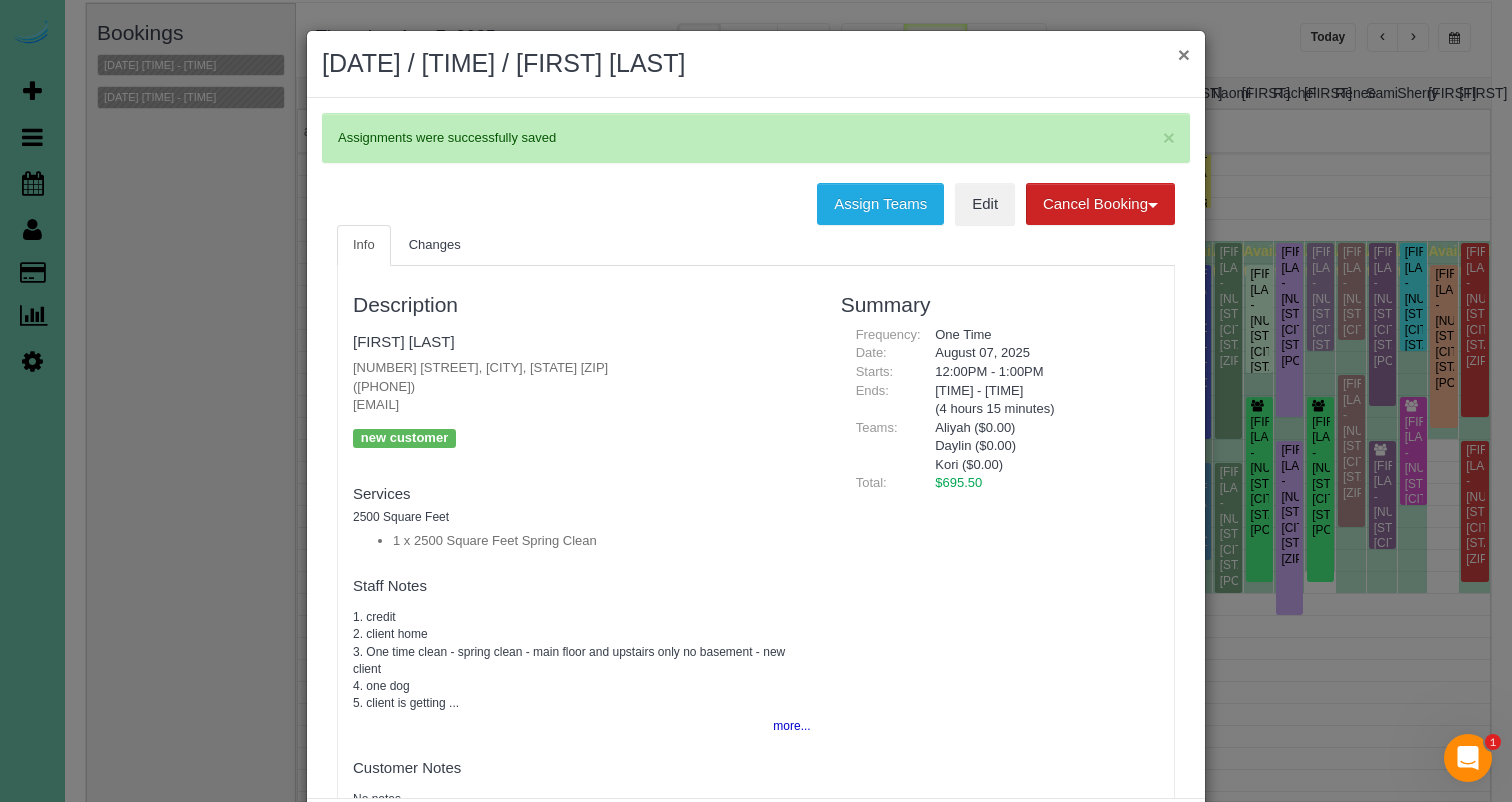 click on "×" at bounding box center (1184, 54) 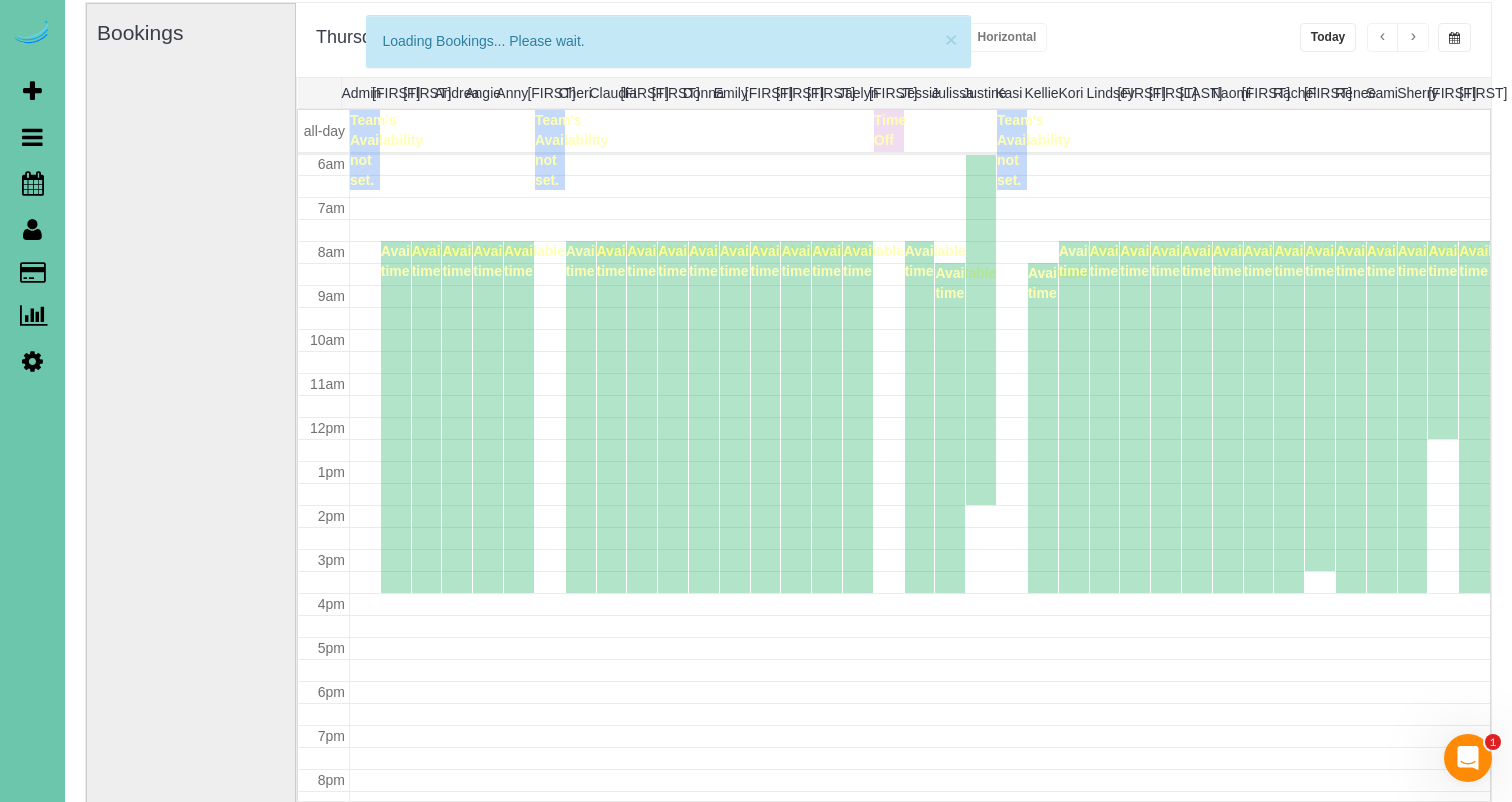 scroll, scrollTop: 265, scrollLeft: 0, axis: vertical 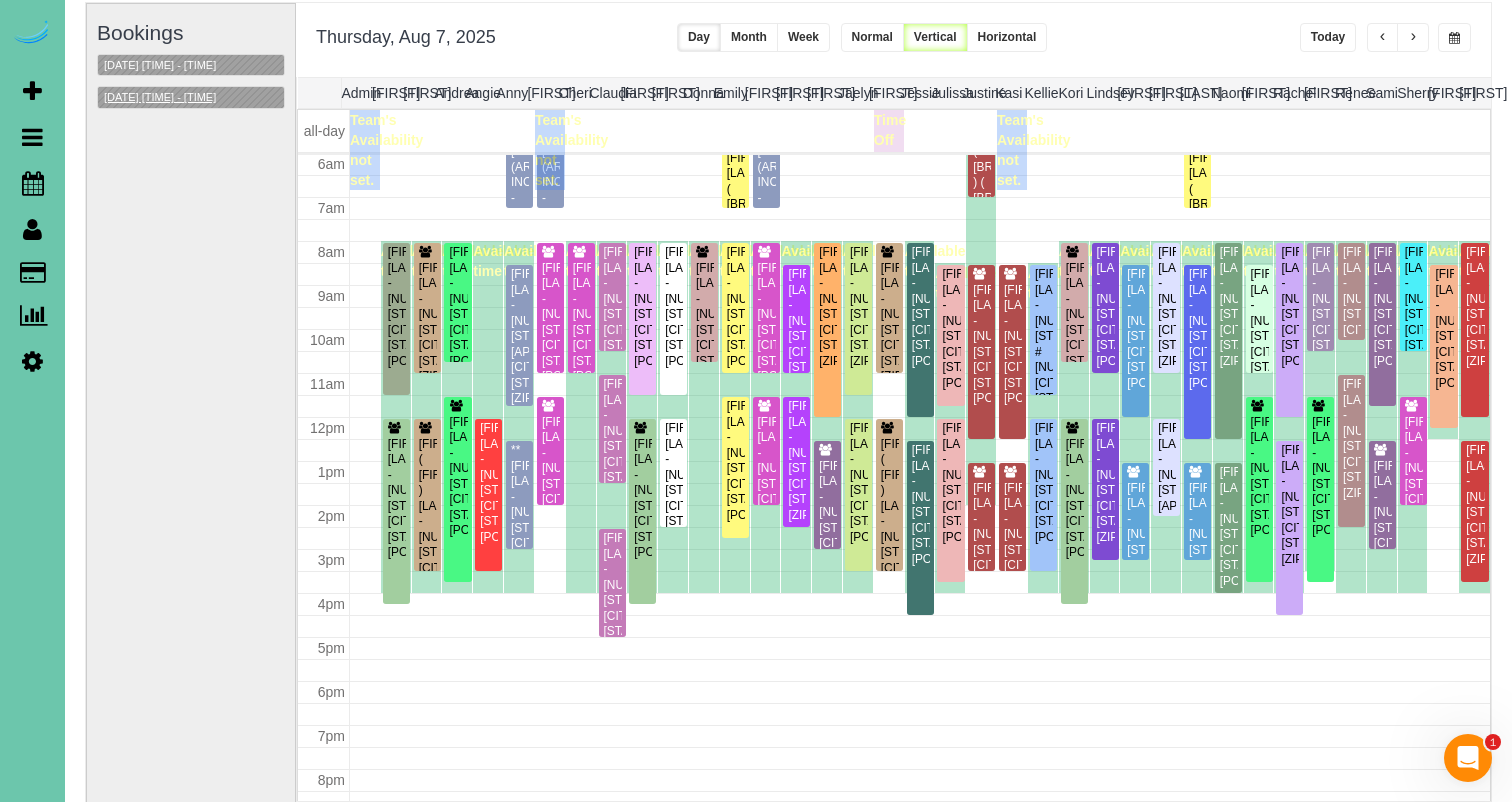 click on "[DATE] [TIME] - [TIME]" at bounding box center [160, 97] 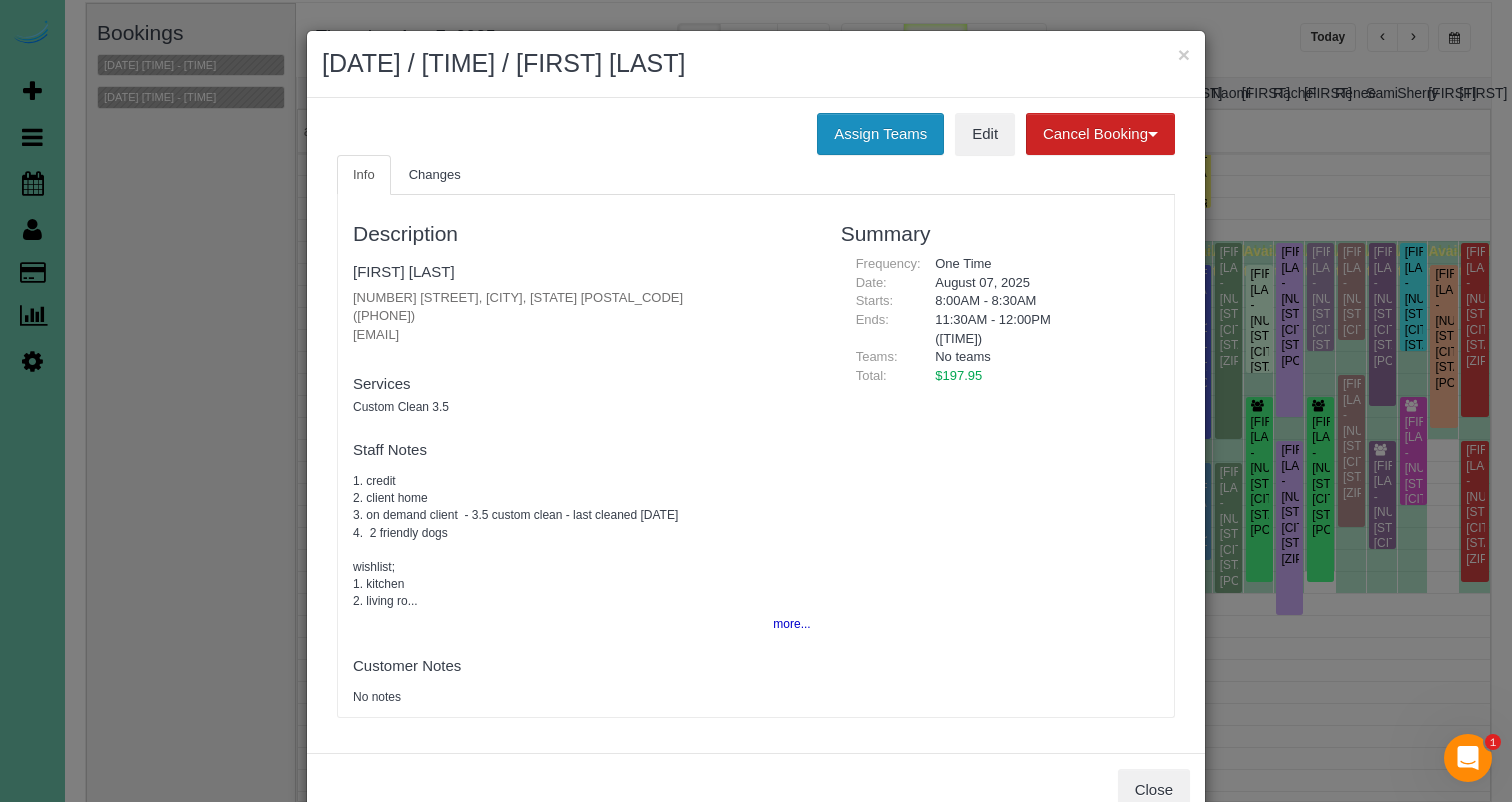 click on "Assign Teams" at bounding box center [880, 134] 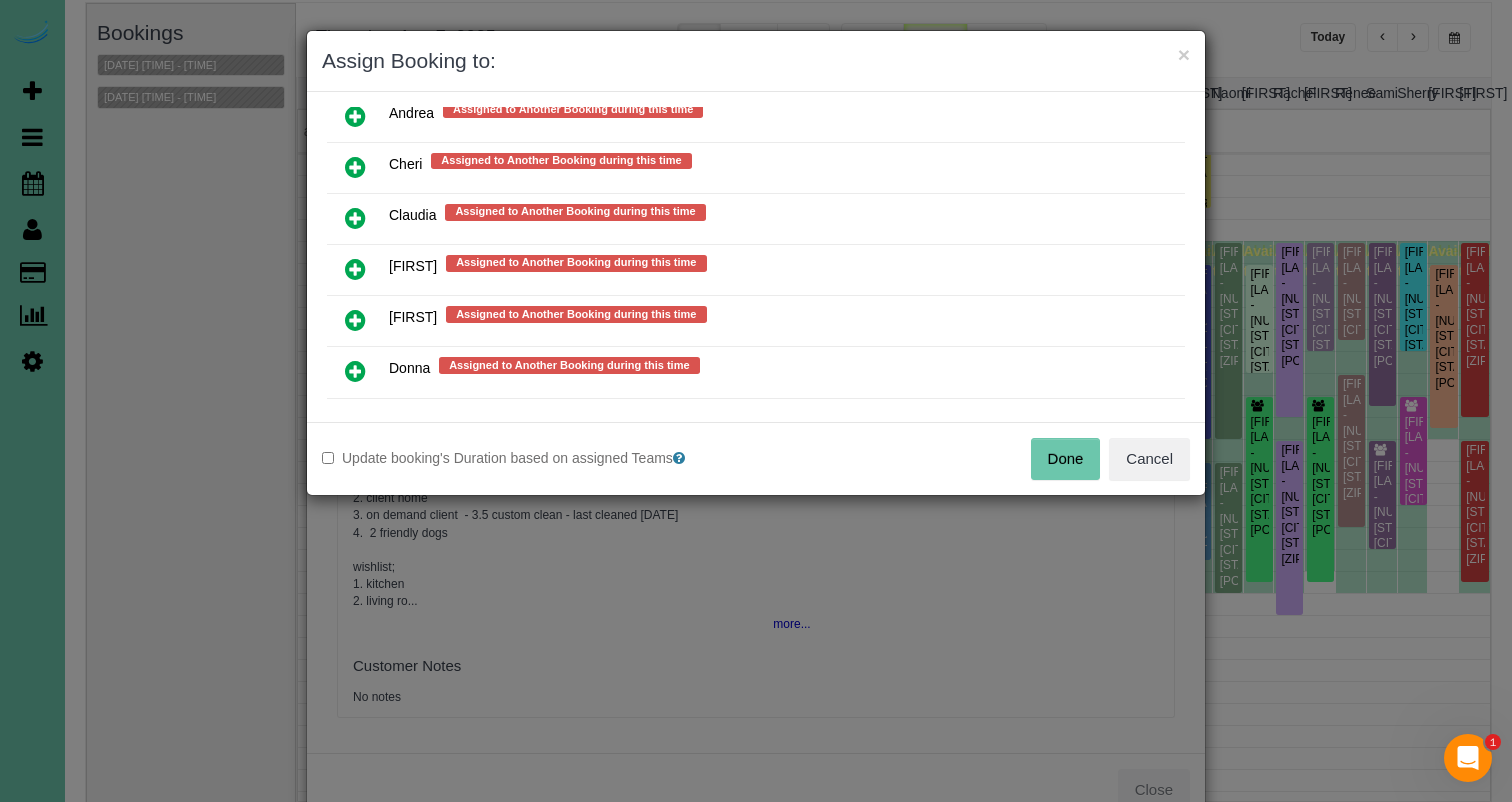 scroll, scrollTop: 1081, scrollLeft: 0, axis: vertical 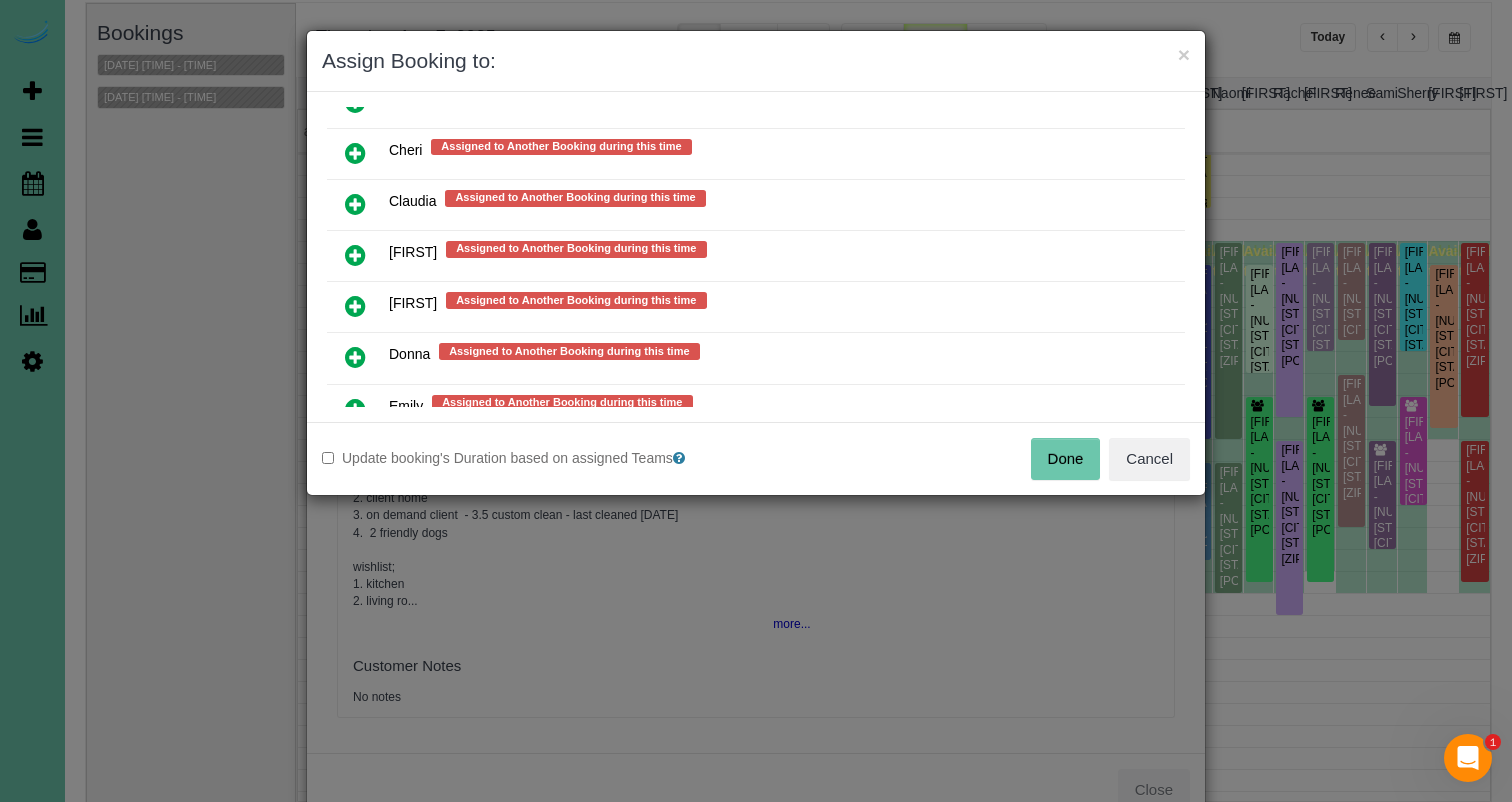 click at bounding box center [355, 357] 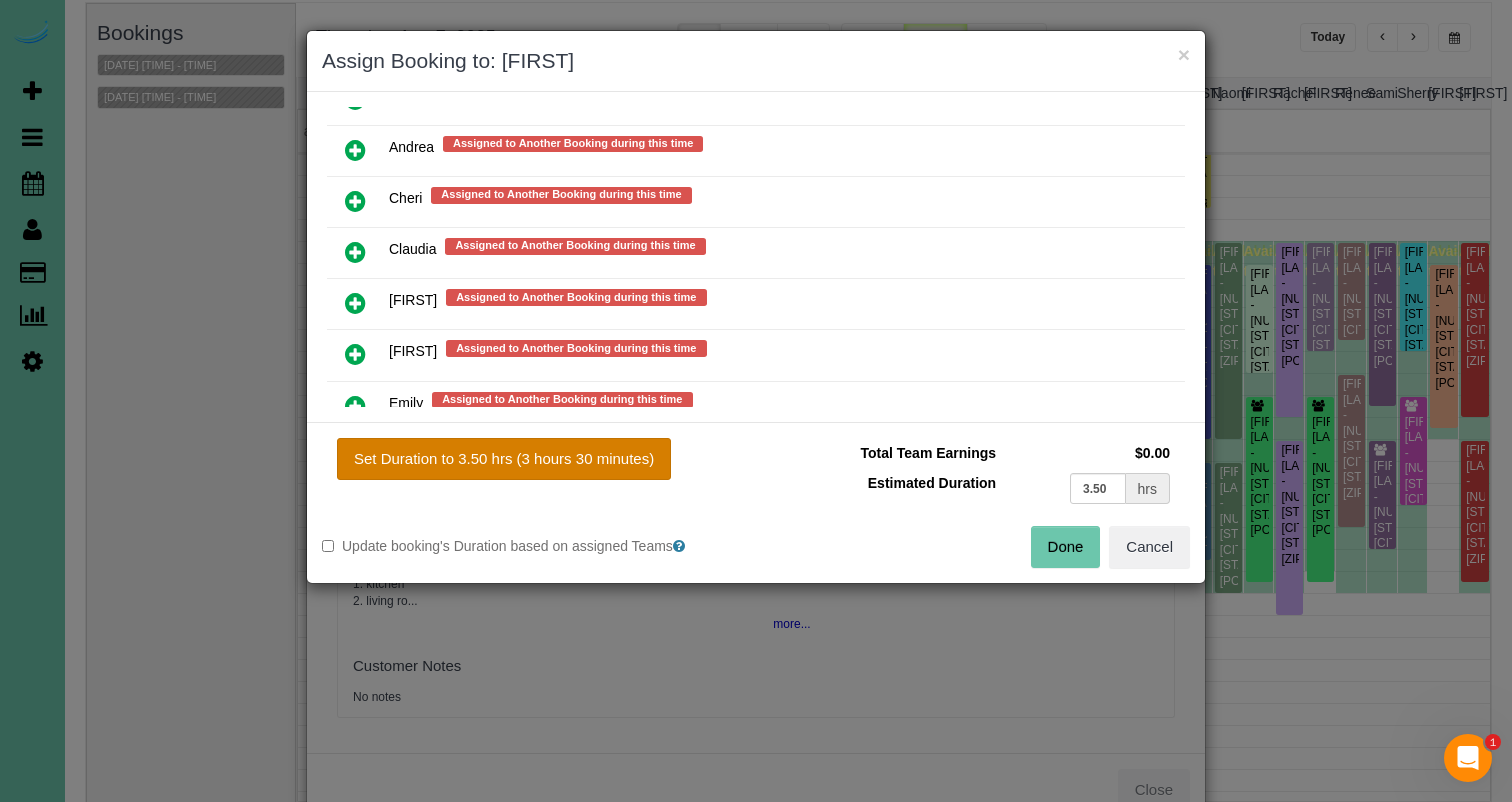 click on "Set Duration to 3.50 hrs (3 hours 30 minutes)" at bounding box center (504, 459) 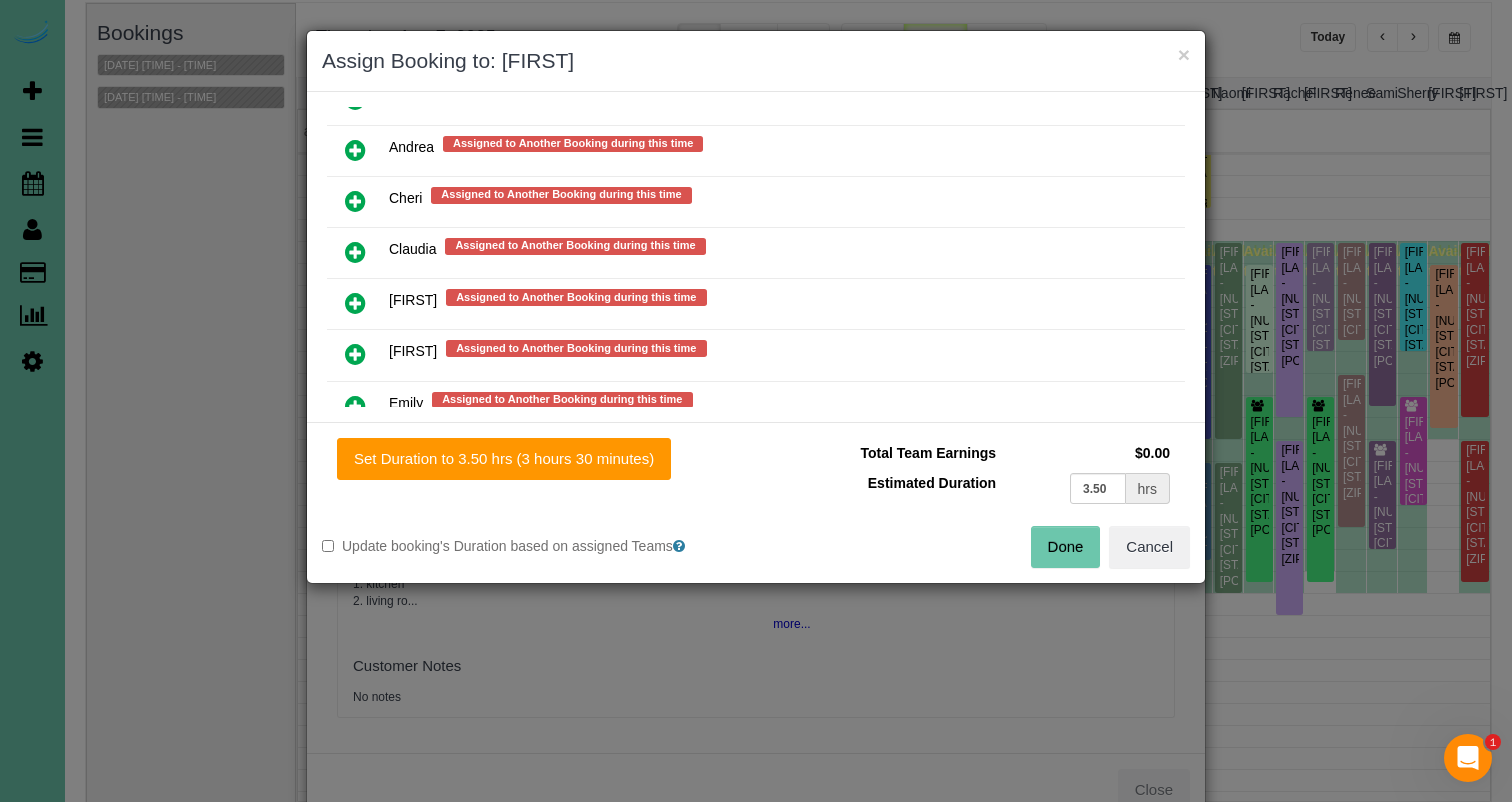 click on "Done" at bounding box center (1066, 547) 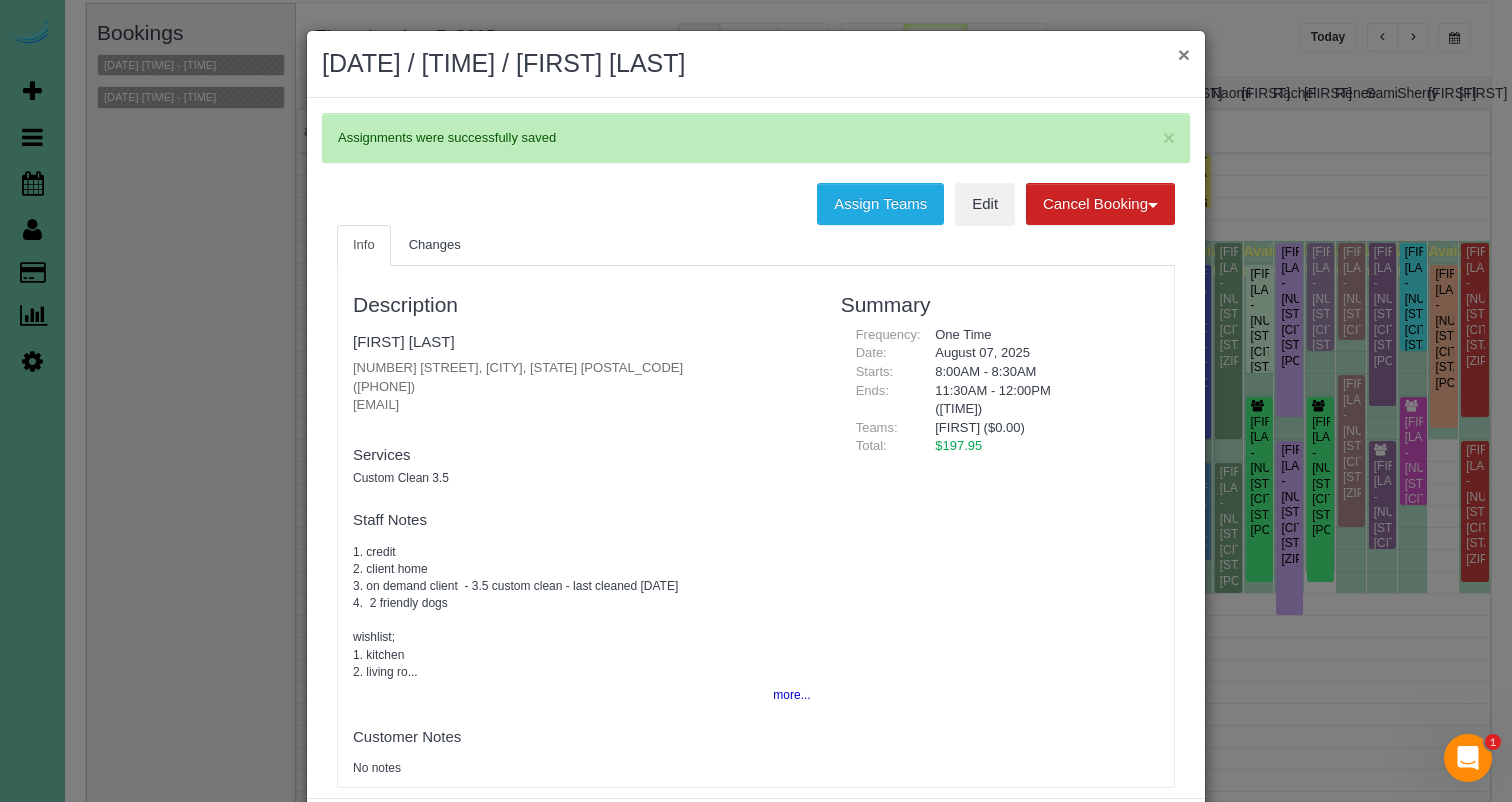 click on "×" at bounding box center (1184, 54) 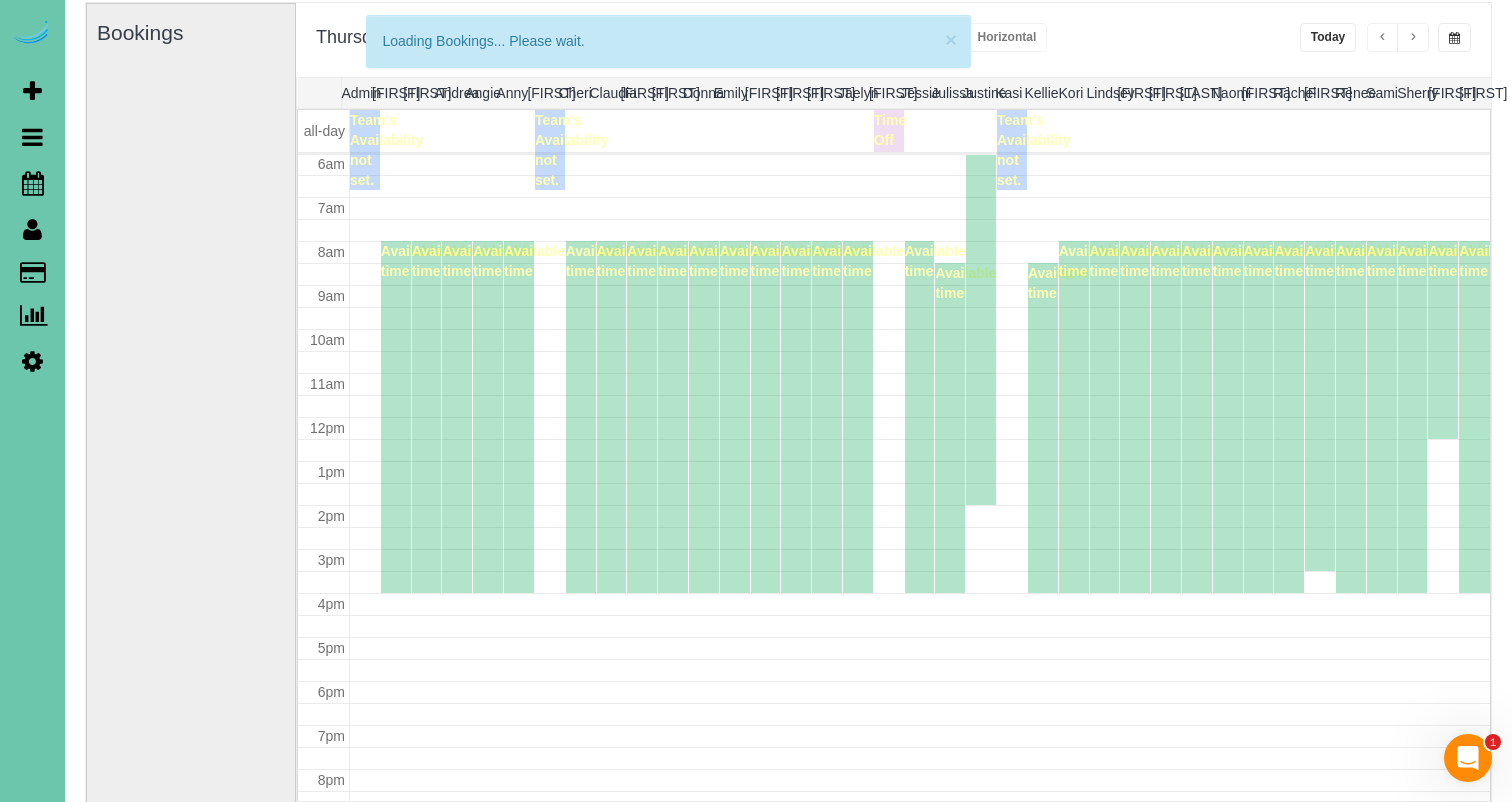 scroll, scrollTop: 265, scrollLeft: 0, axis: vertical 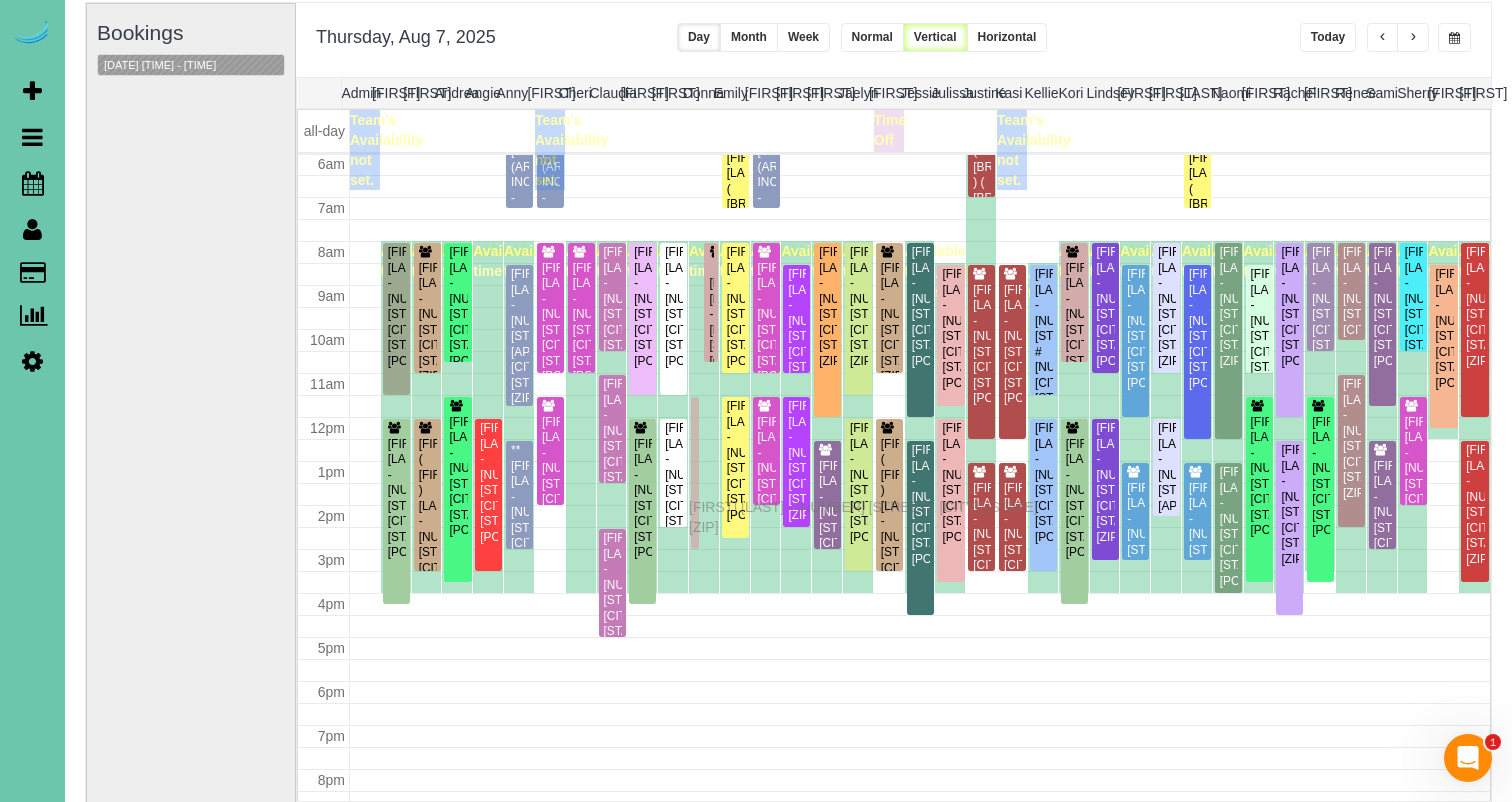 drag, startPoint x: 694, startPoint y: 344, endPoint x: 694, endPoint y: 505, distance: 161 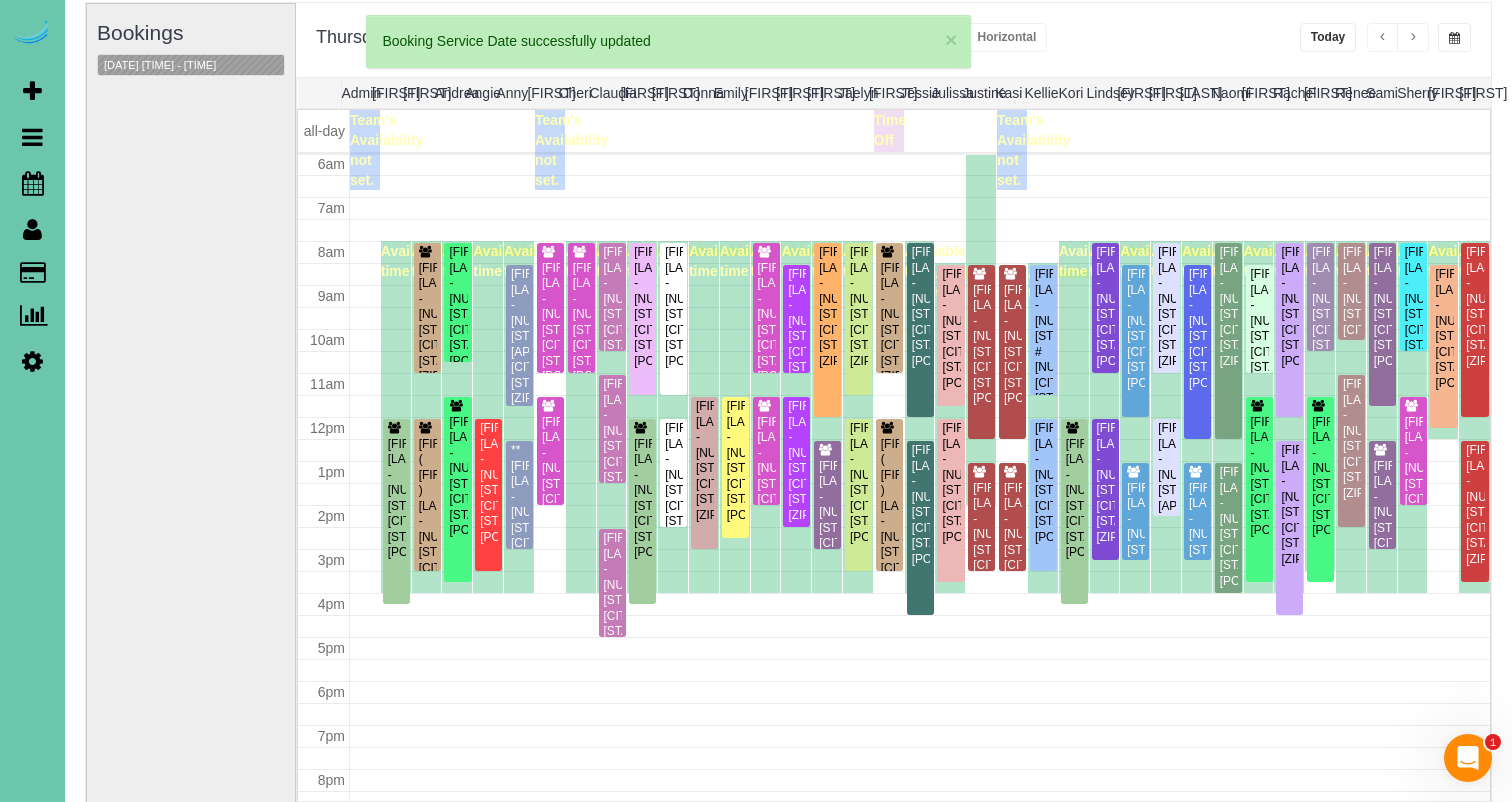 scroll, scrollTop: 265, scrollLeft: 0, axis: vertical 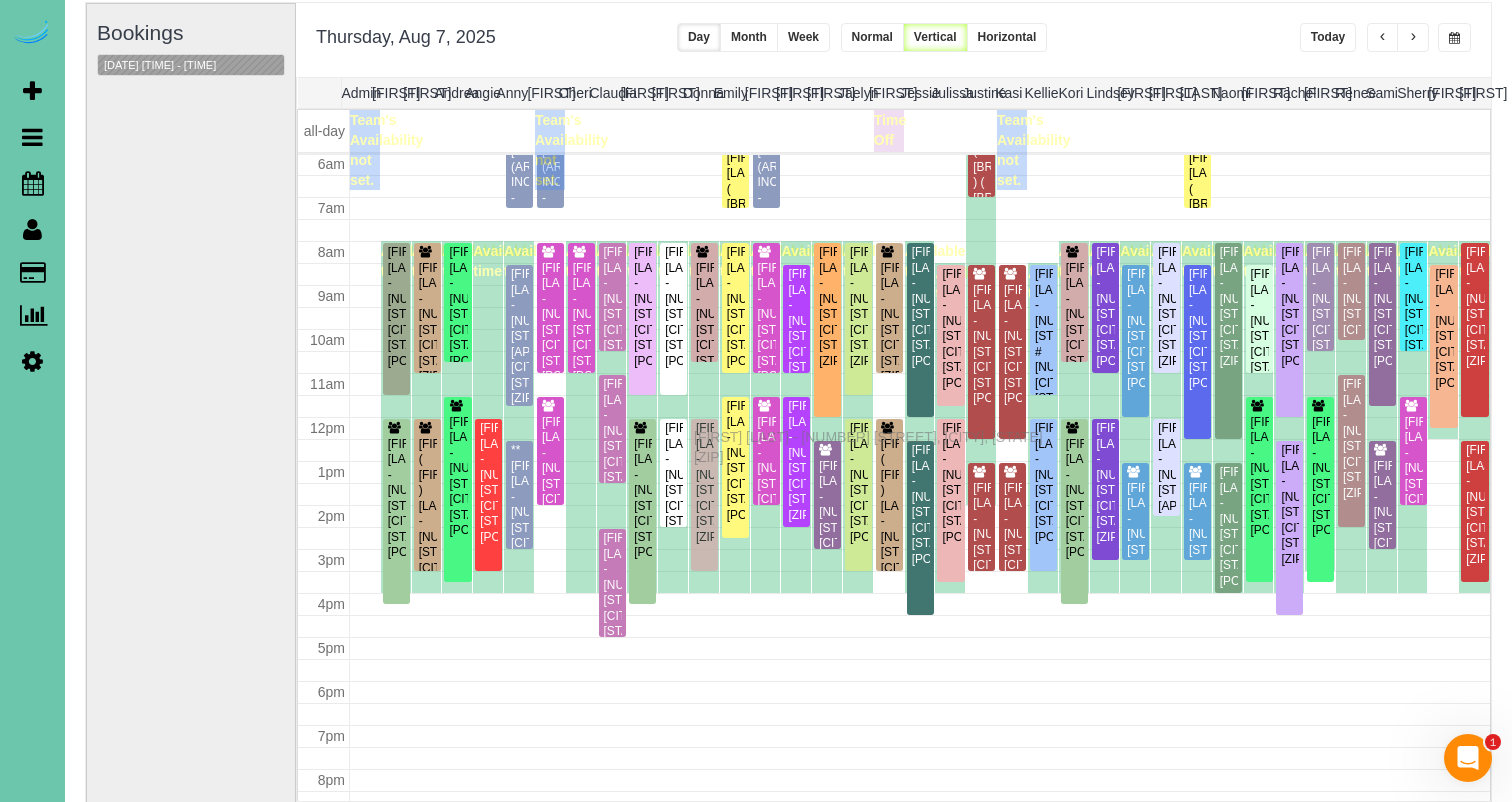 drag, startPoint x: 703, startPoint y: 423, endPoint x: 699, endPoint y: 434, distance: 11.7046995 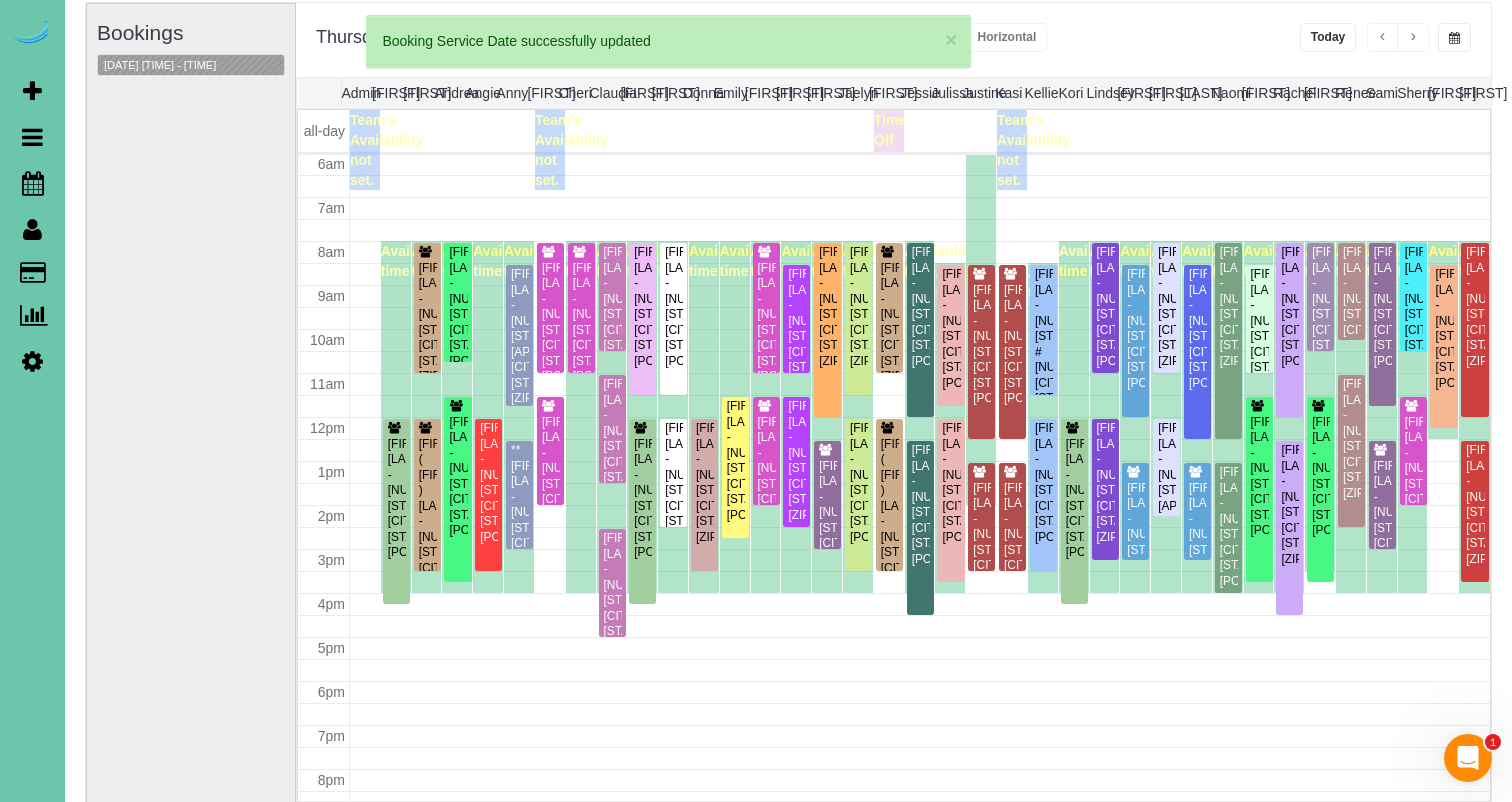 scroll, scrollTop: 0, scrollLeft: 0, axis: both 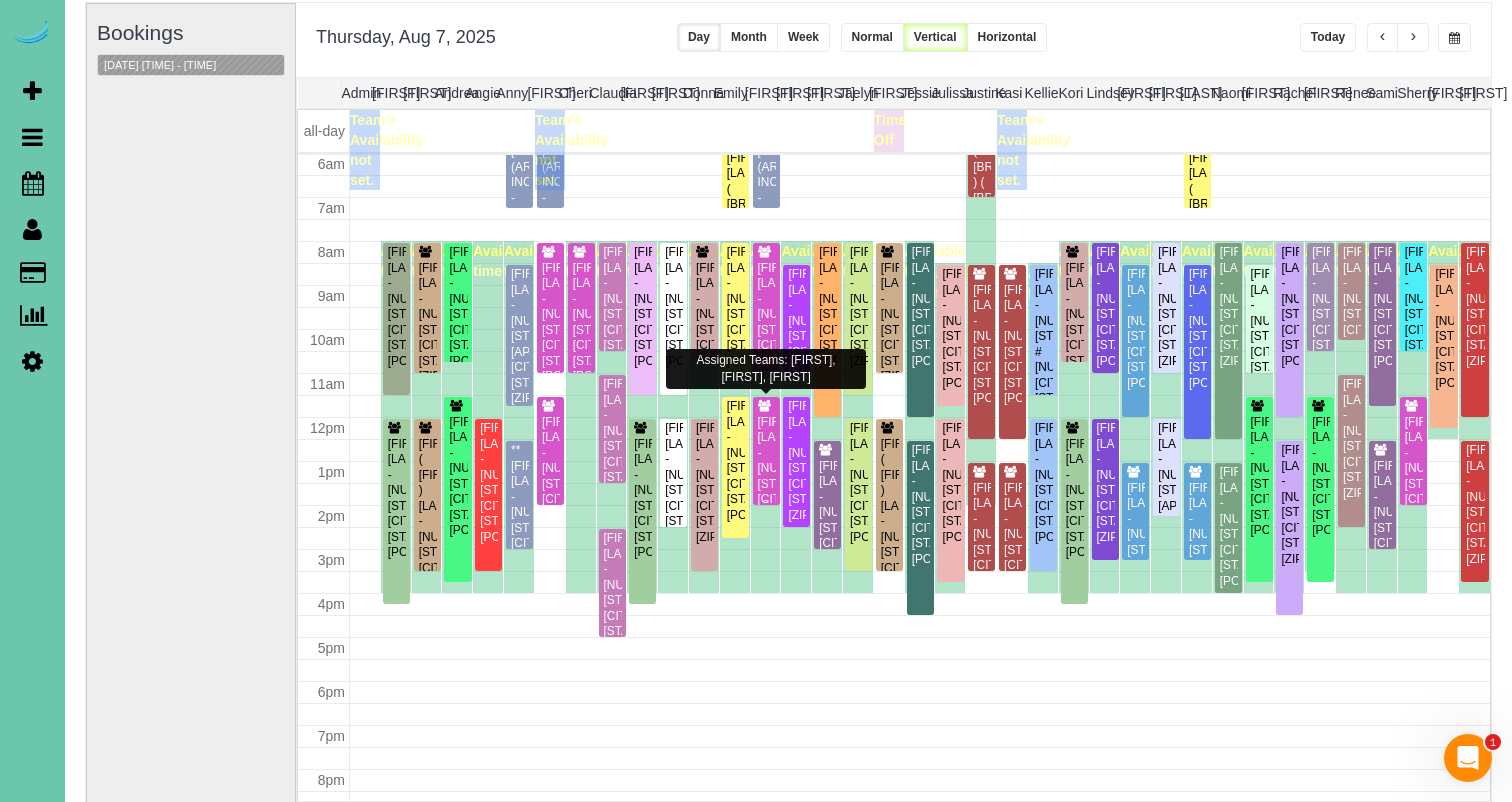 click on "[FIRST] [LAST] - [NUMBER] [STREET], [CITY], [STATE] [ZIP]" at bounding box center (766, 477) 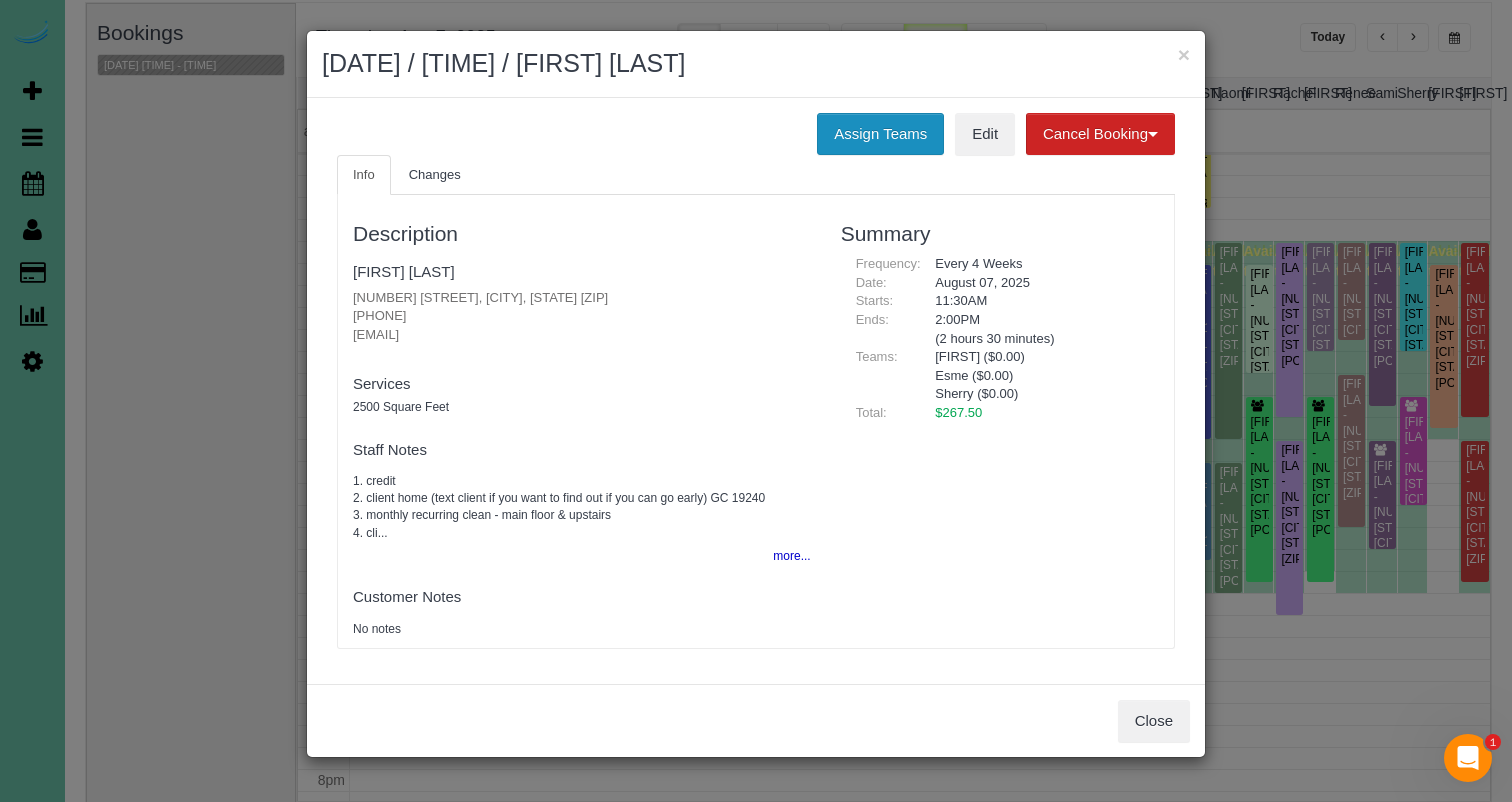 drag, startPoint x: 845, startPoint y: 129, endPoint x: 817, endPoint y: 133, distance: 28.284271 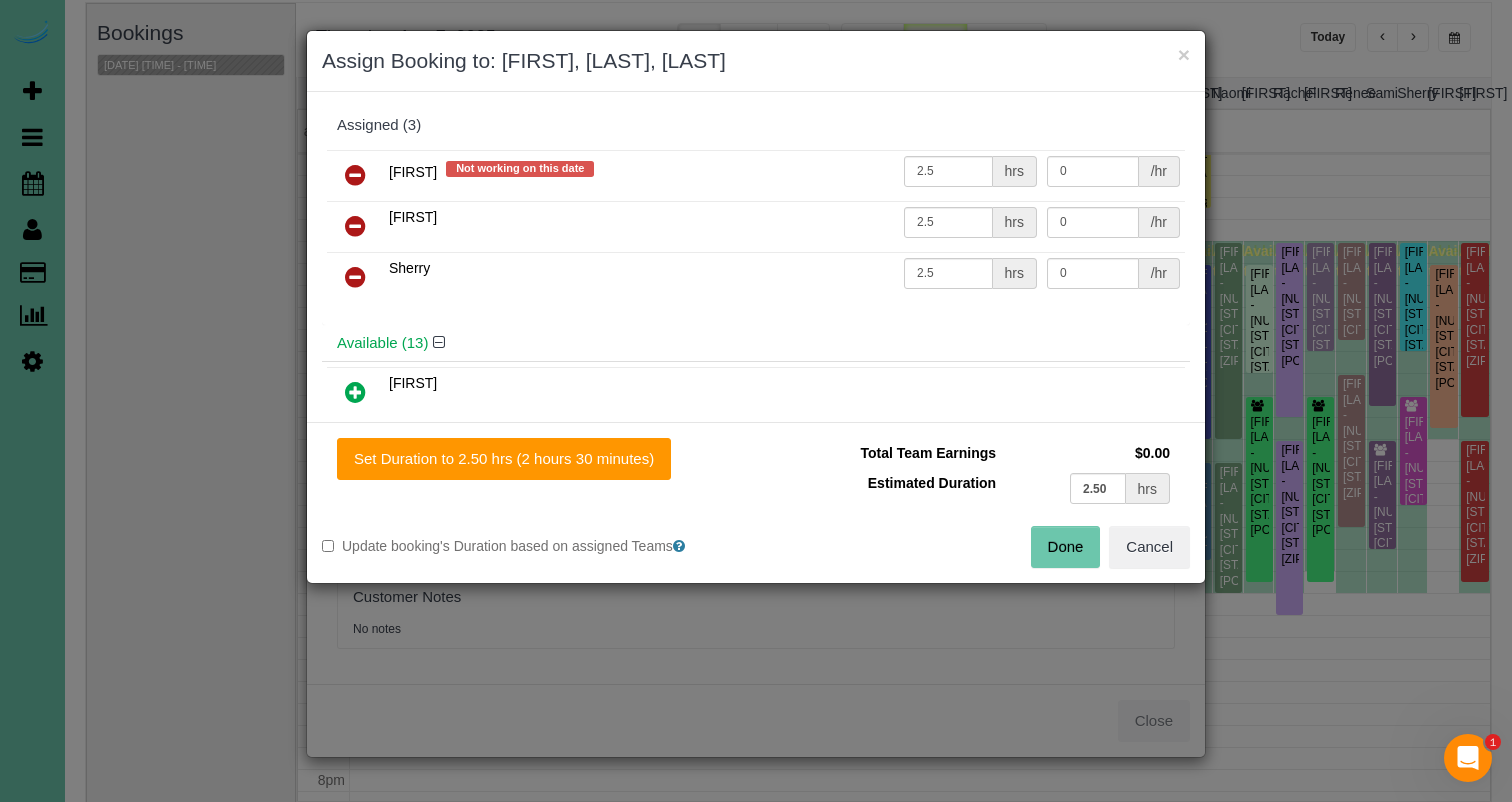 click at bounding box center [355, 277] 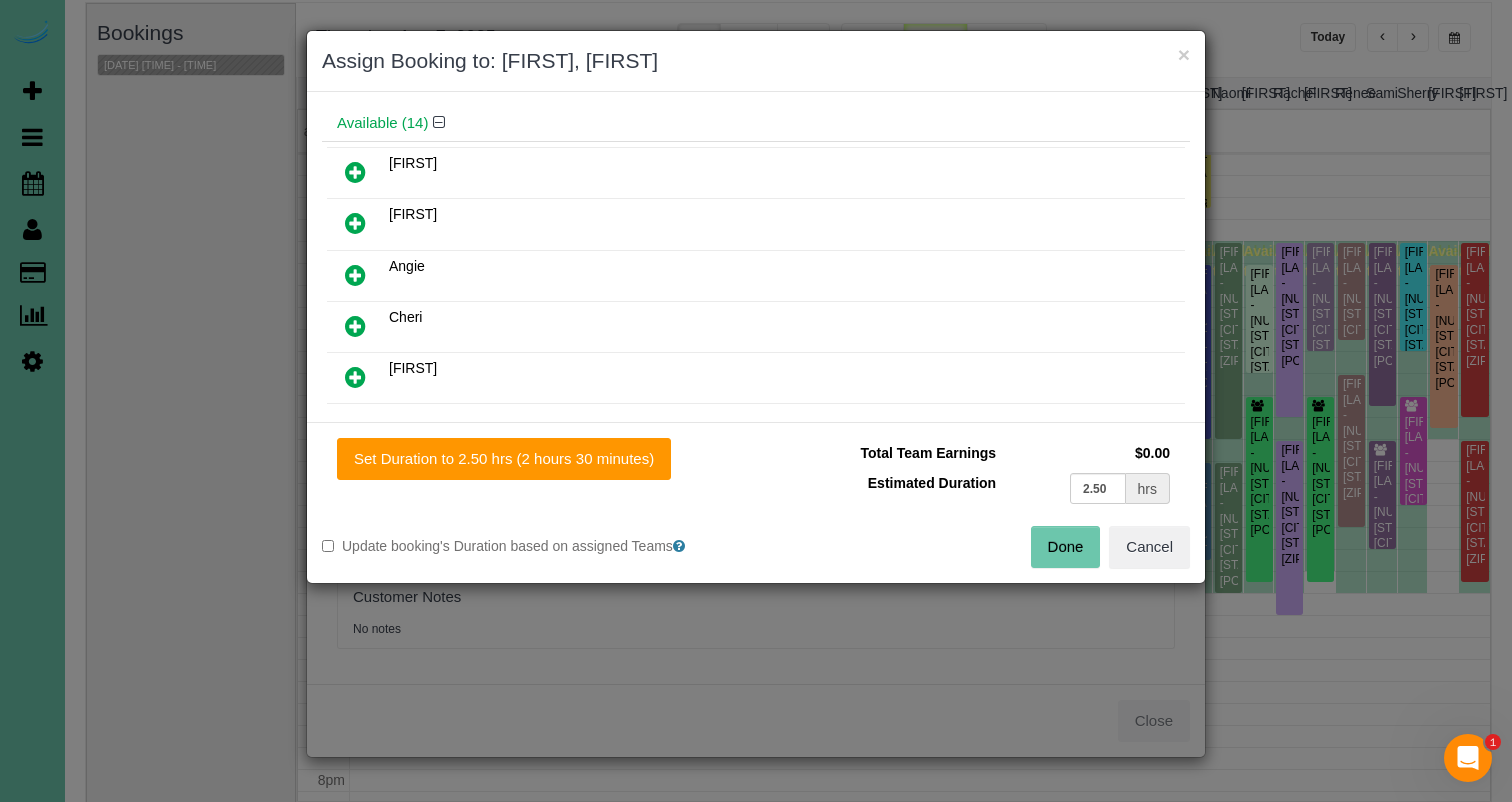scroll, scrollTop: 194, scrollLeft: 0, axis: vertical 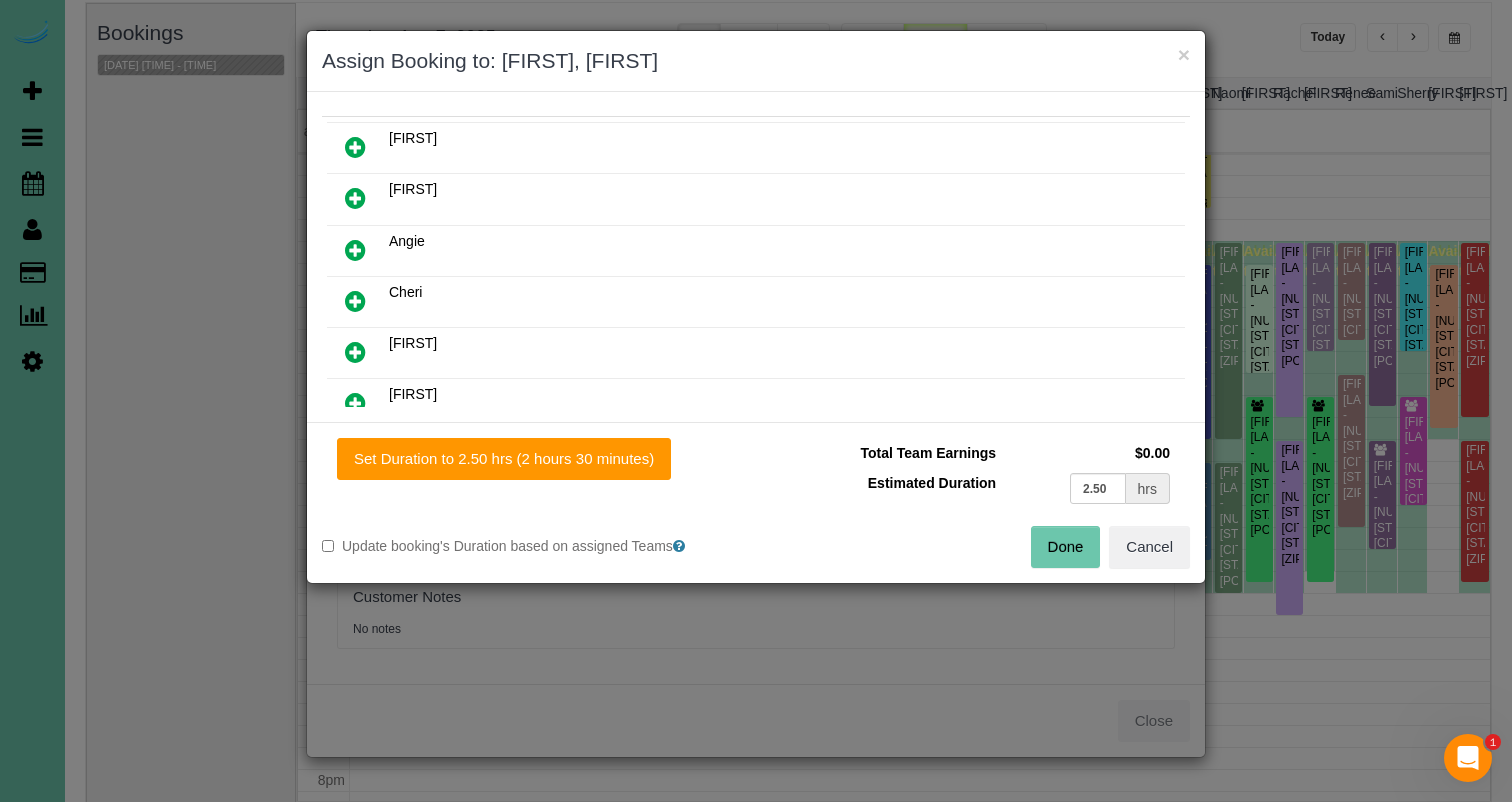 click at bounding box center [355, 301] 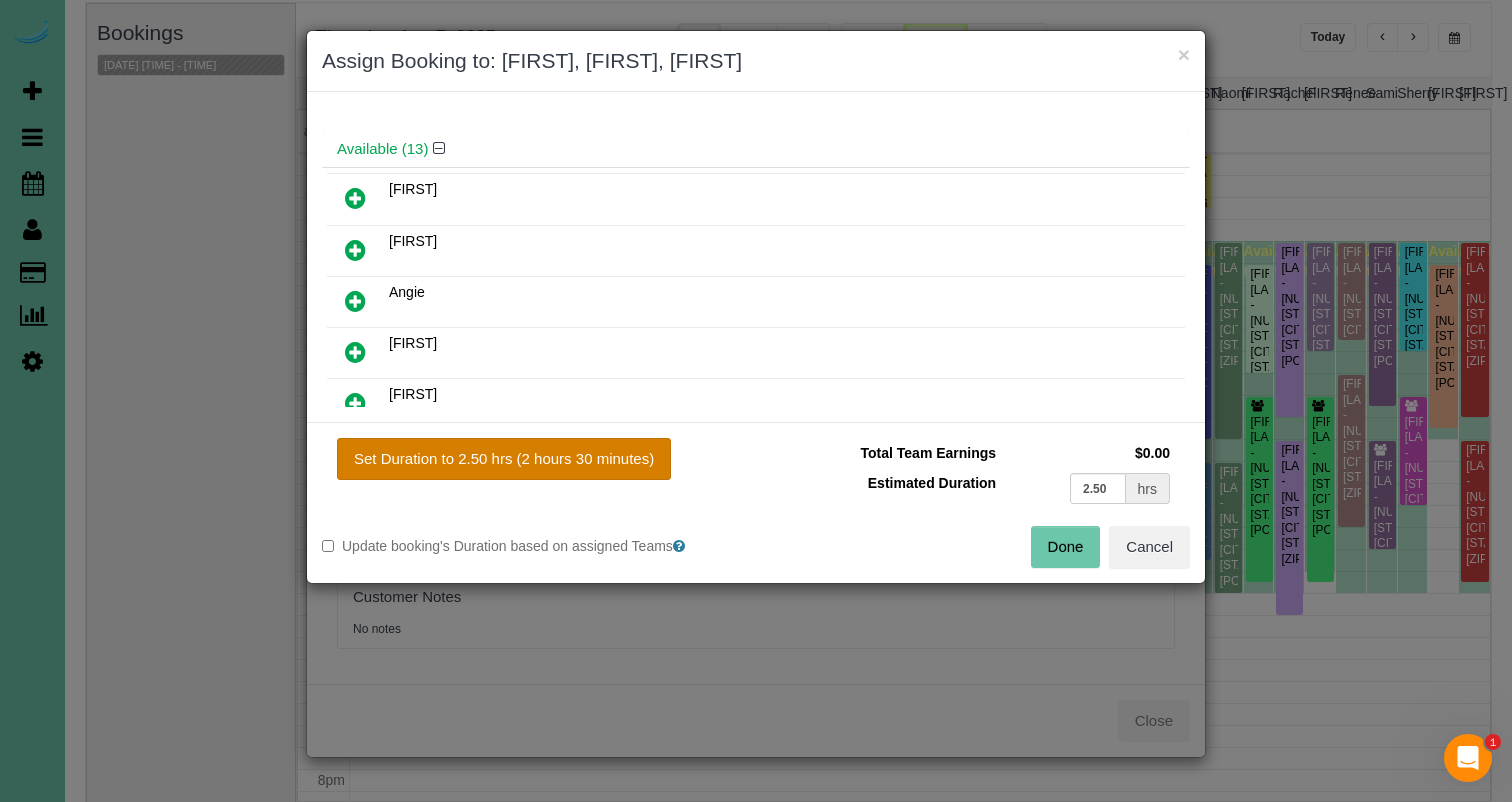 click on "Set Duration to 2.50 hrs (2 hours 30 minutes)" at bounding box center (504, 459) 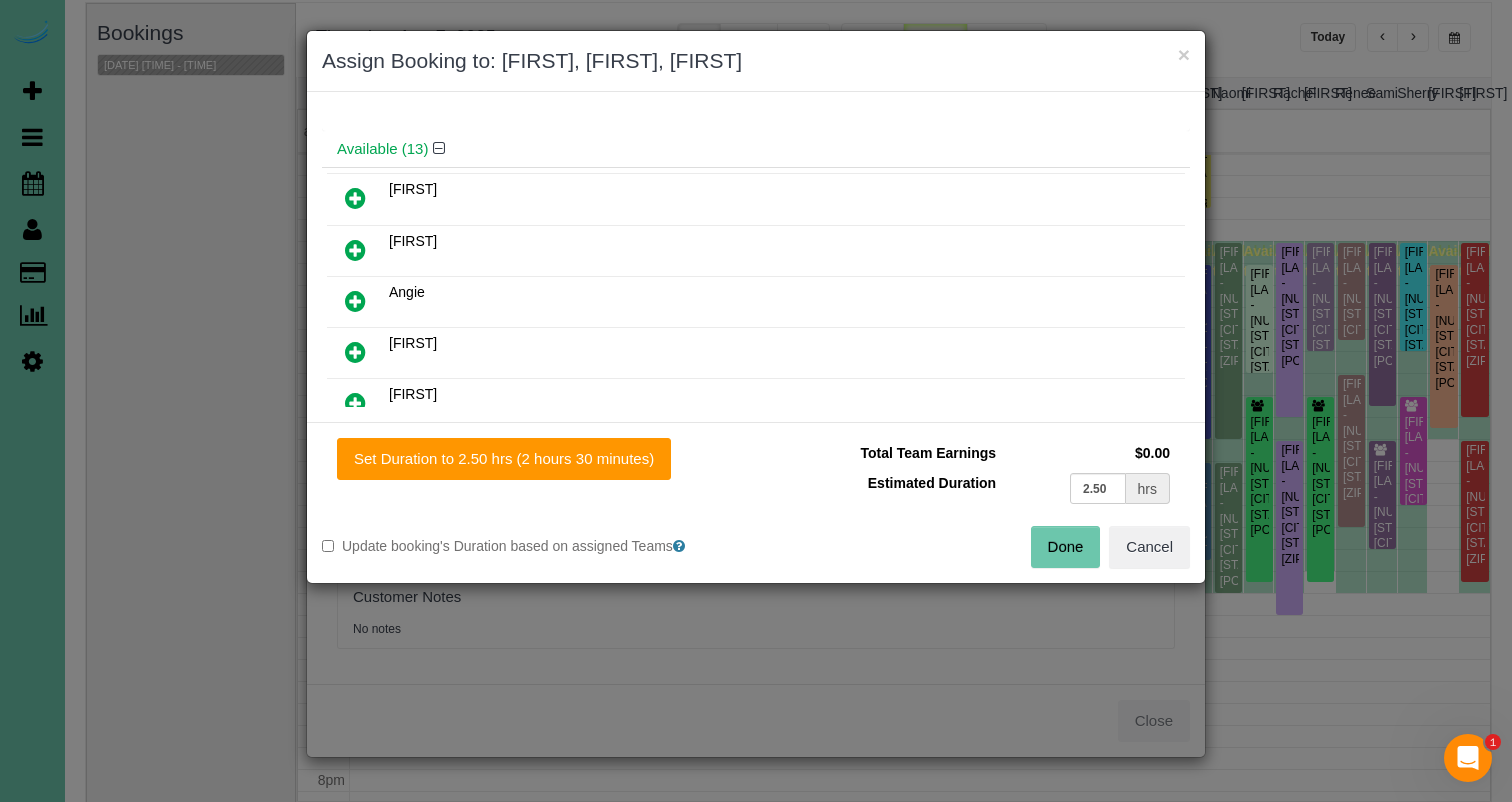 click on "Done" at bounding box center [1066, 547] 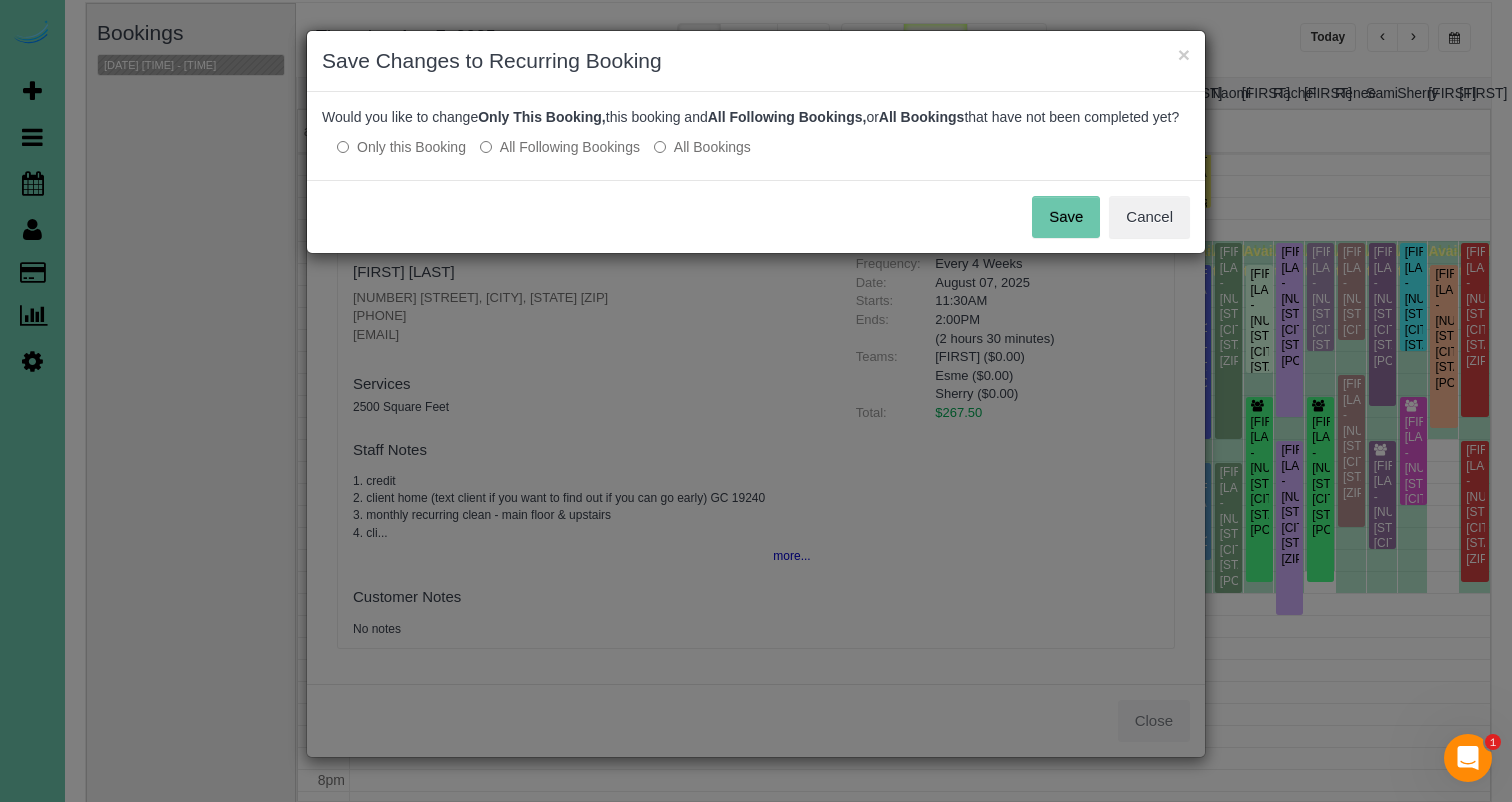 click on "Save" at bounding box center (1066, 217) 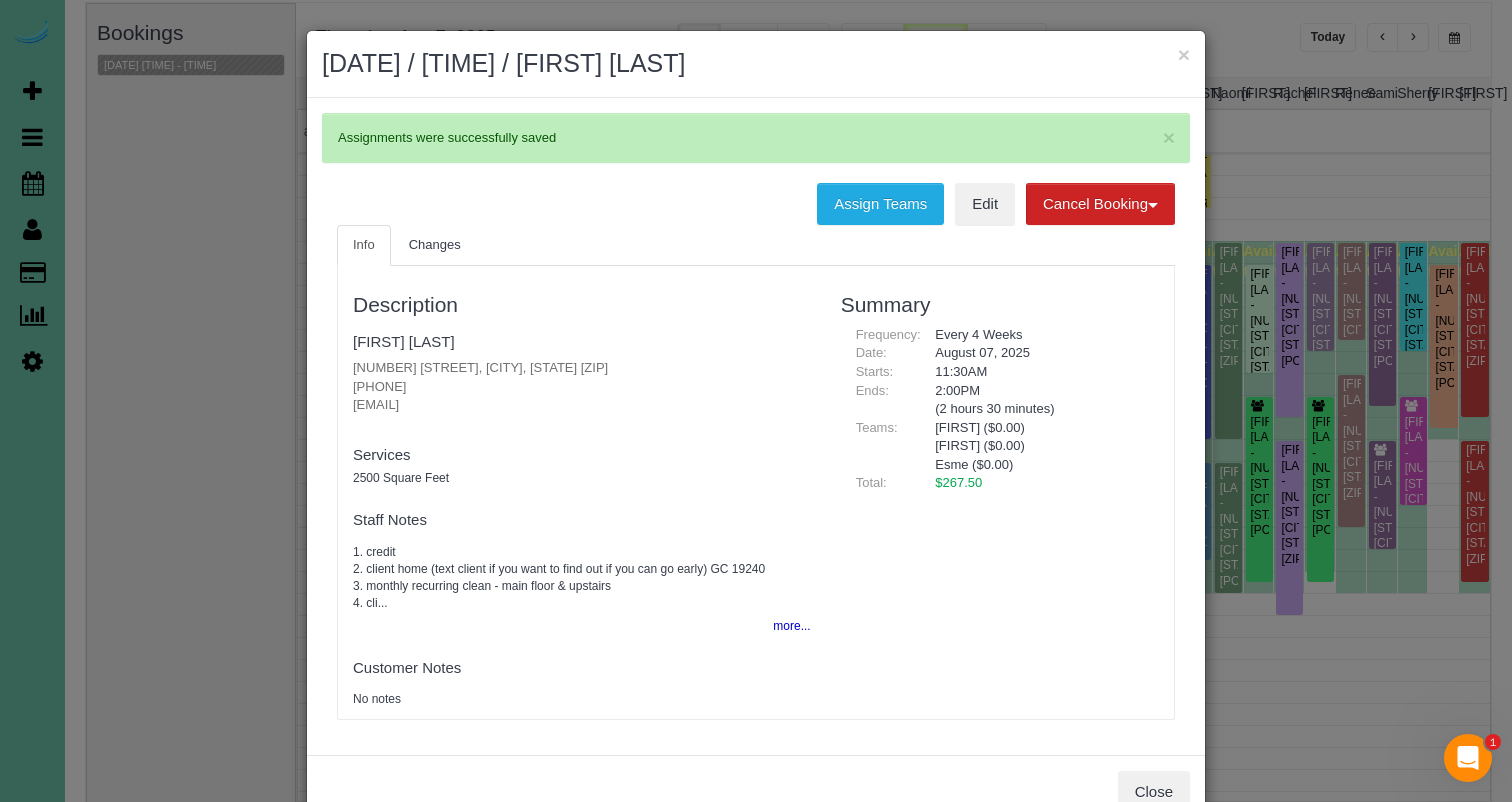 click on "×" at bounding box center [1184, 54] 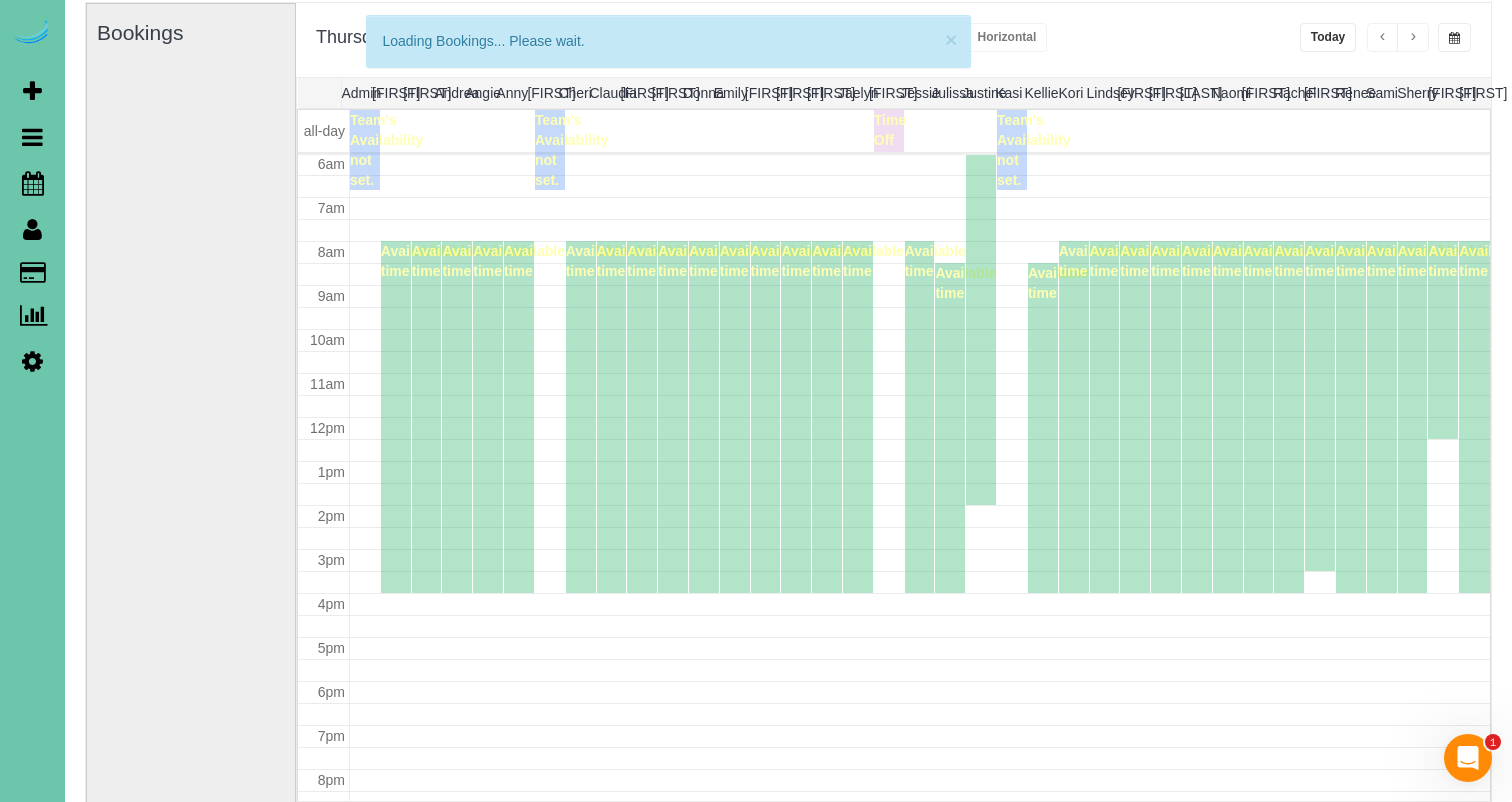 scroll, scrollTop: 265, scrollLeft: 0, axis: vertical 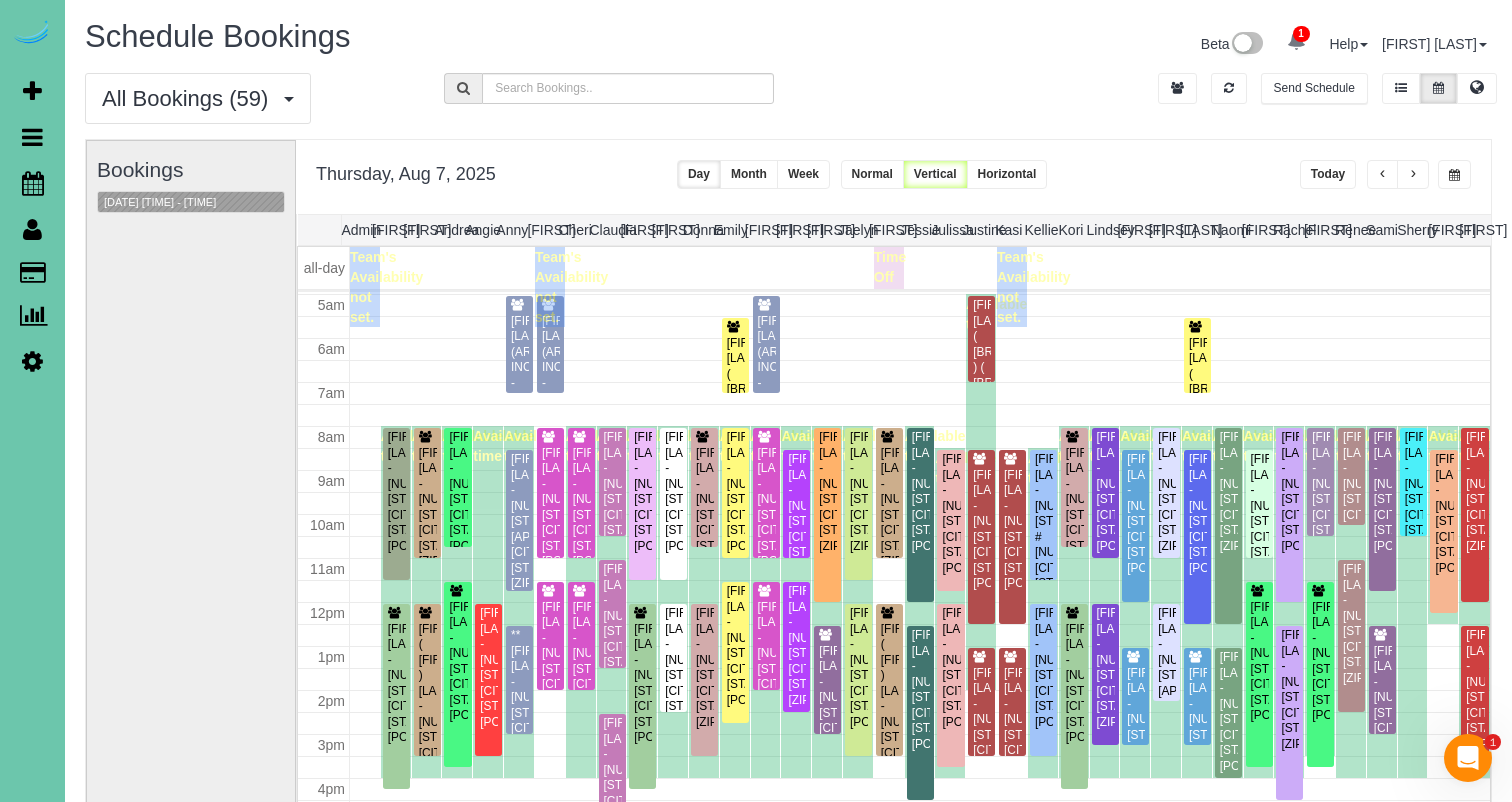 click on "[DAY], [DATE] [DATE] [MONTH] [YEAR] Today Day Month Week Normal Vertical Horizontal" at bounding box center [893, 177] 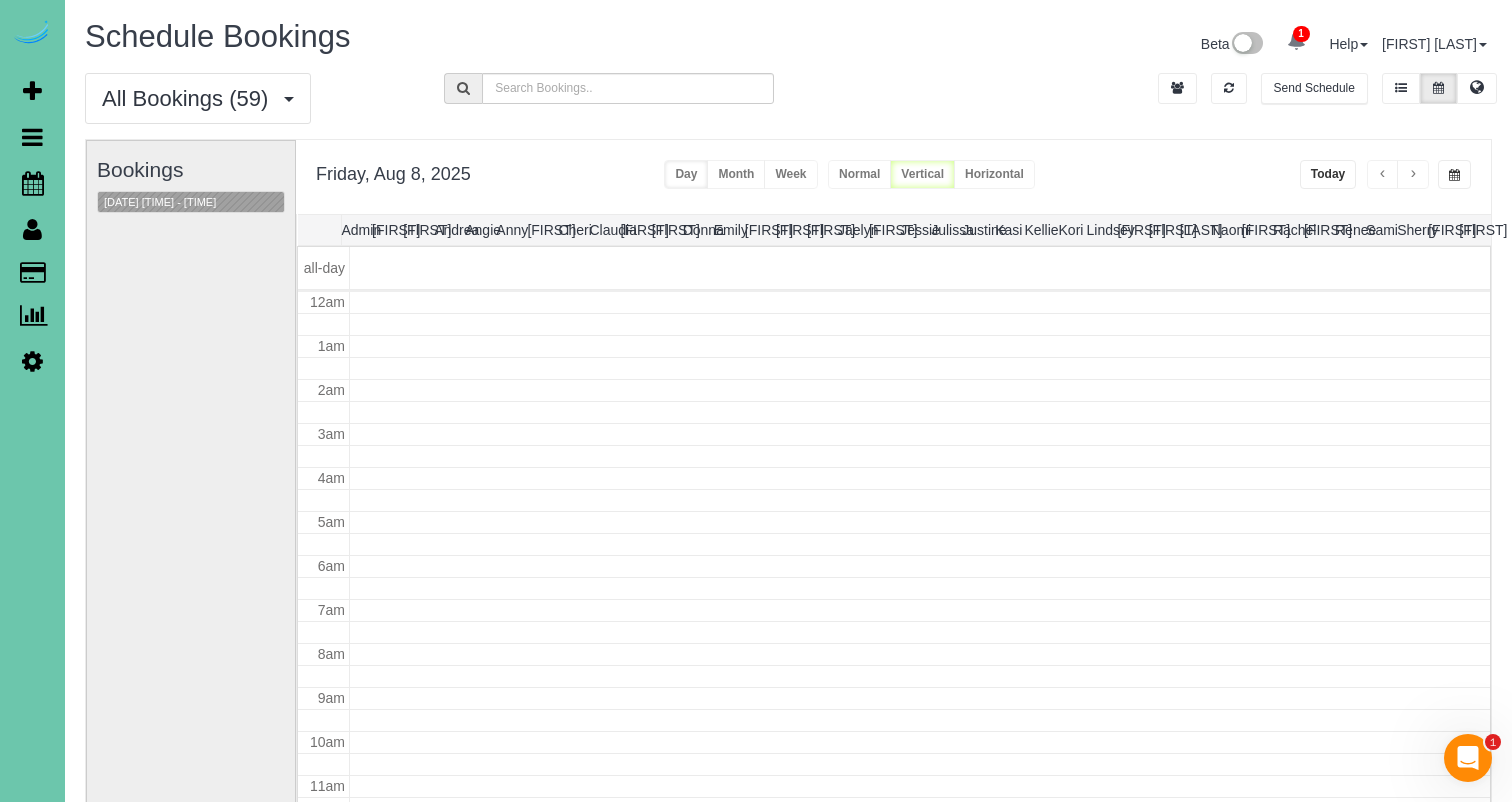 scroll, scrollTop: 265, scrollLeft: 0, axis: vertical 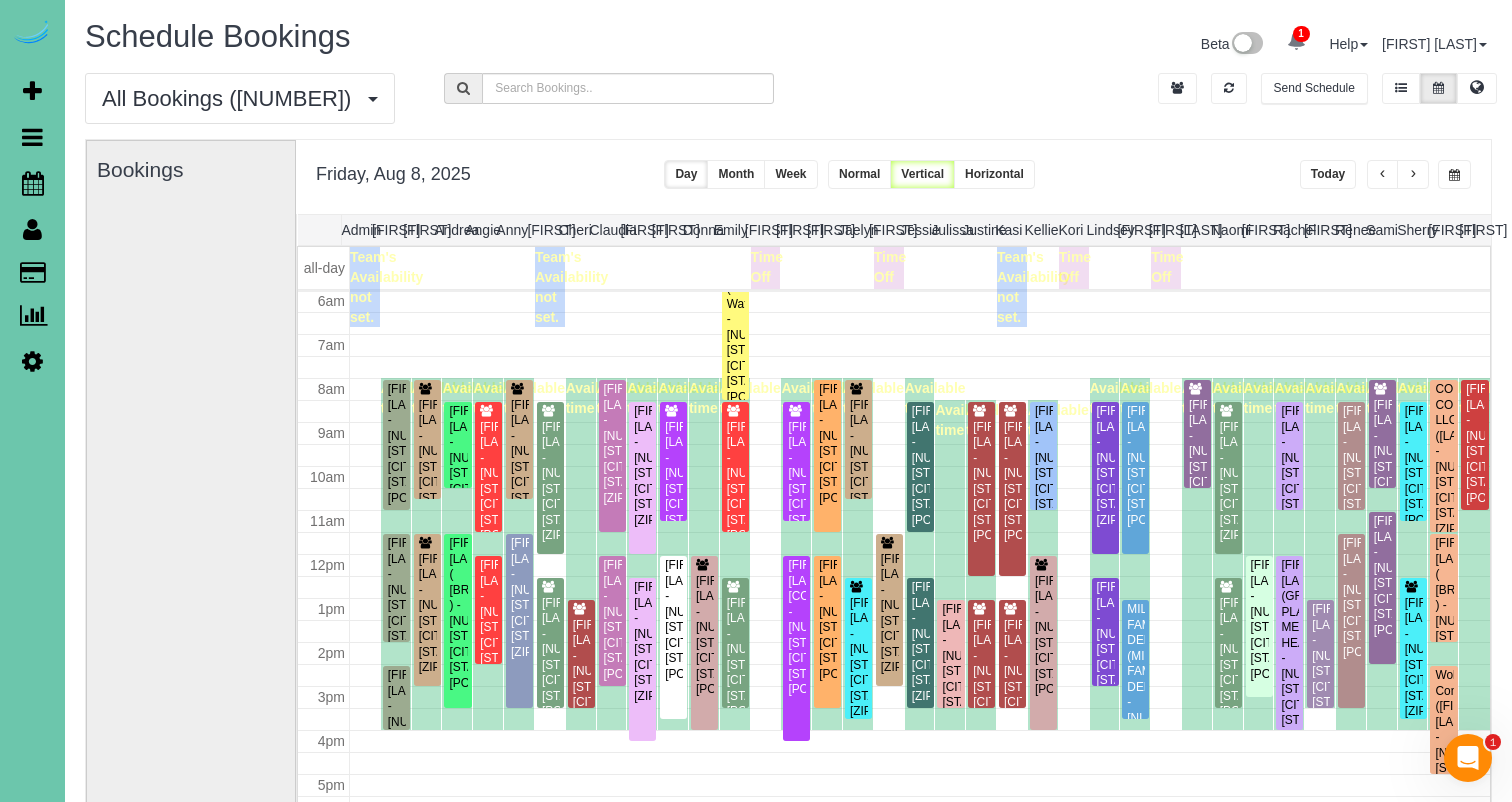 click on "1" at bounding box center [1301, 34] 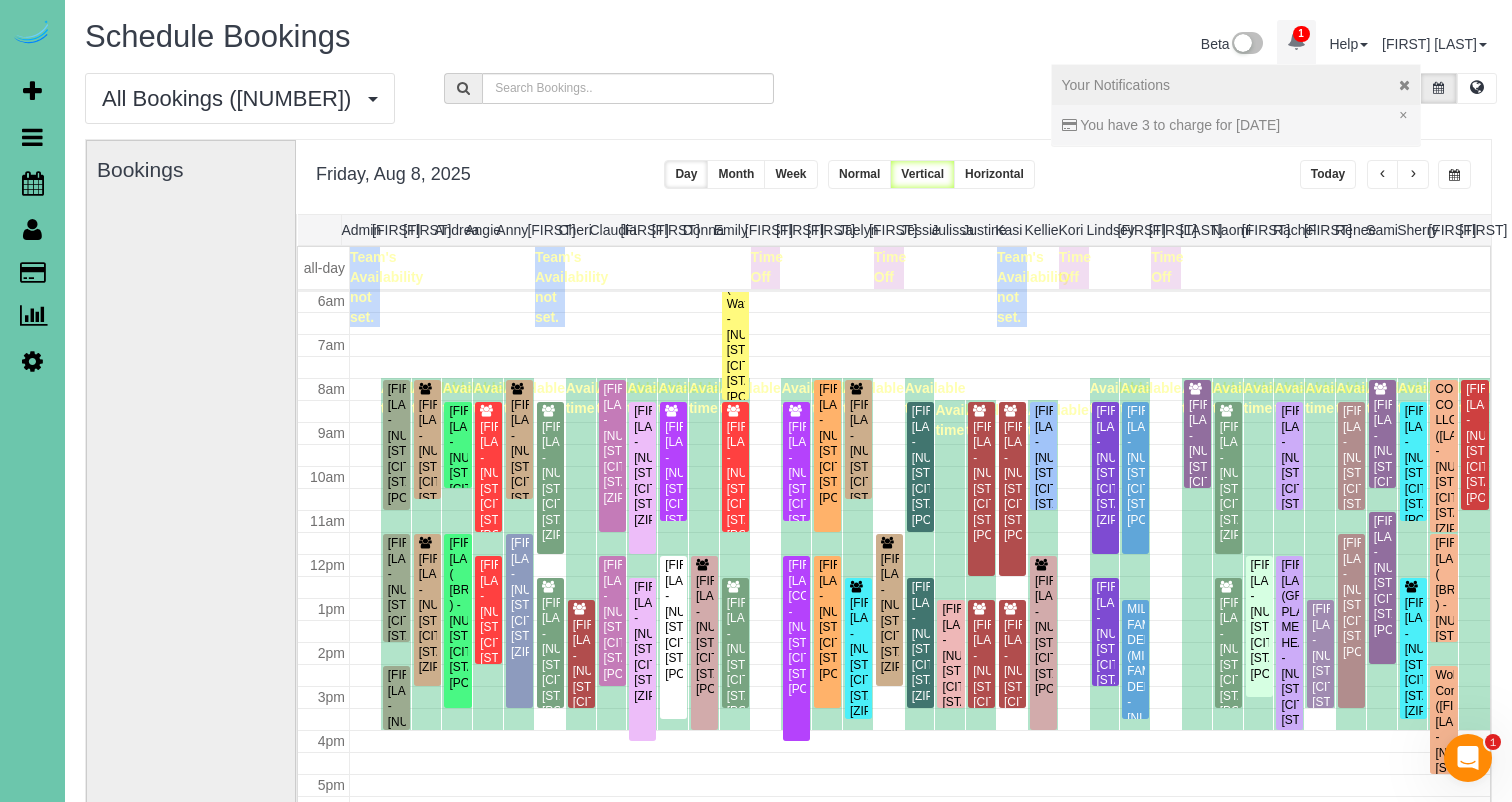 click on "Your Notifications" at bounding box center [1236, 85] 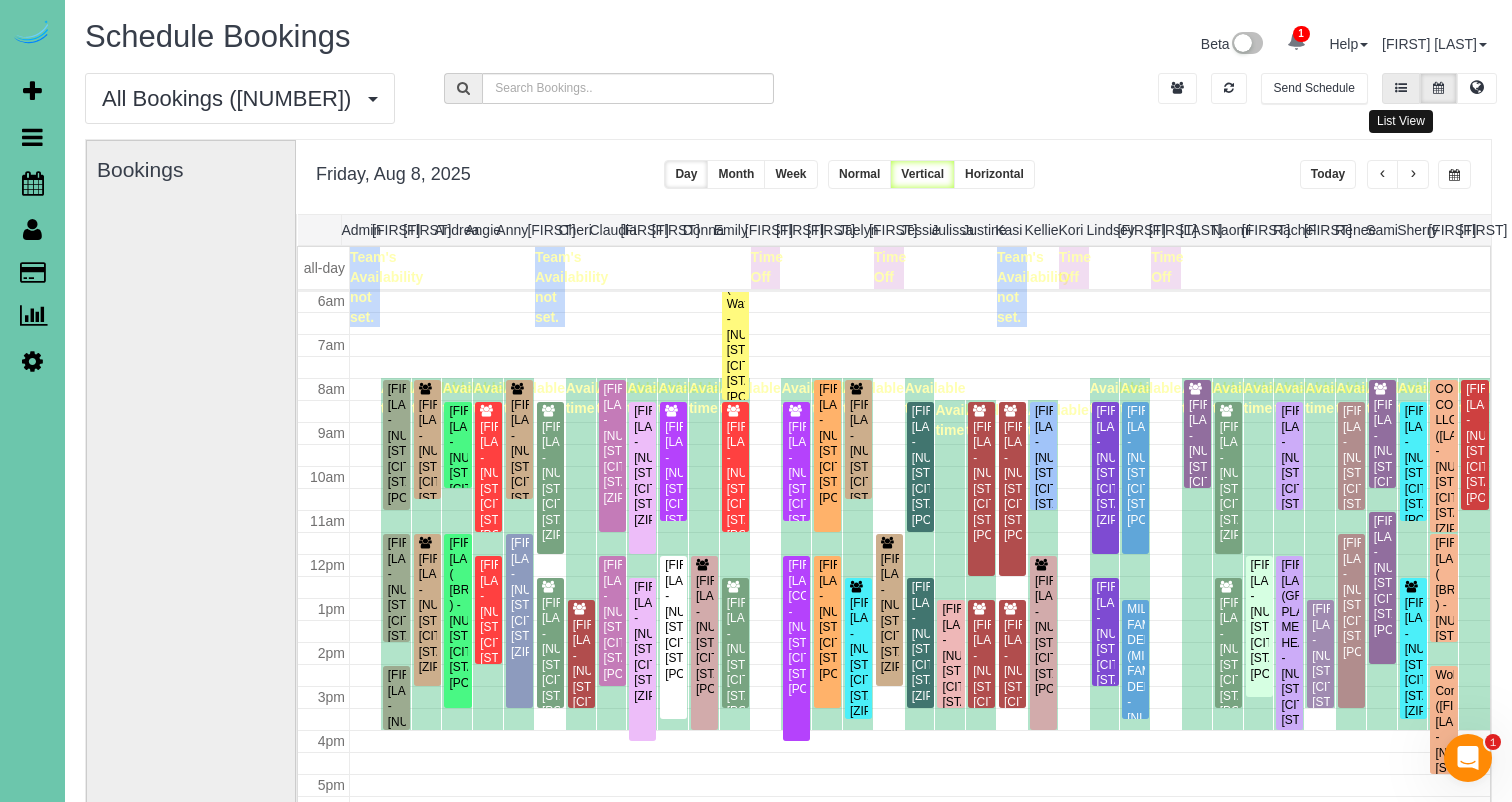 click at bounding box center [1401, 88] 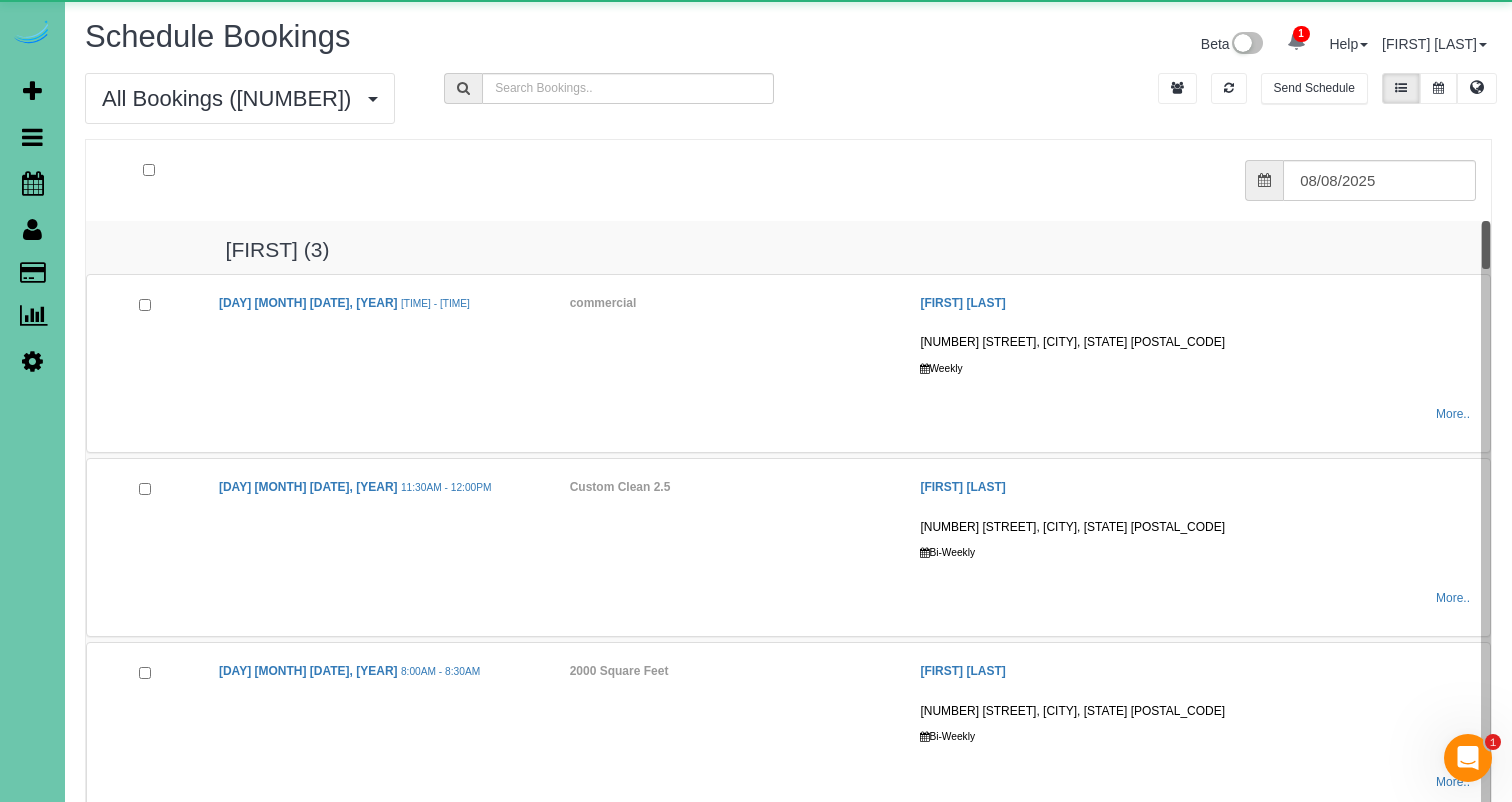 click at bounding box center [1296, 40] 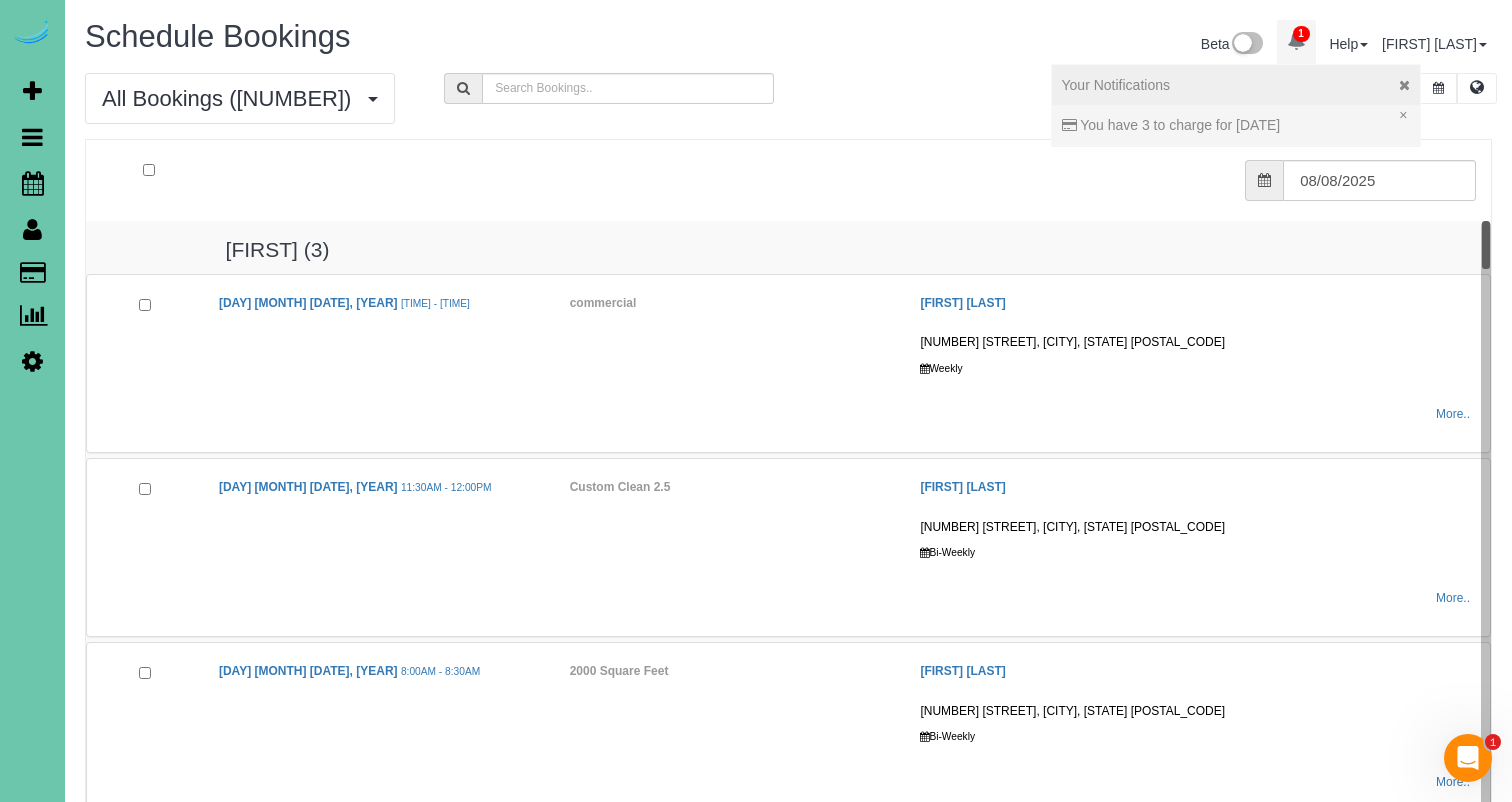 click at bounding box center [1404, 85] 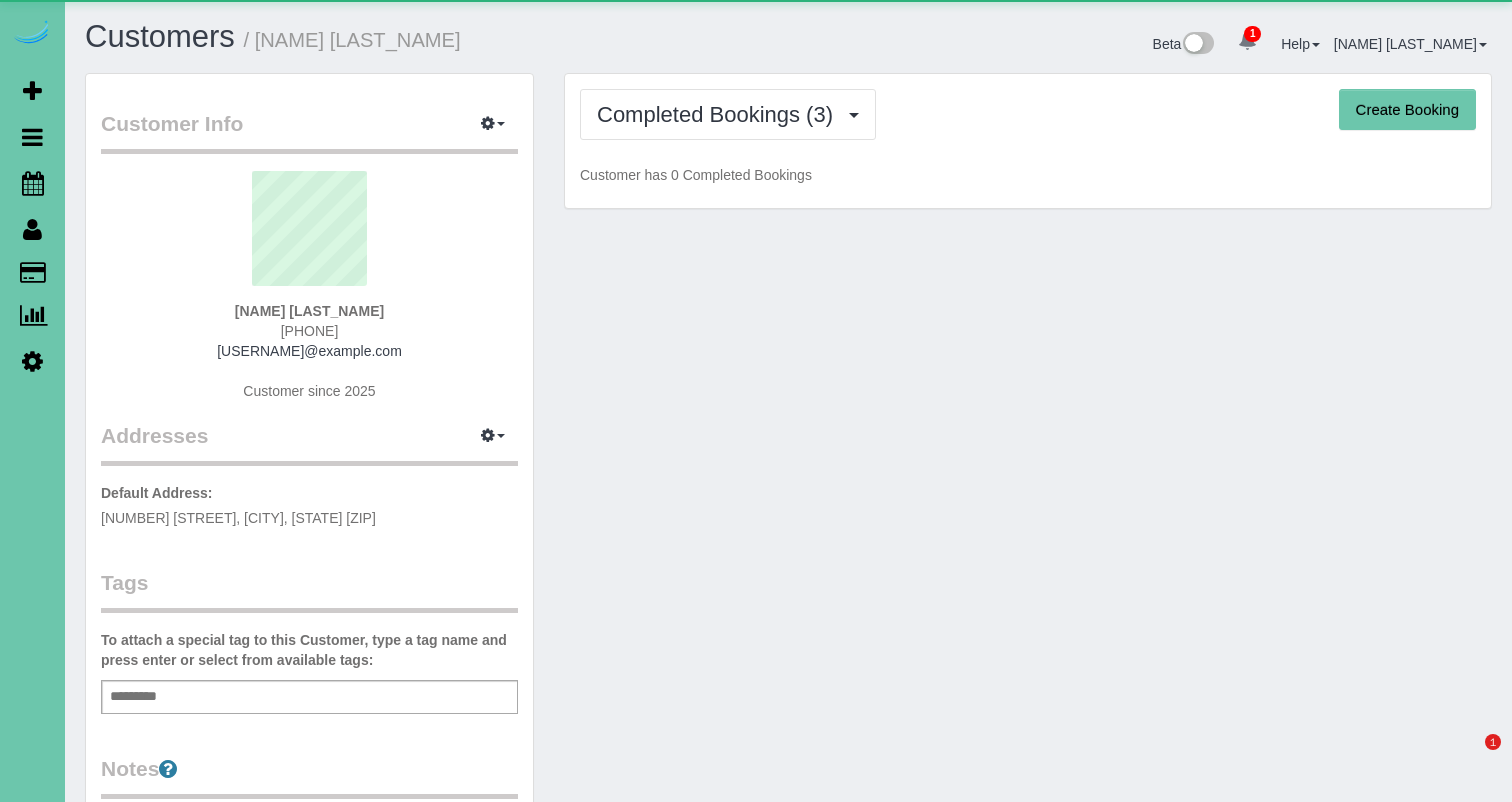 scroll, scrollTop: 0, scrollLeft: 0, axis: both 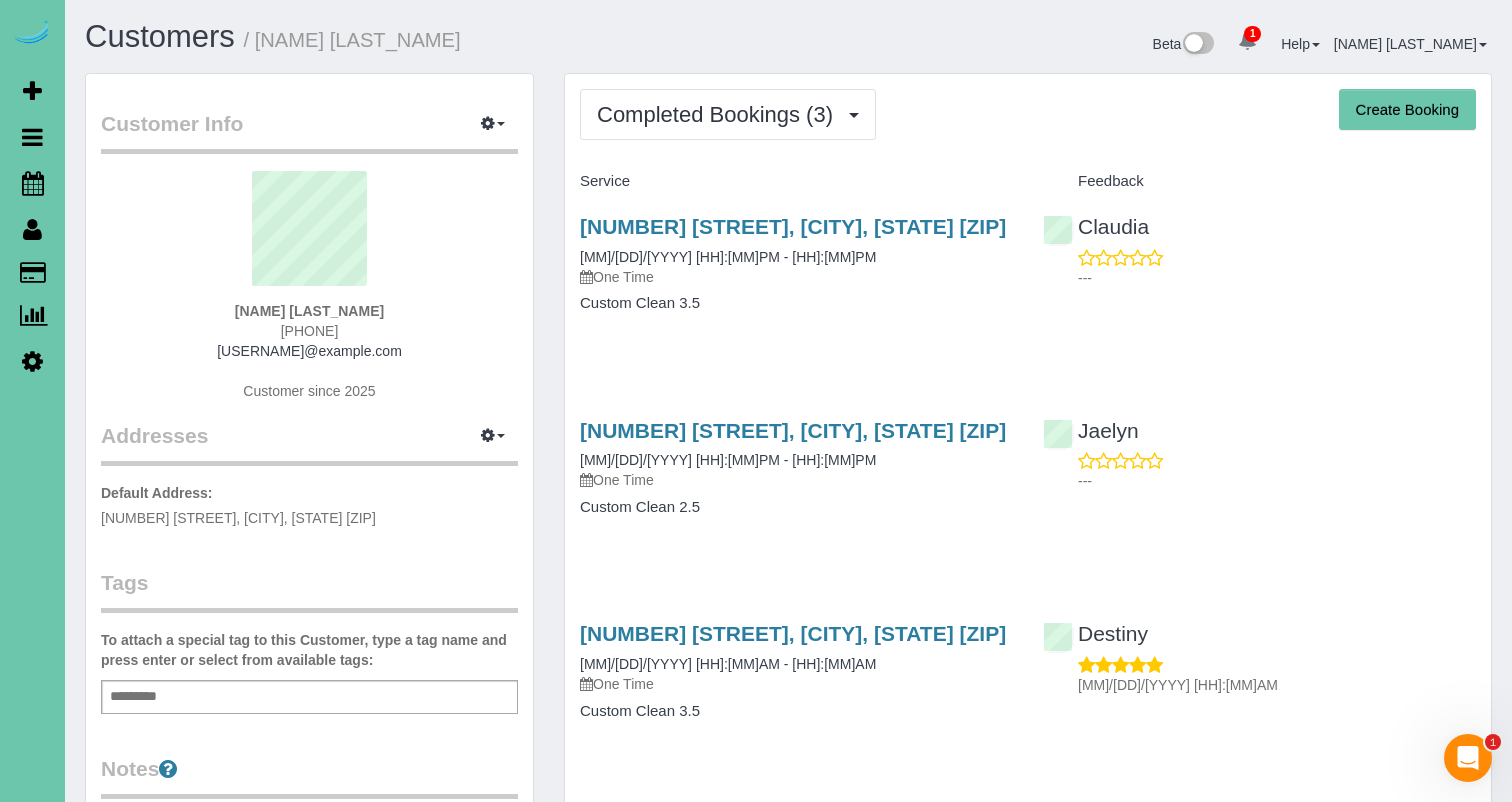 drag, startPoint x: 356, startPoint y: 330, endPoint x: 247, endPoint y: 329, distance: 109.004585 